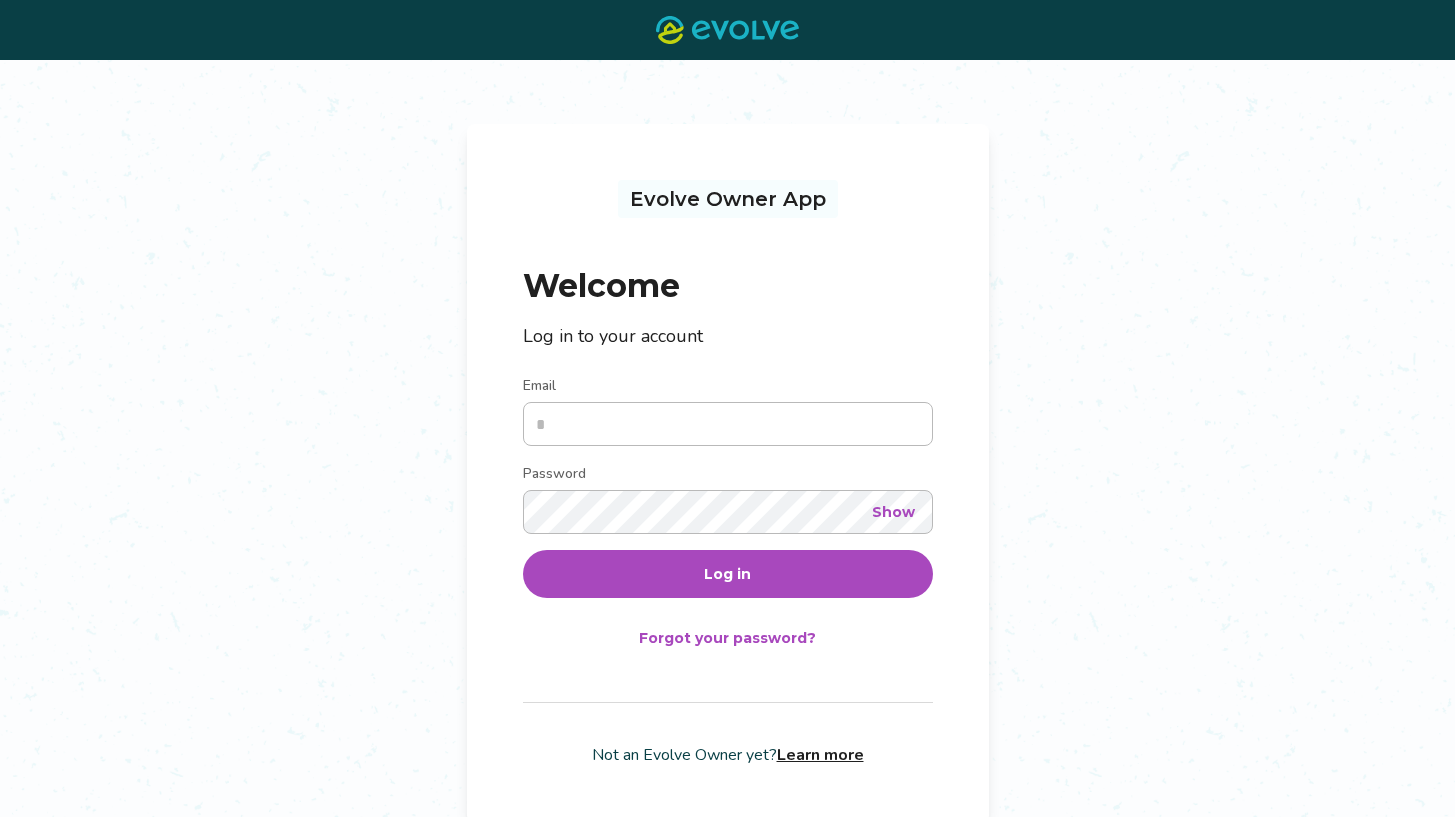scroll, scrollTop: 0, scrollLeft: 0, axis: both 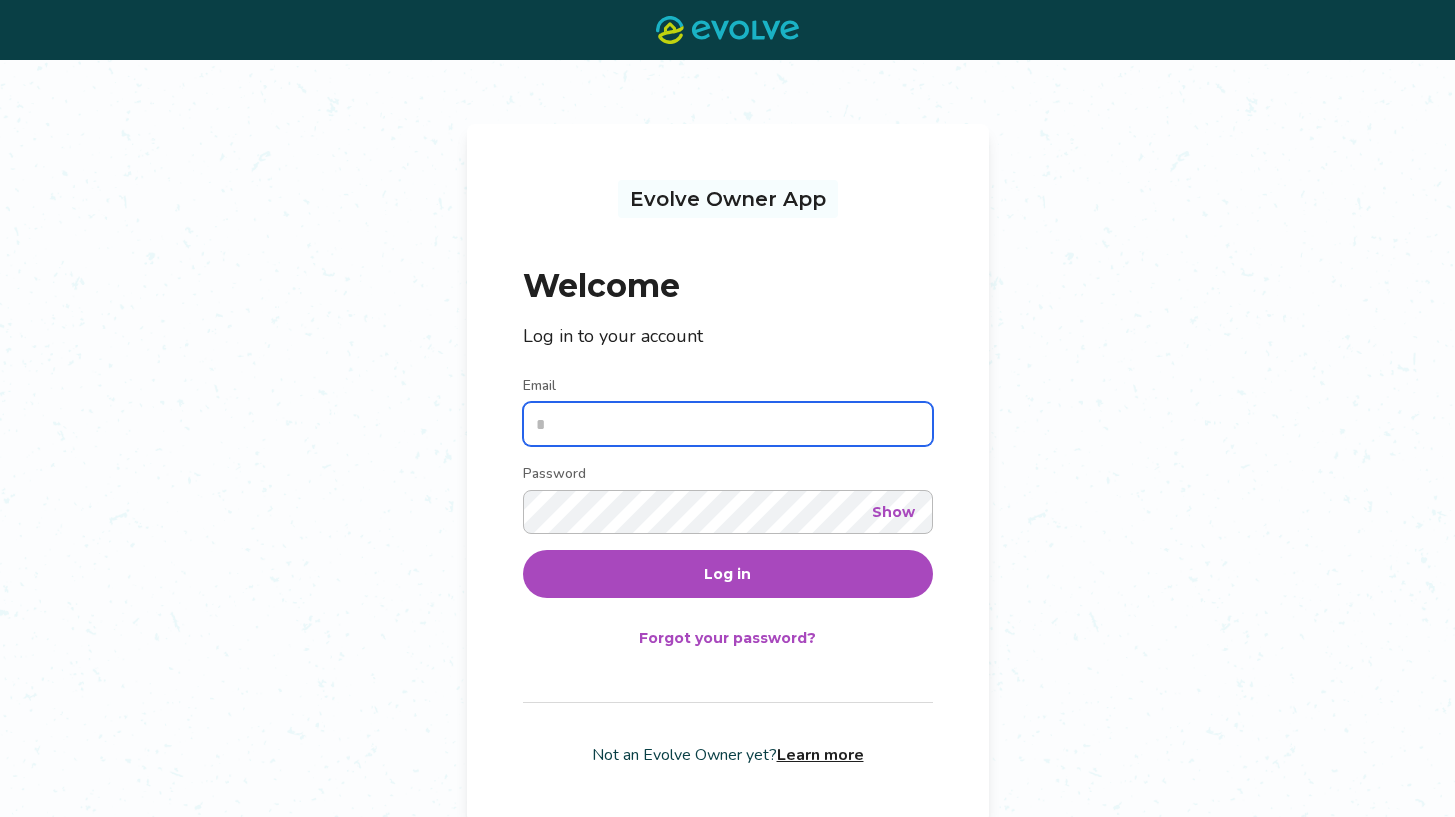 type on "**********" 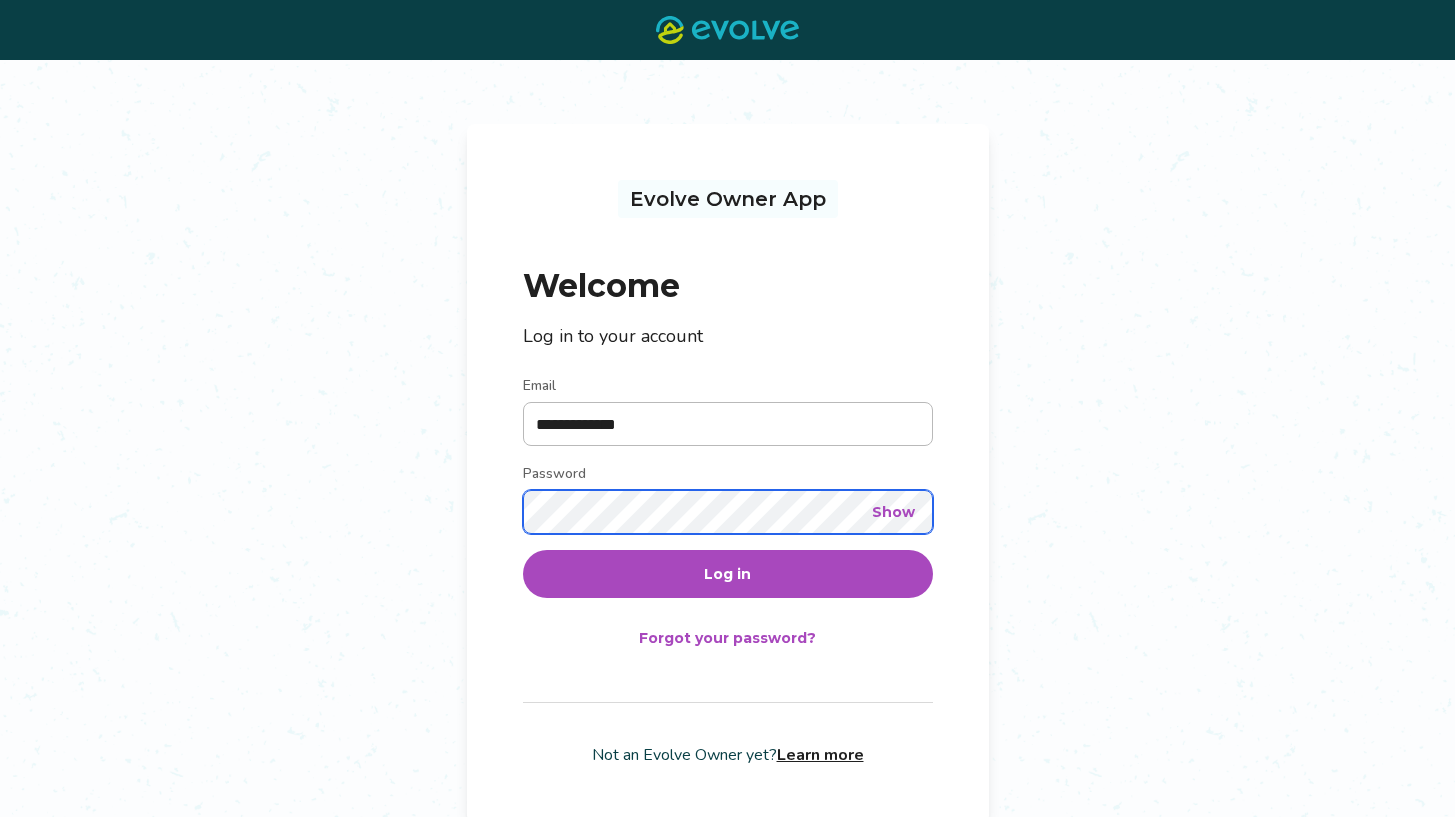 click on "Log in" at bounding box center (728, 574) 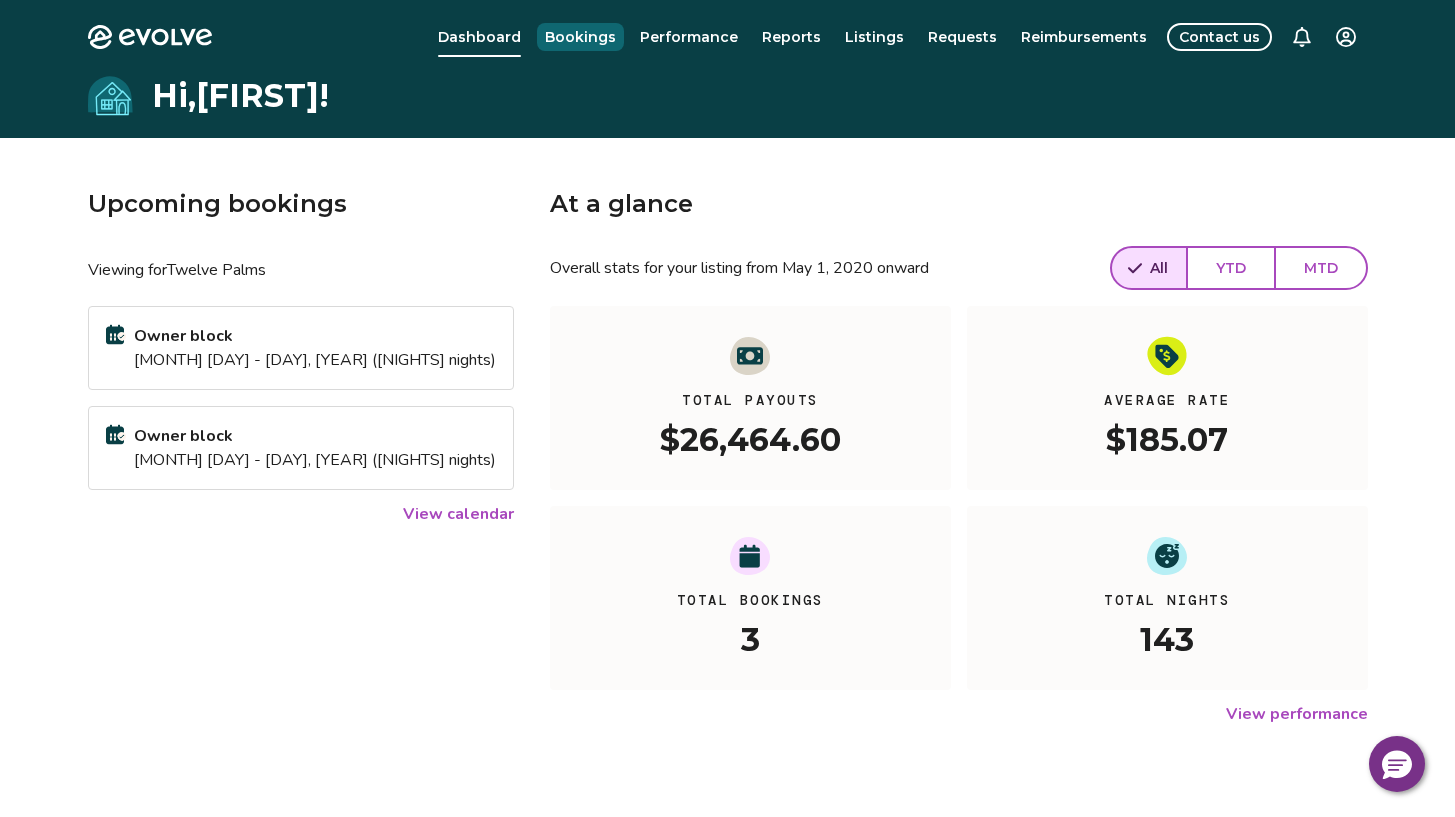 click on "Bookings" at bounding box center [580, 37] 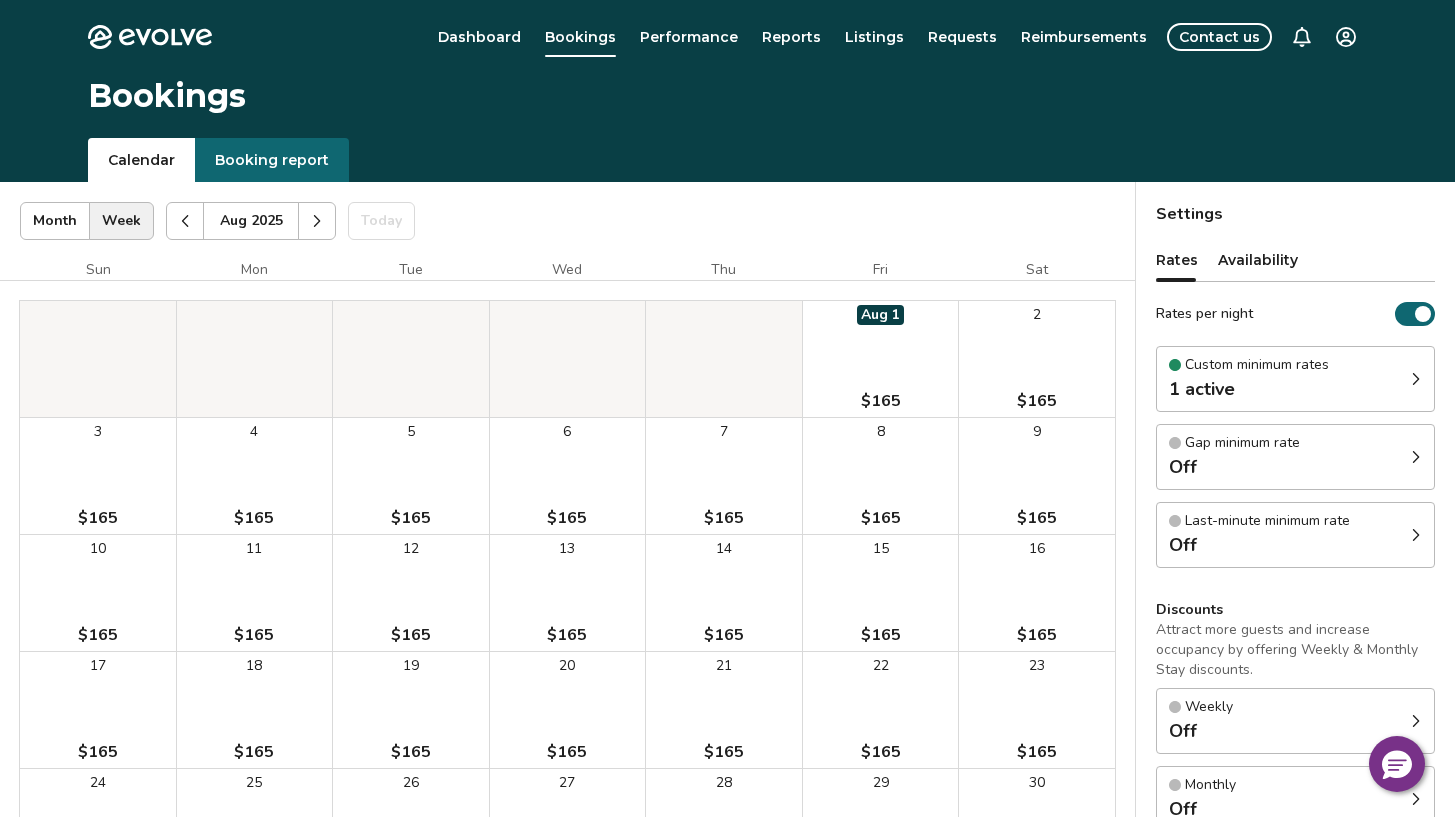 click 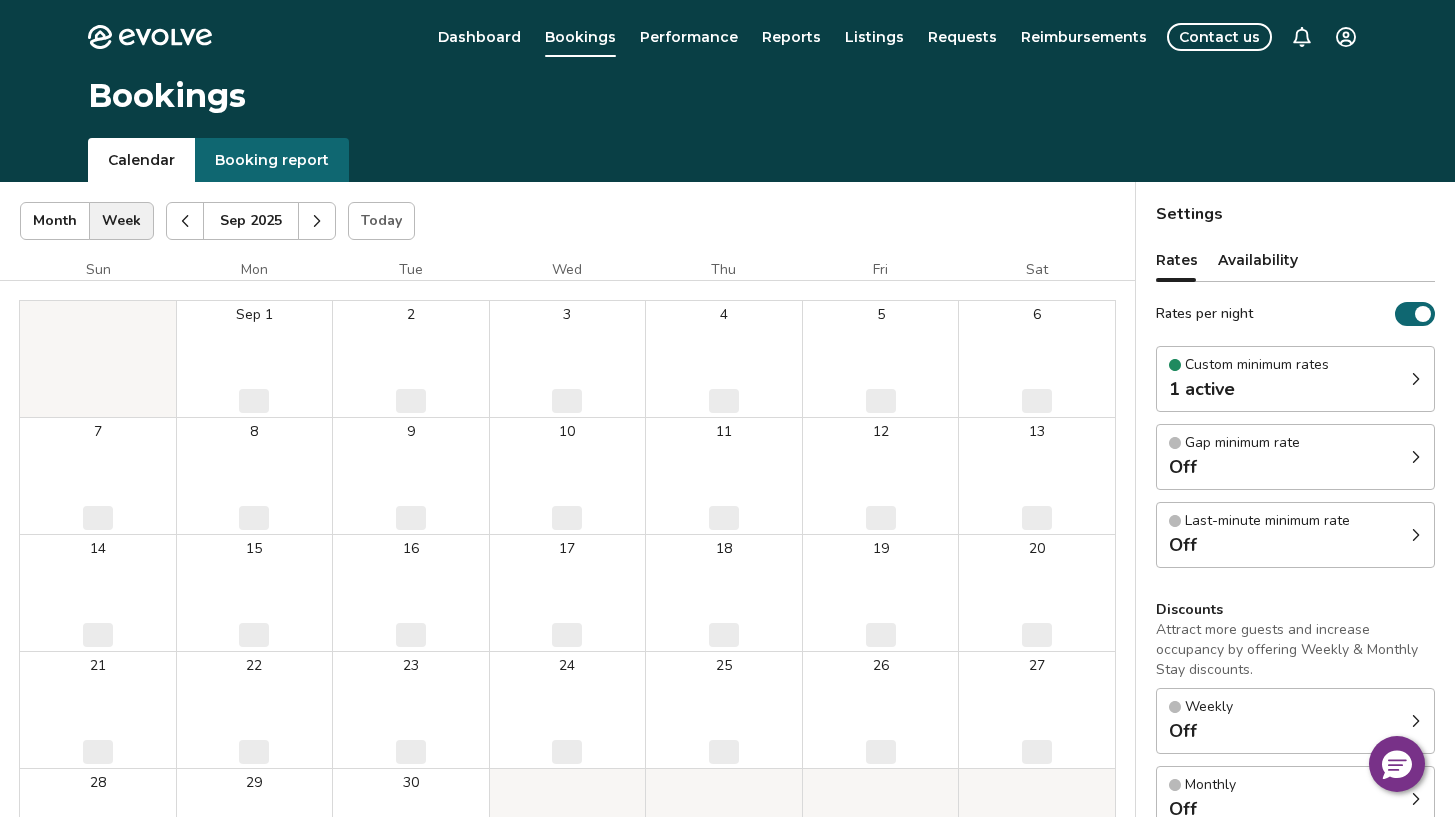 click 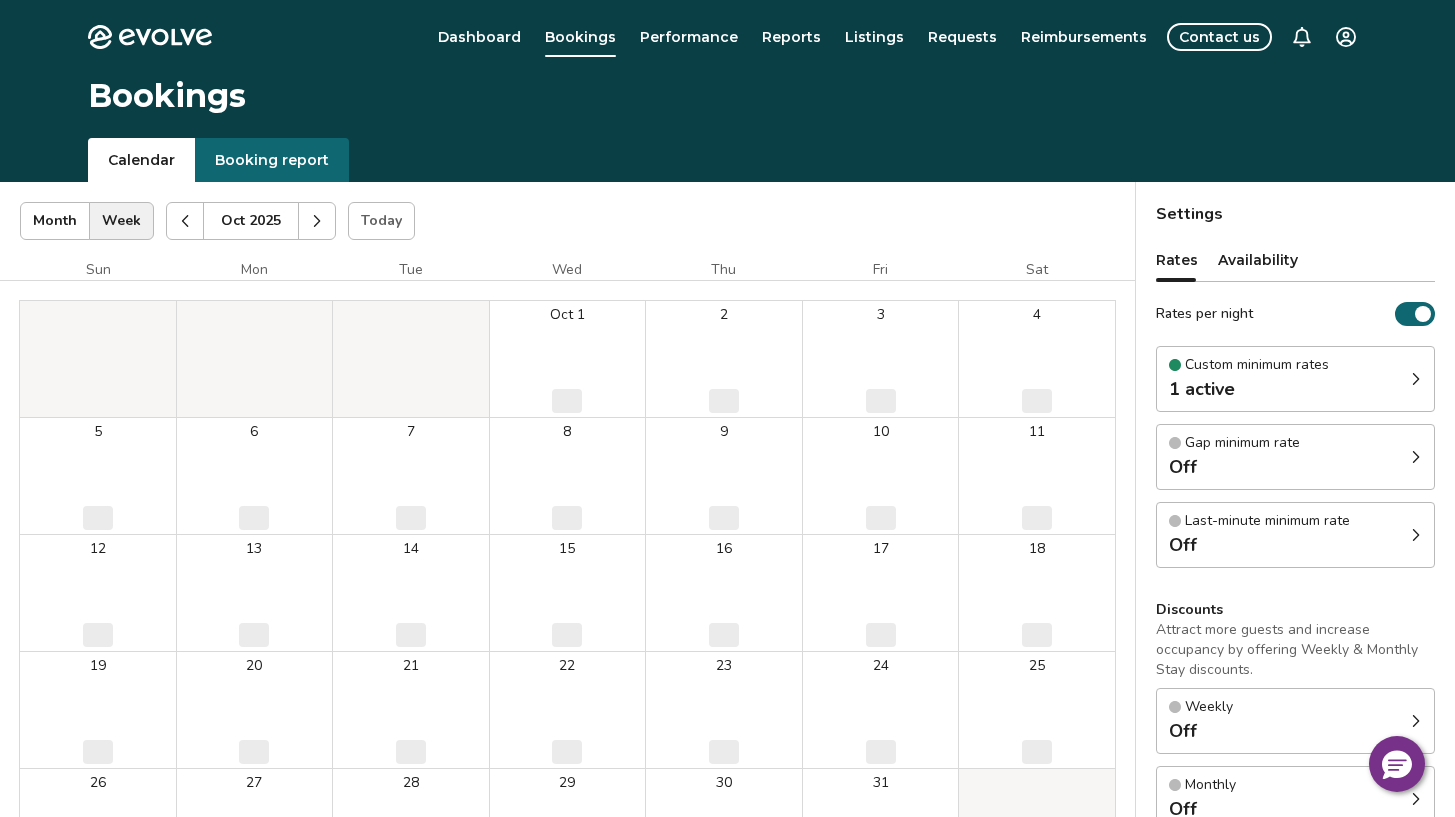 click 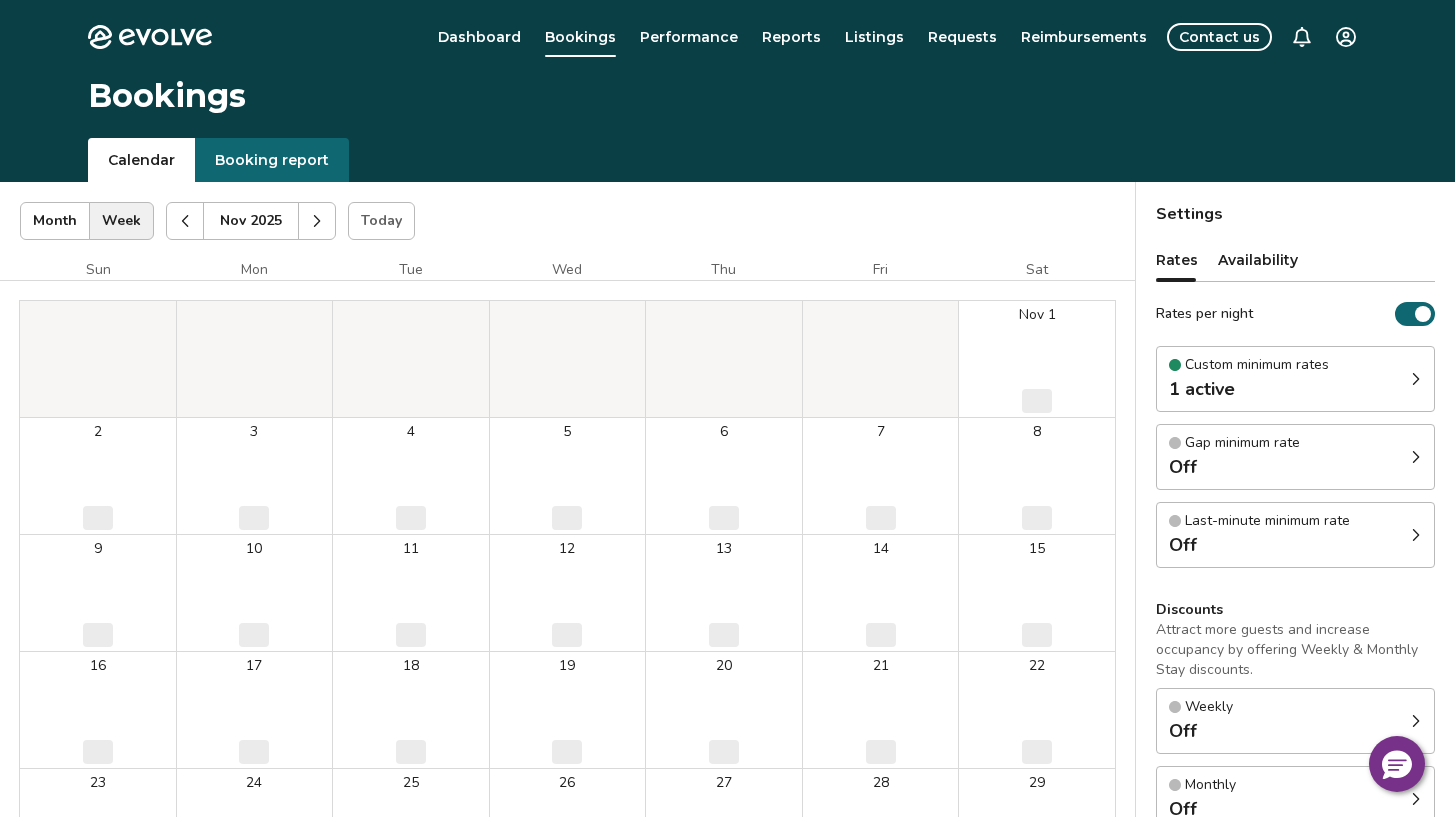 click 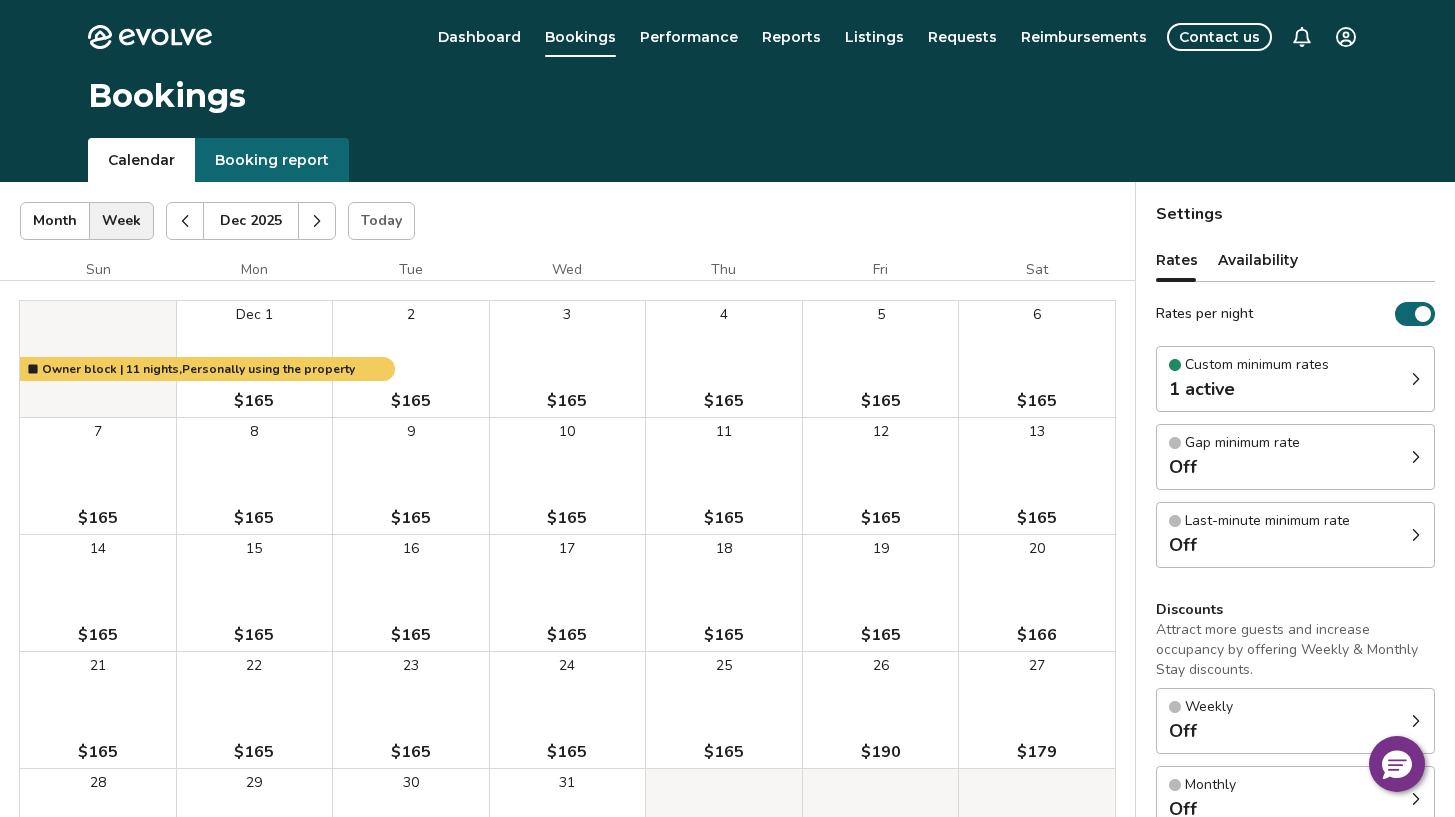 click 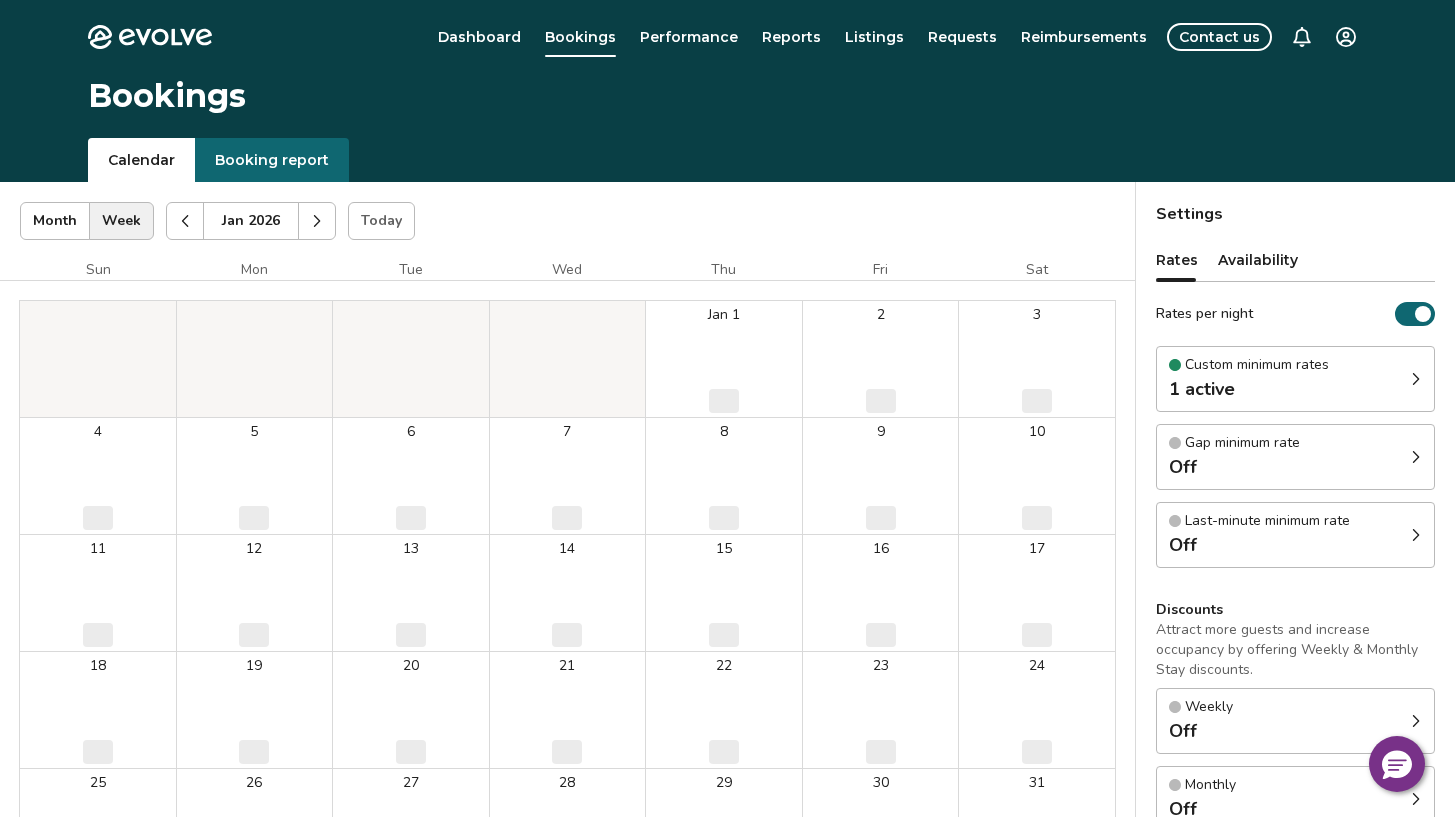 click 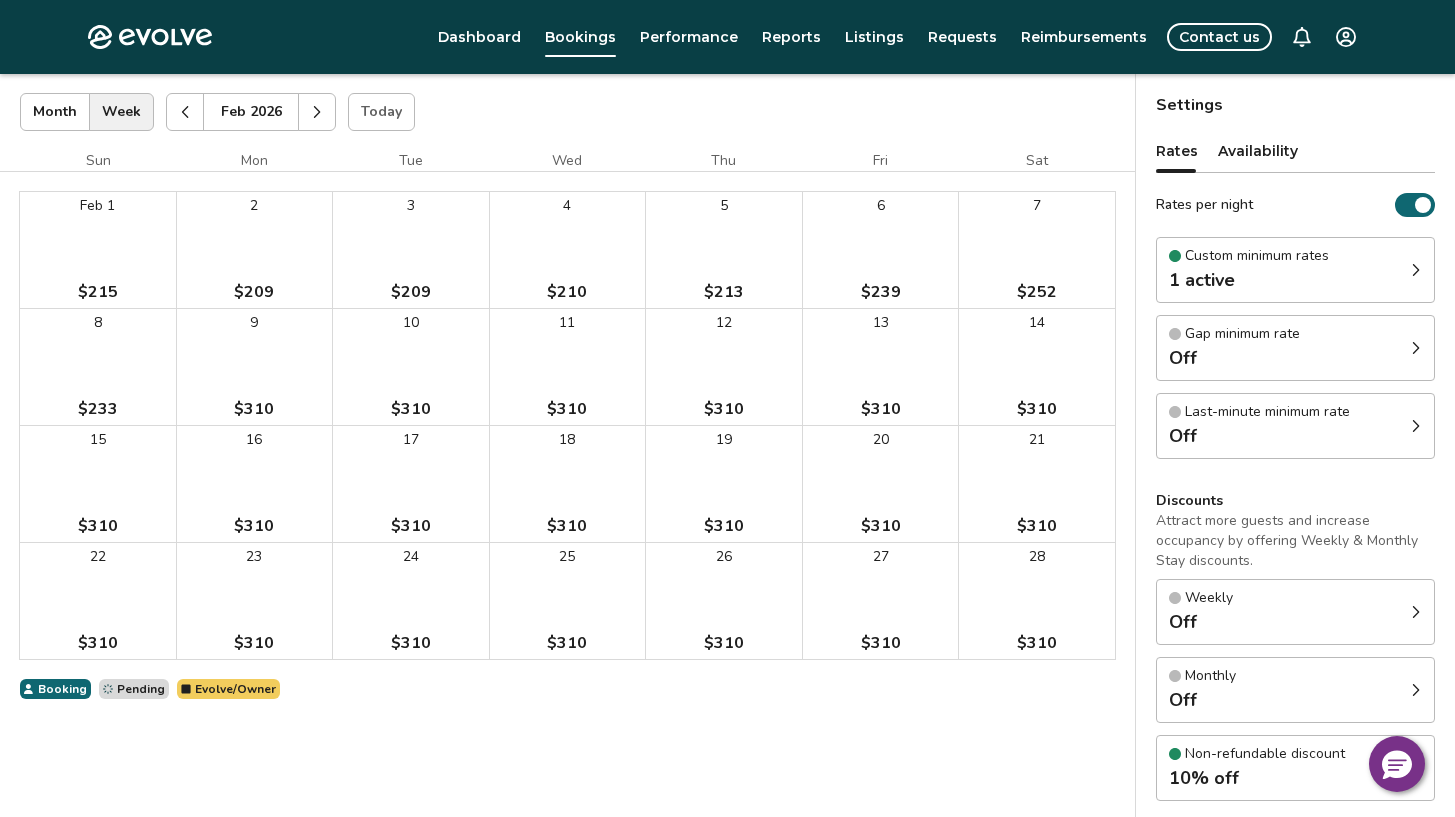 scroll, scrollTop: 0, scrollLeft: 0, axis: both 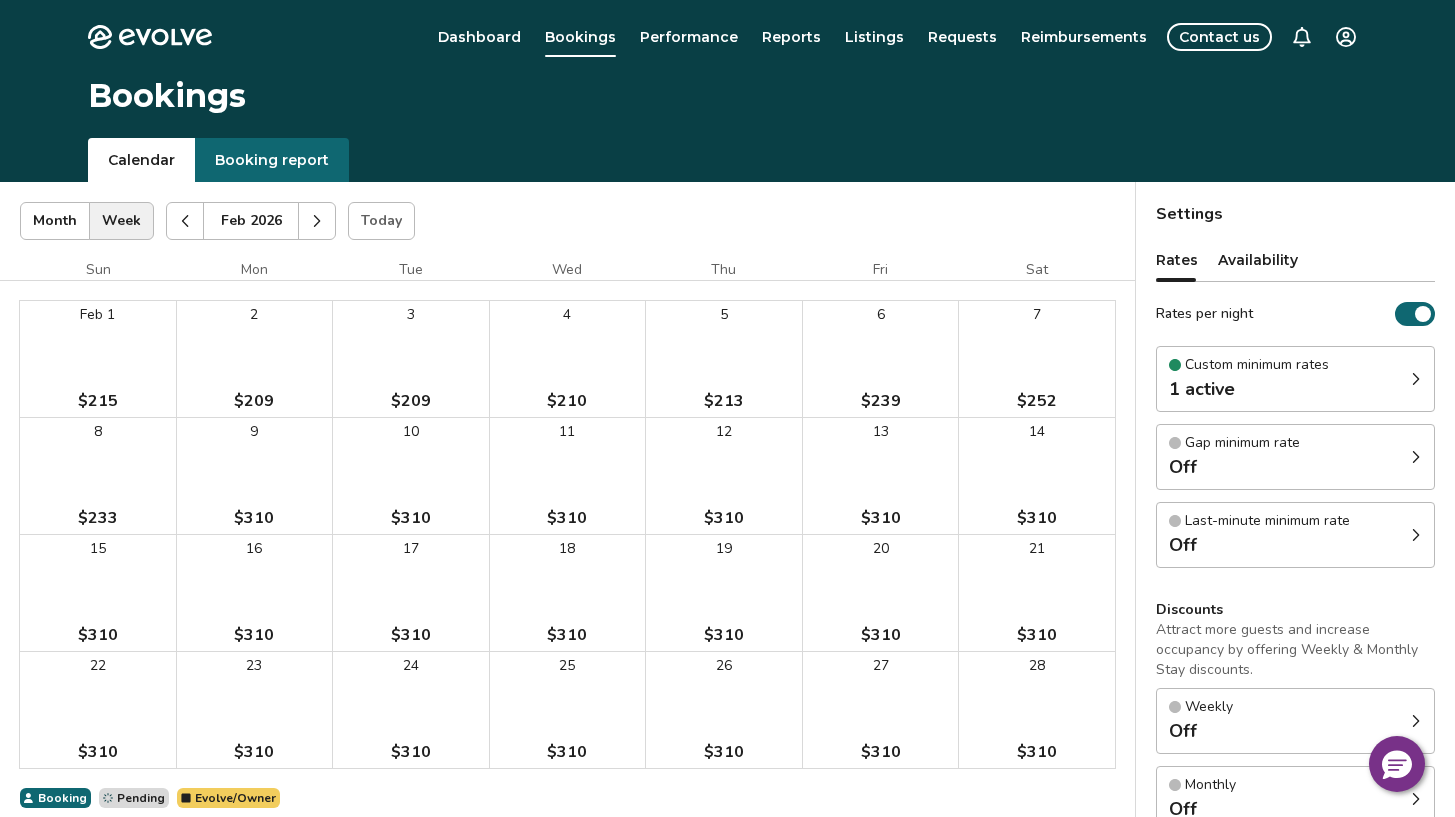 click 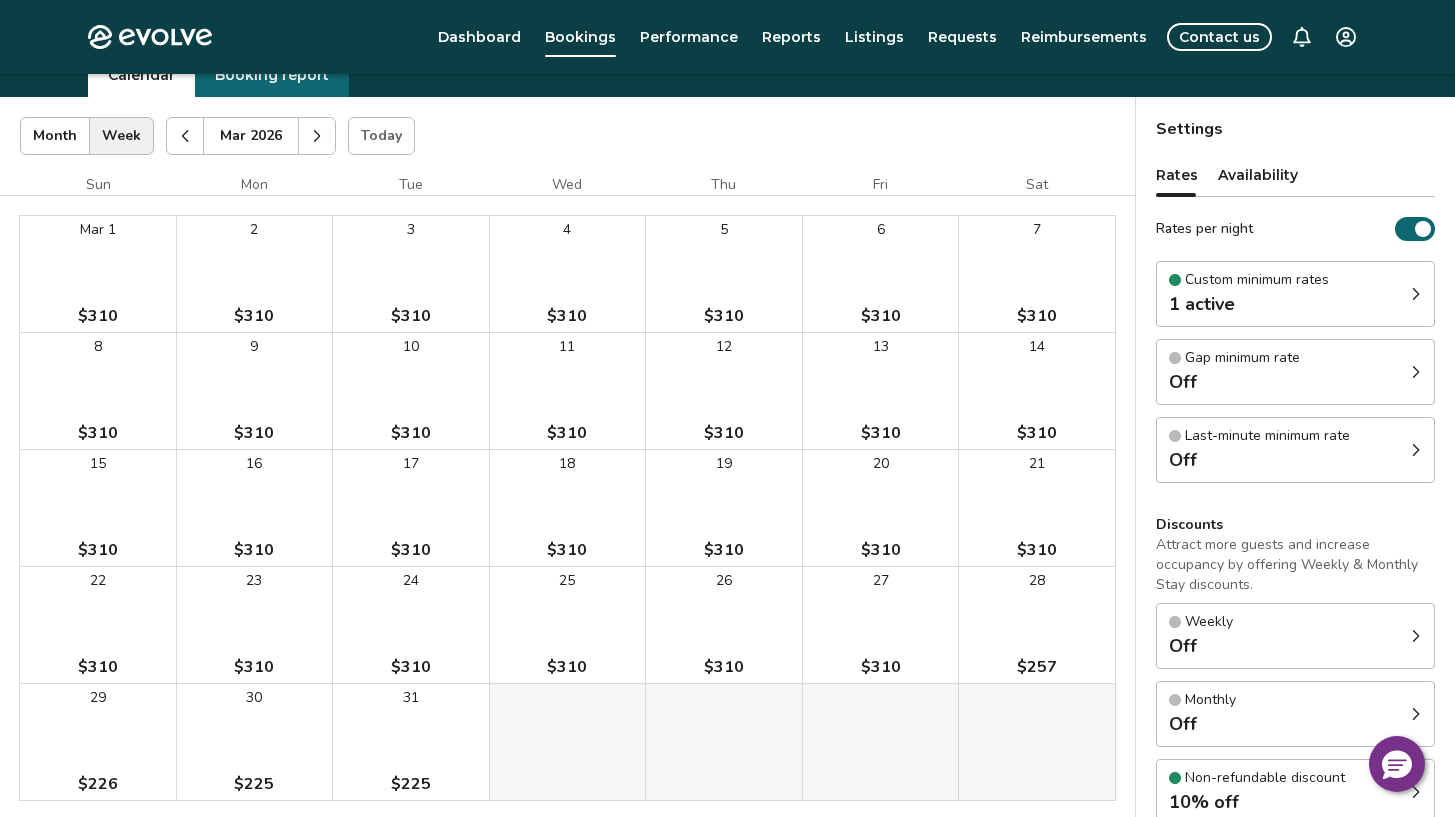 scroll, scrollTop: 0, scrollLeft: 0, axis: both 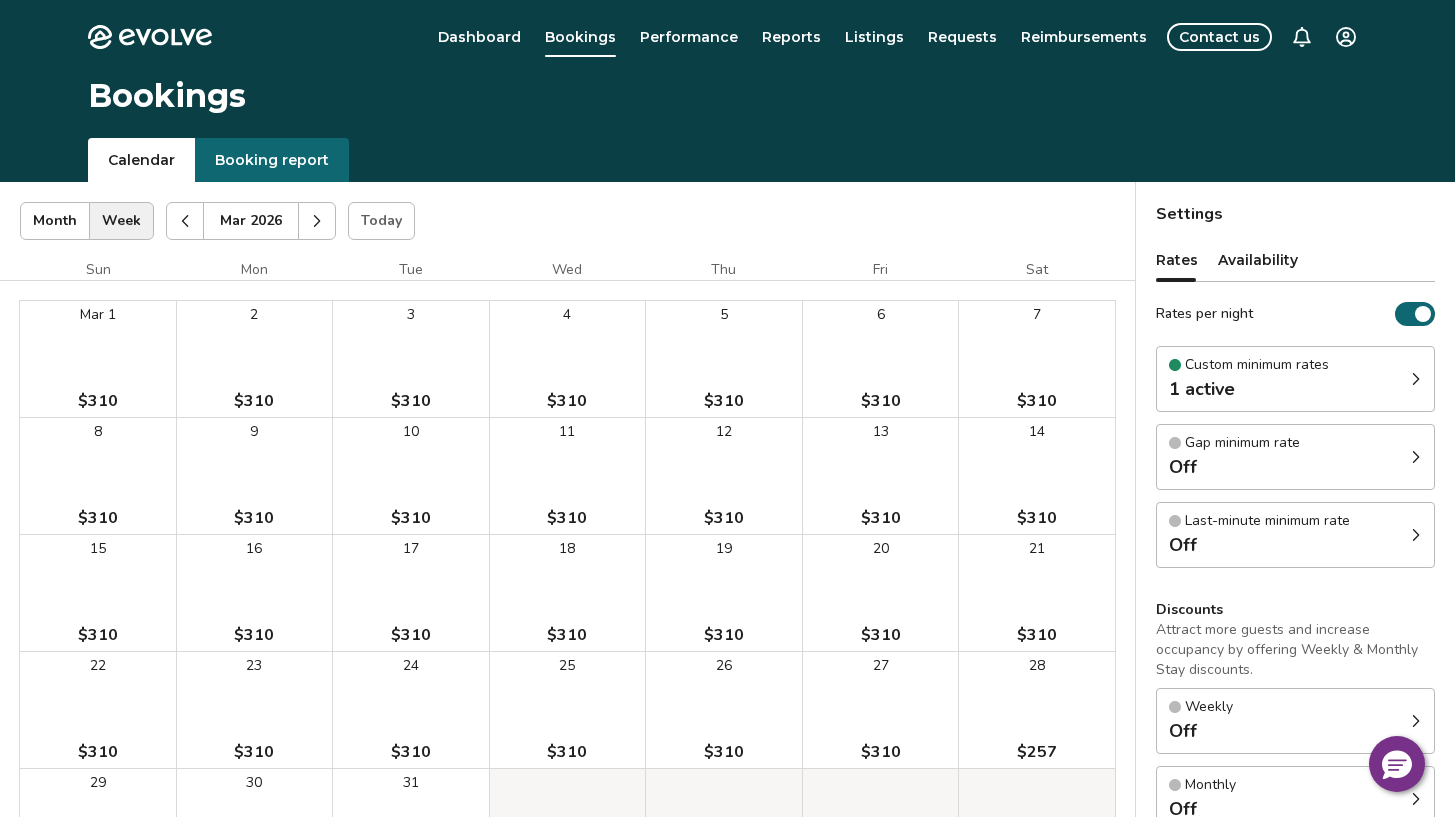 click at bounding box center (185, 221) 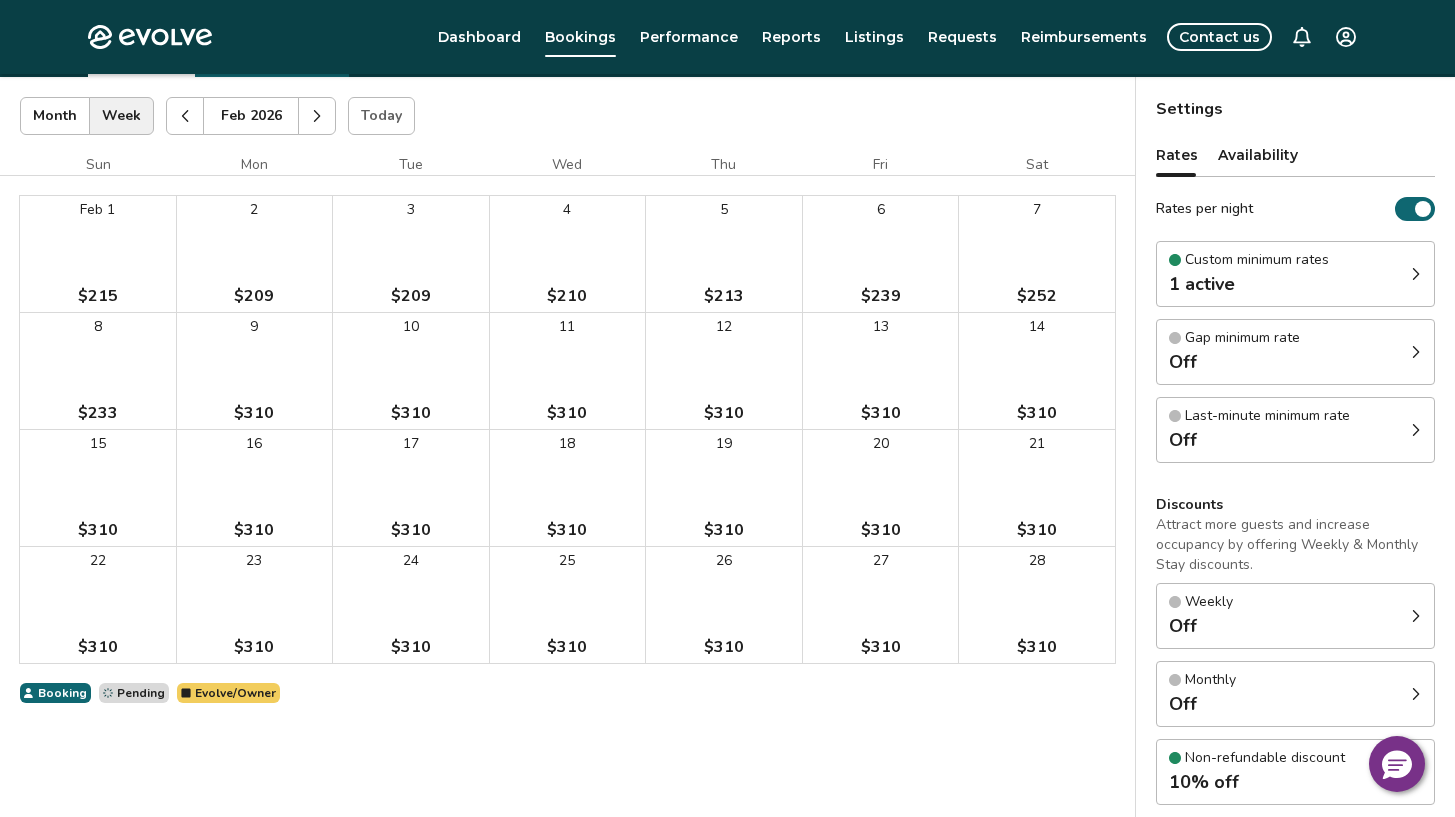 scroll, scrollTop: 0, scrollLeft: 0, axis: both 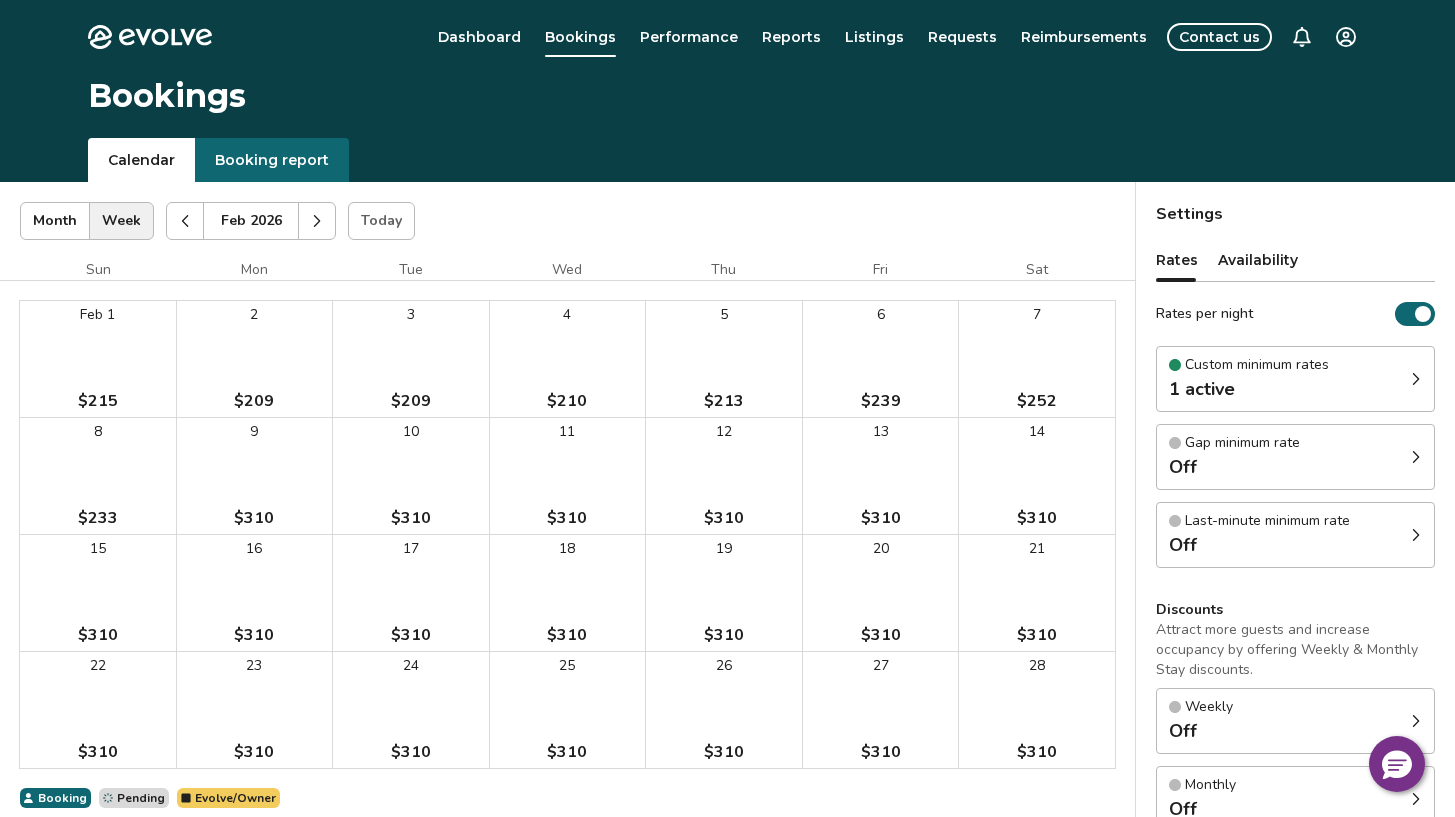 click 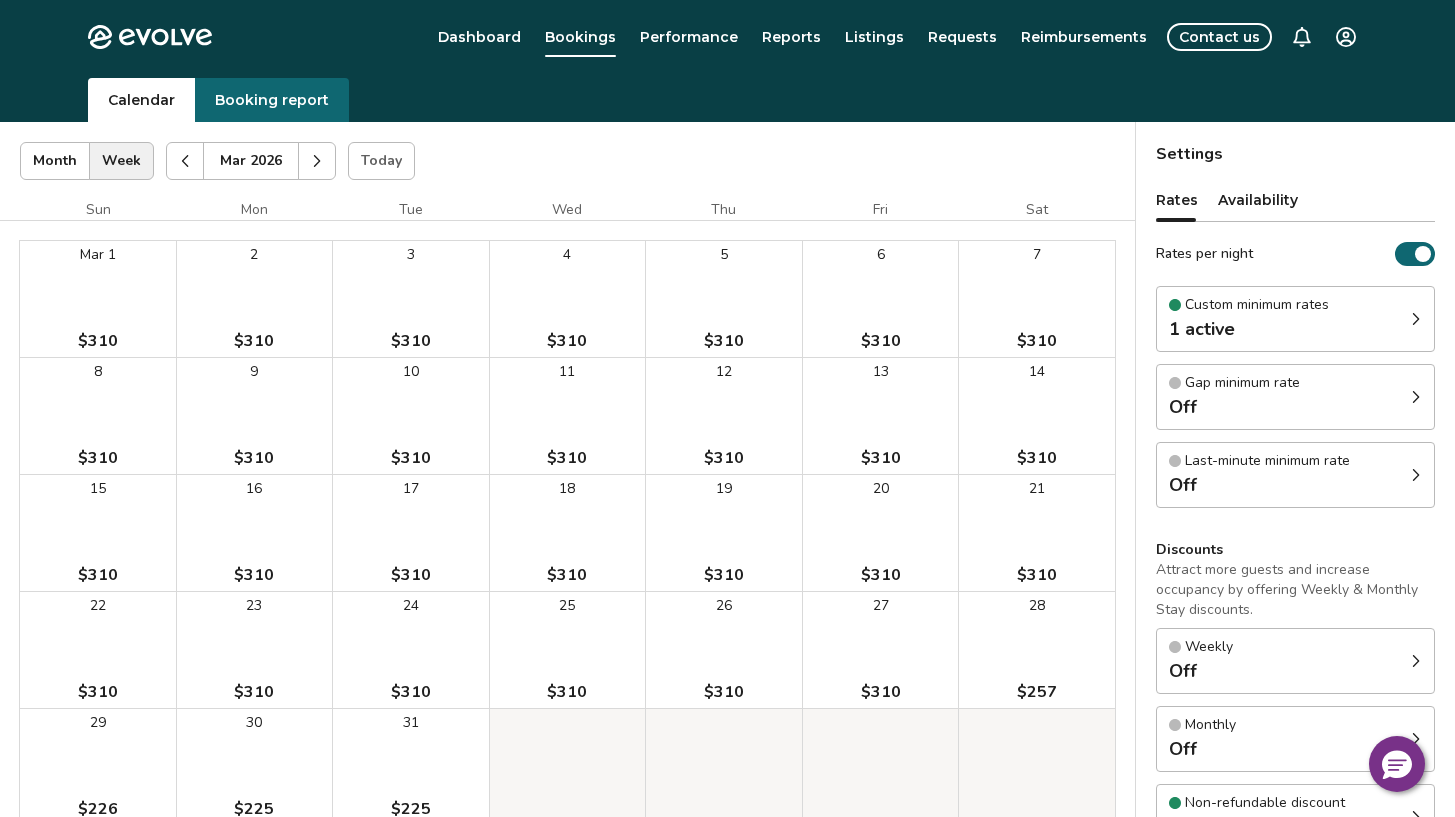 scroll, scrollTop: 0, scrollLeft: 0, axis: both 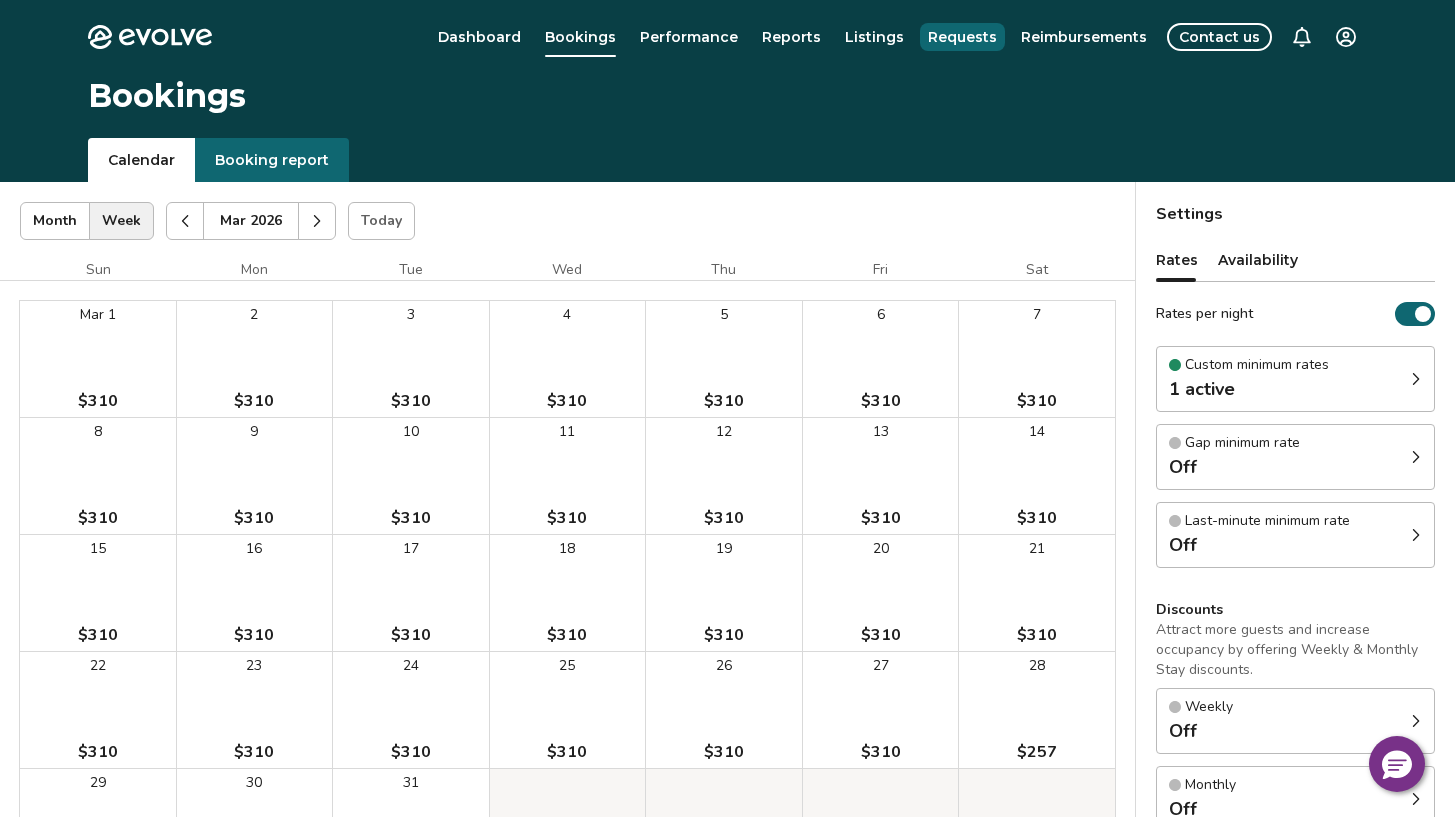 click on "Requests" at bounding box center (962, 37) 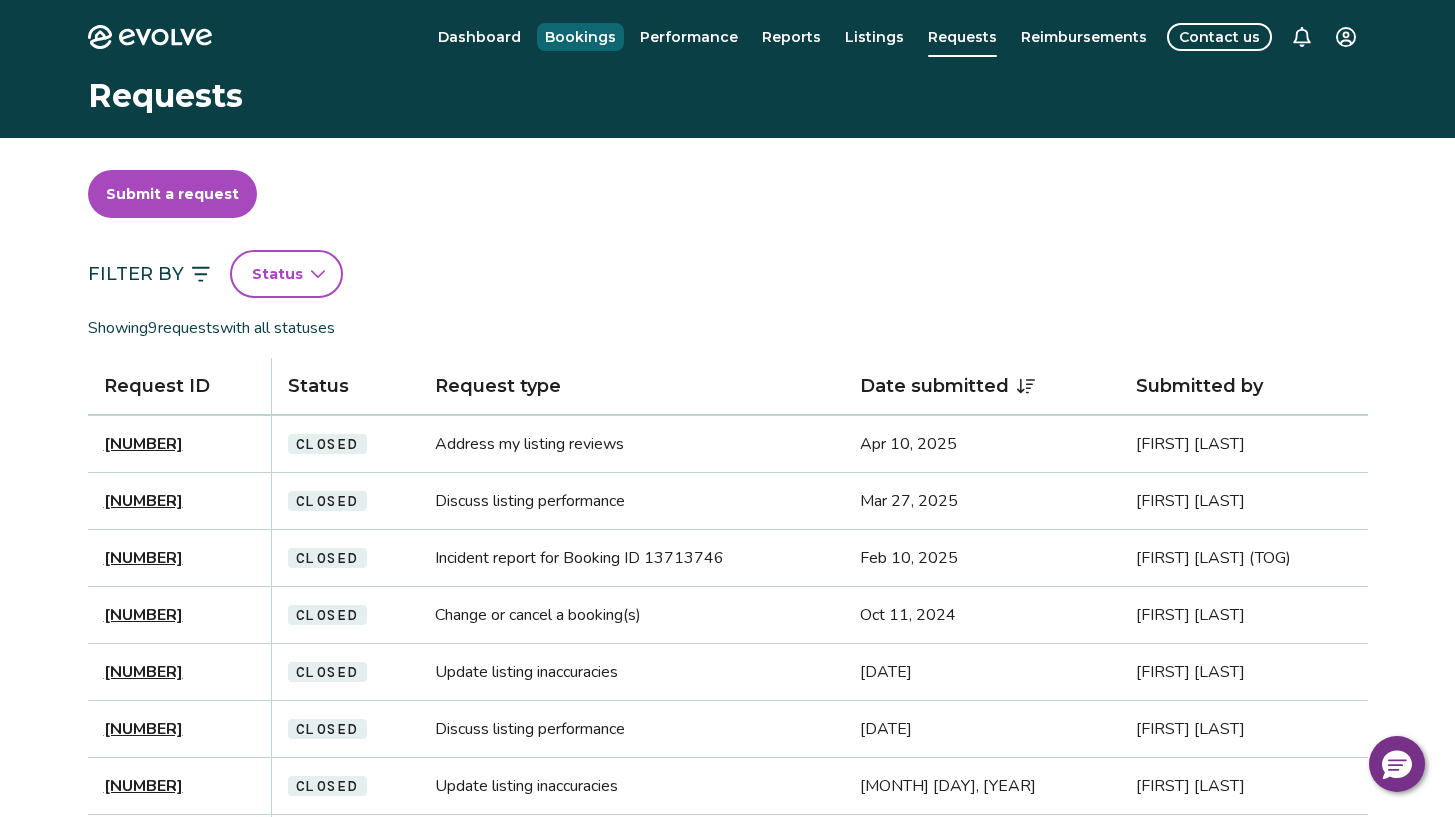 click on "Bookings" at bounding box center [580, 37] 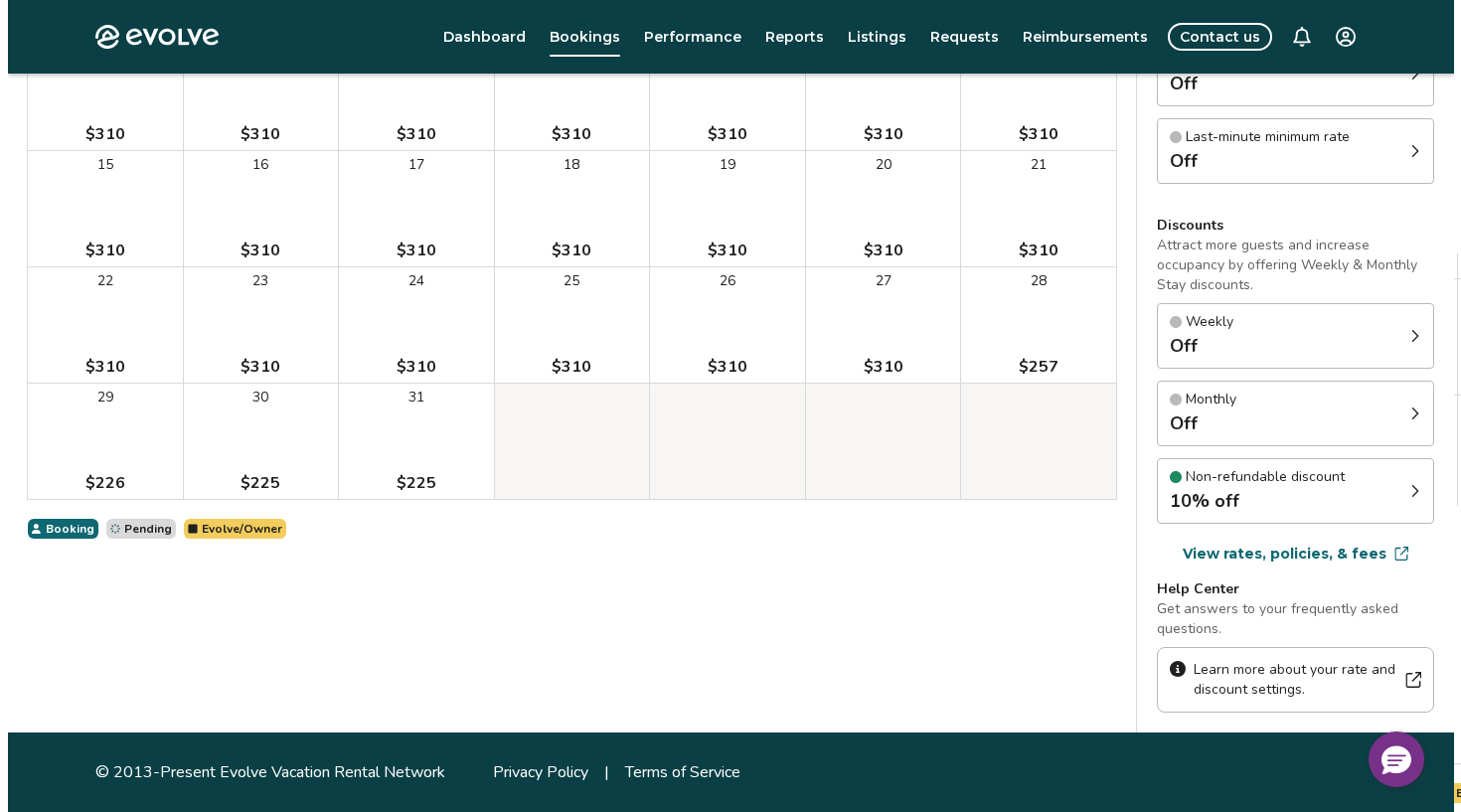 scroll, scrollTop: 0, scrollLeft: 0, axis: both 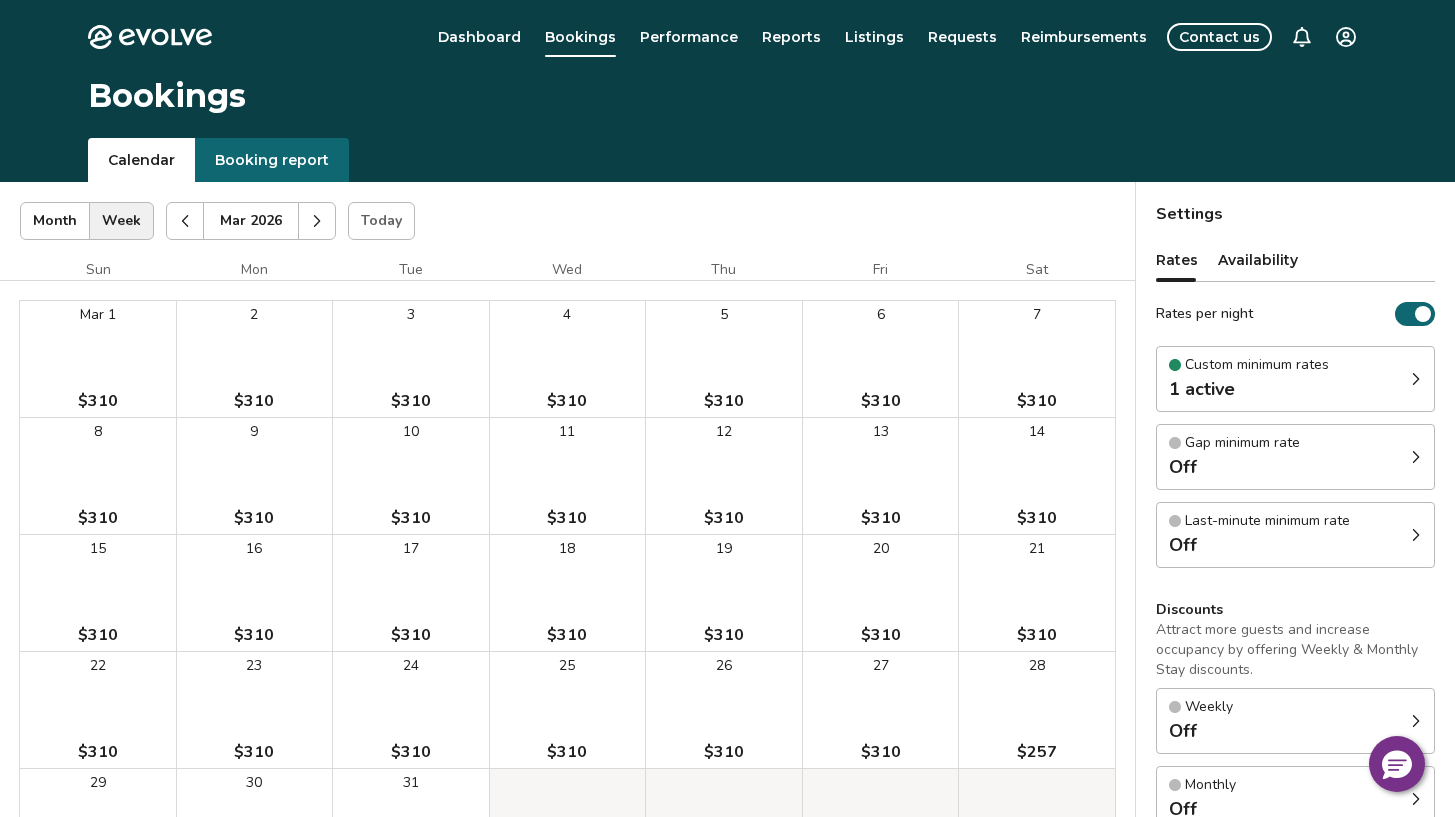 click 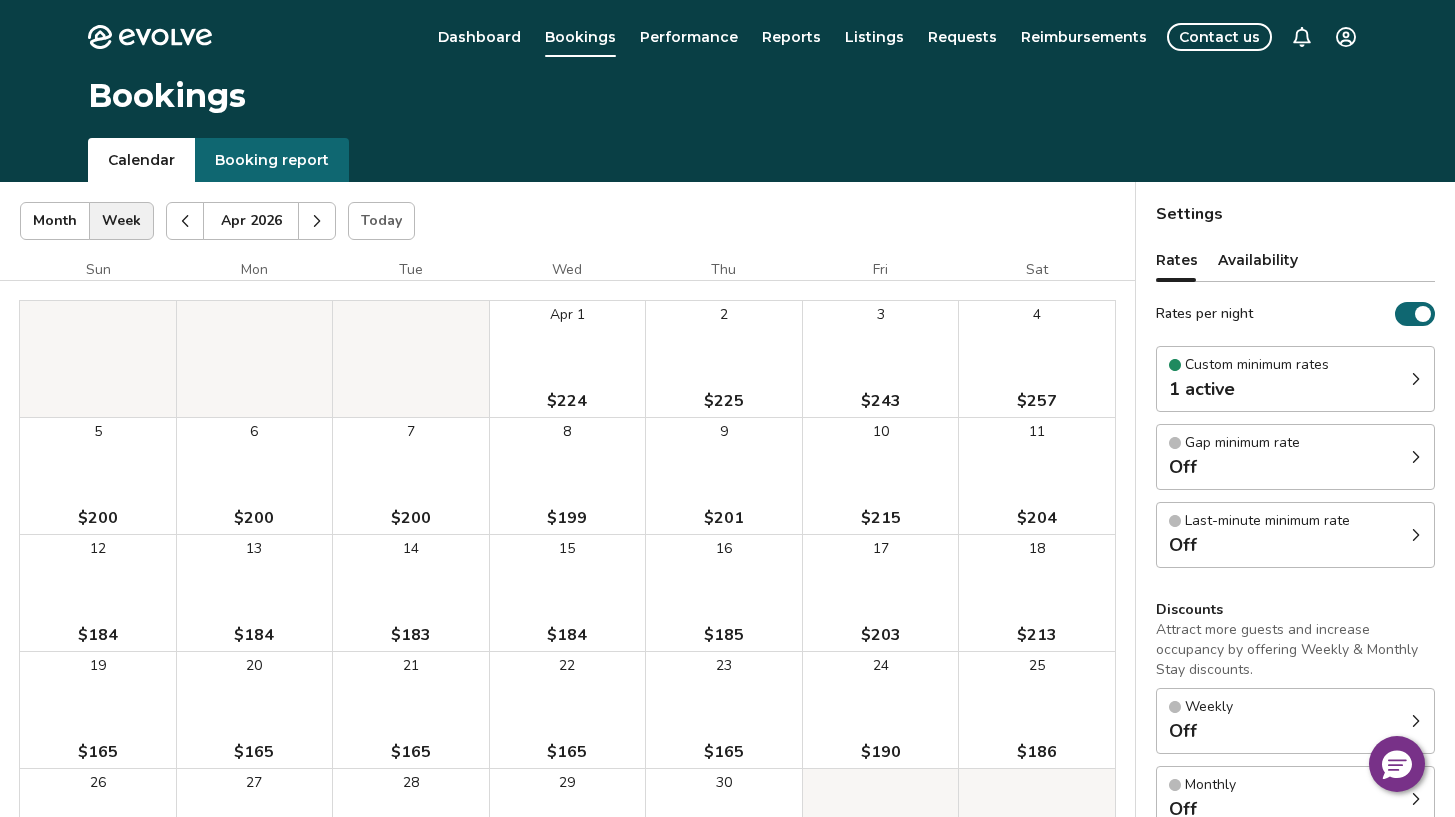 click 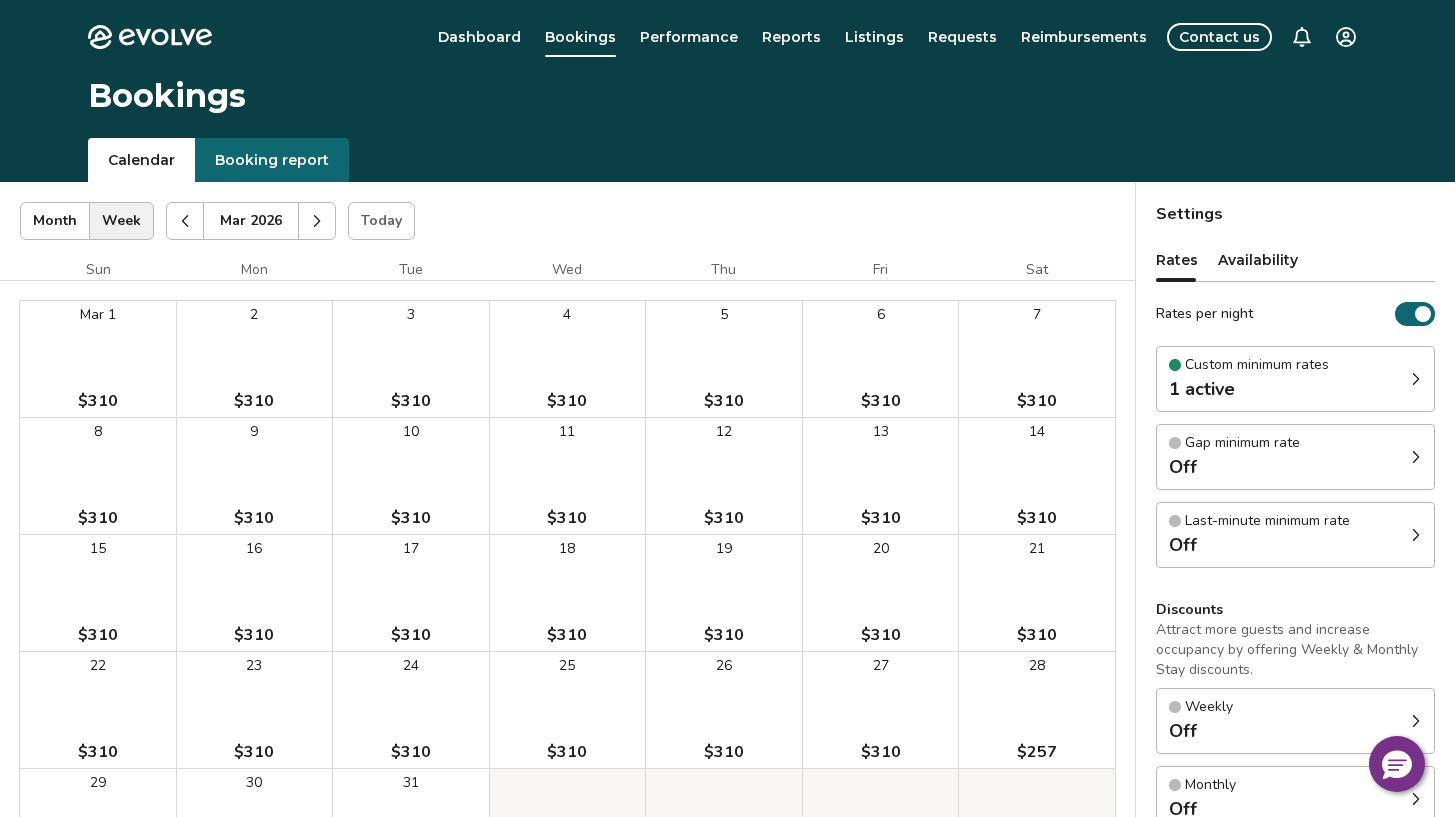 click 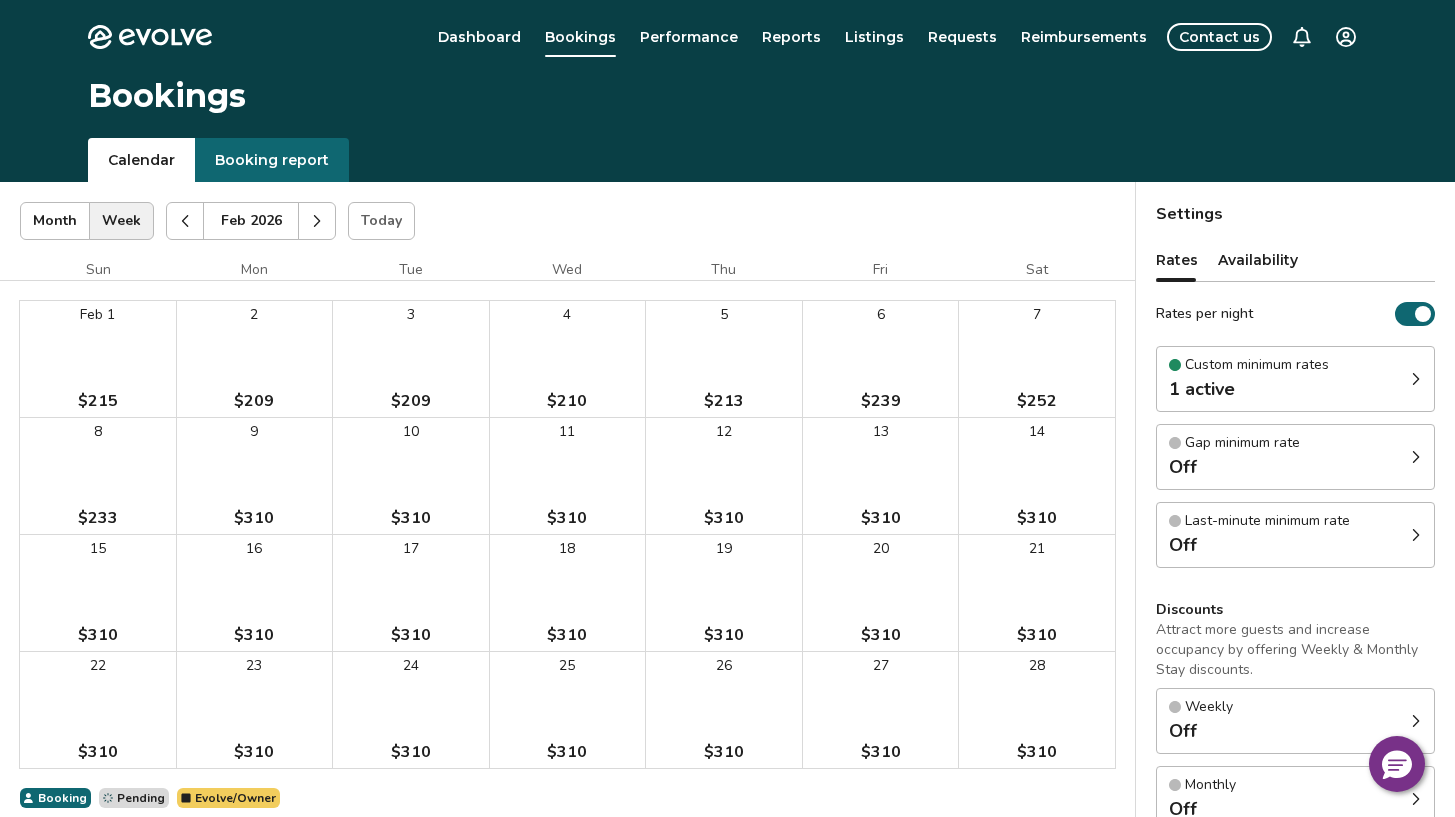 click on "8 $233" at bounding box center (98, 476) 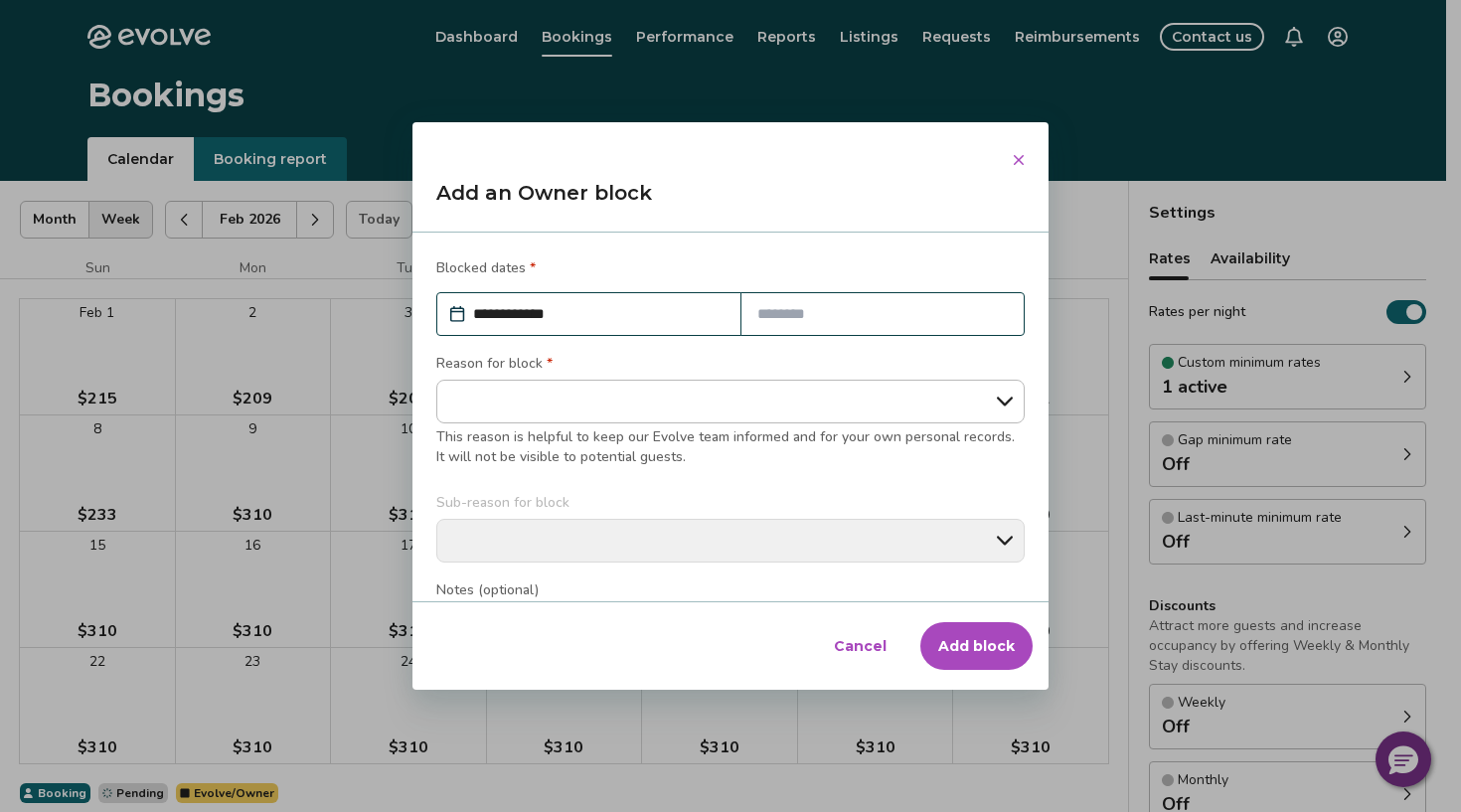 click at bounding box center [883, 314] 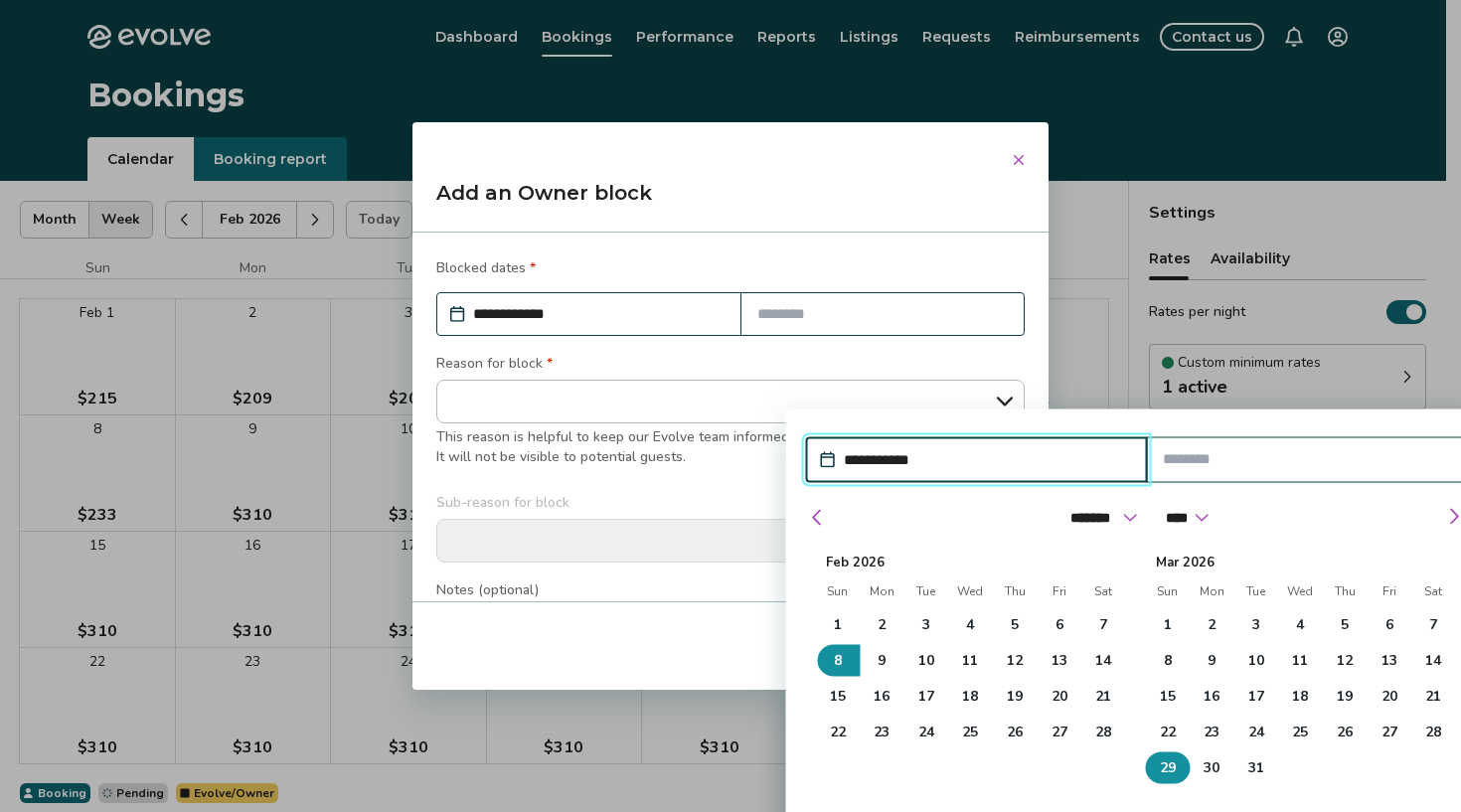 click on "29" at bounding box center (1168, 767) 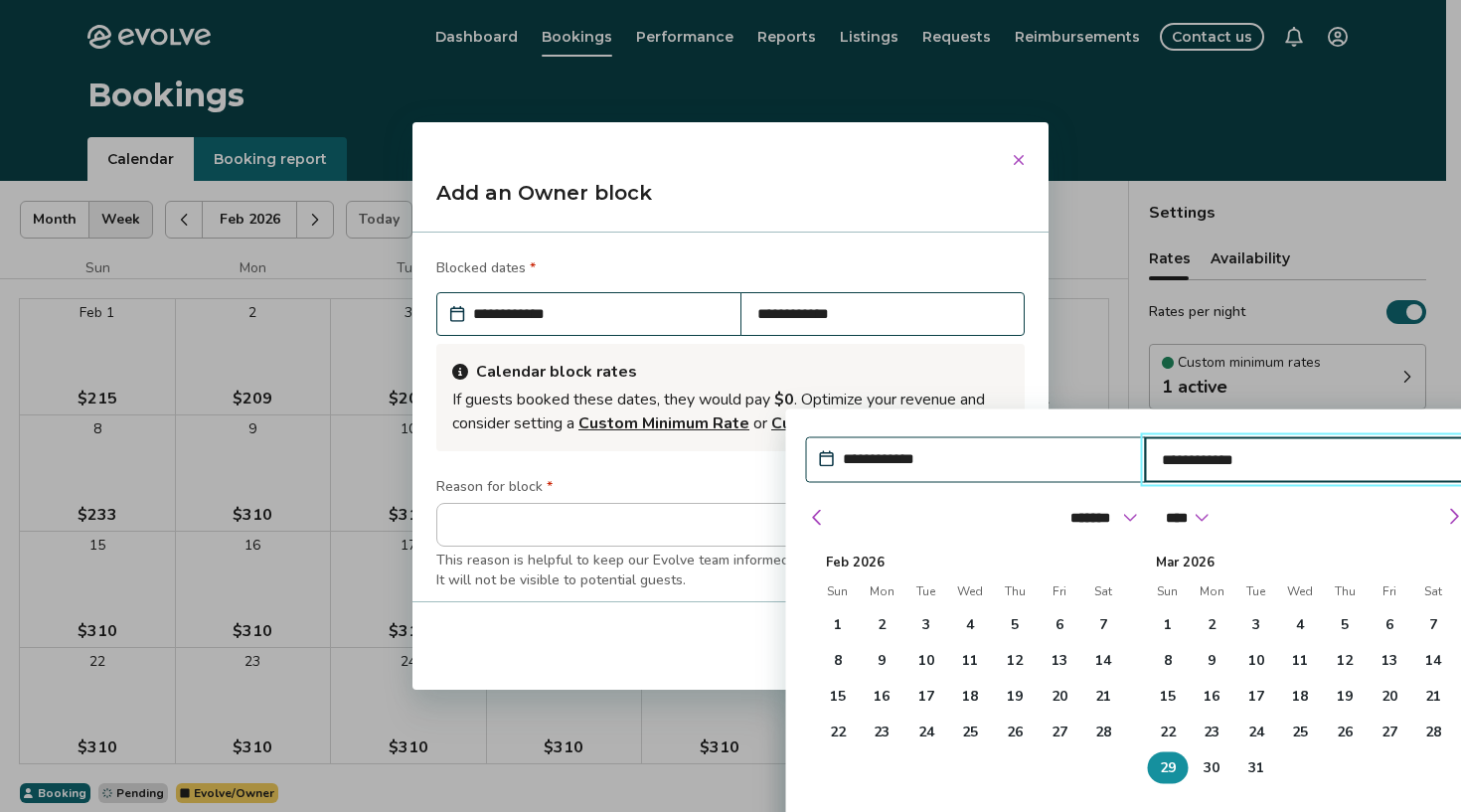 click on "**********" at bounding box center [986, 458] 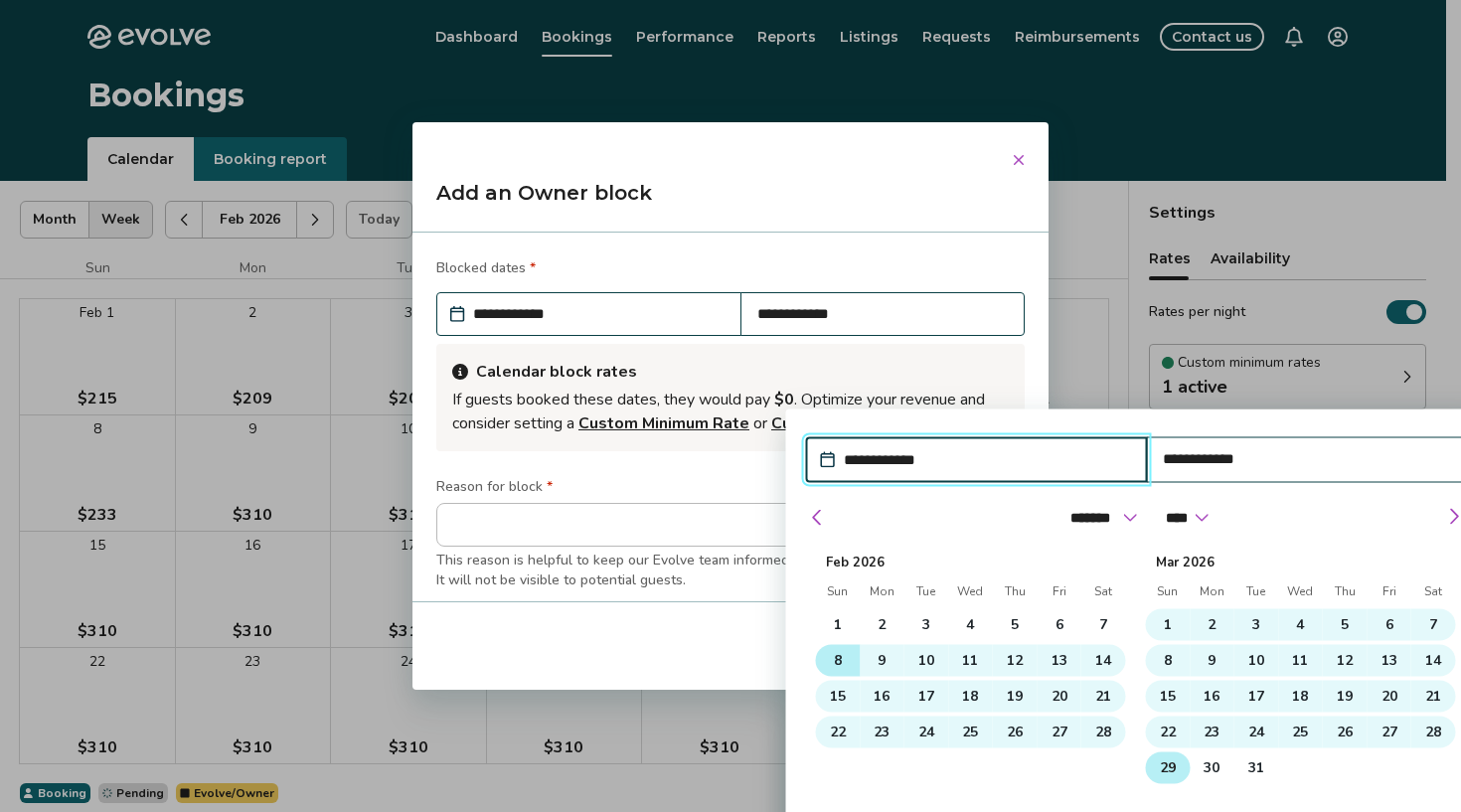 click on "8" at bounding box center [837, 660] 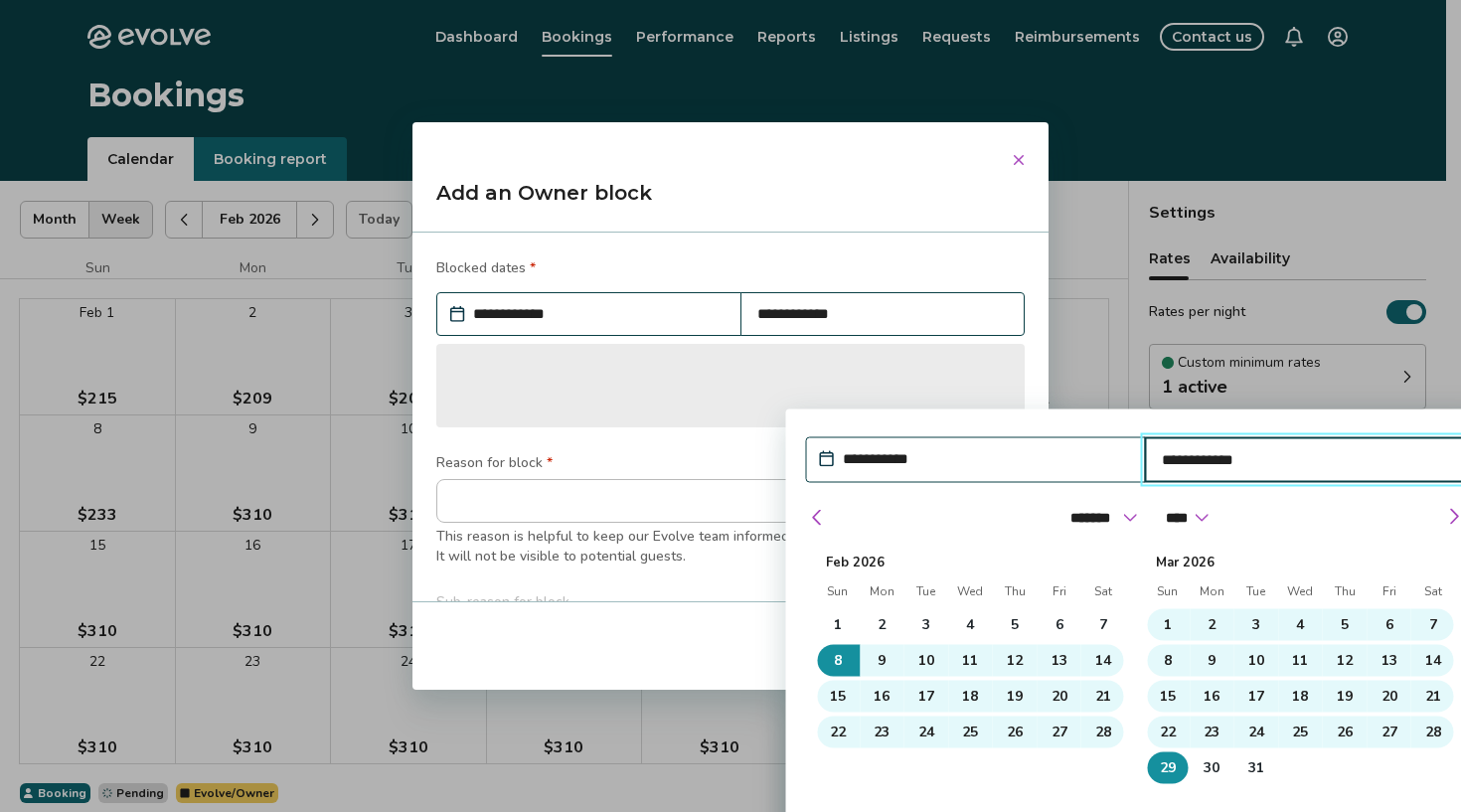 type on "*" 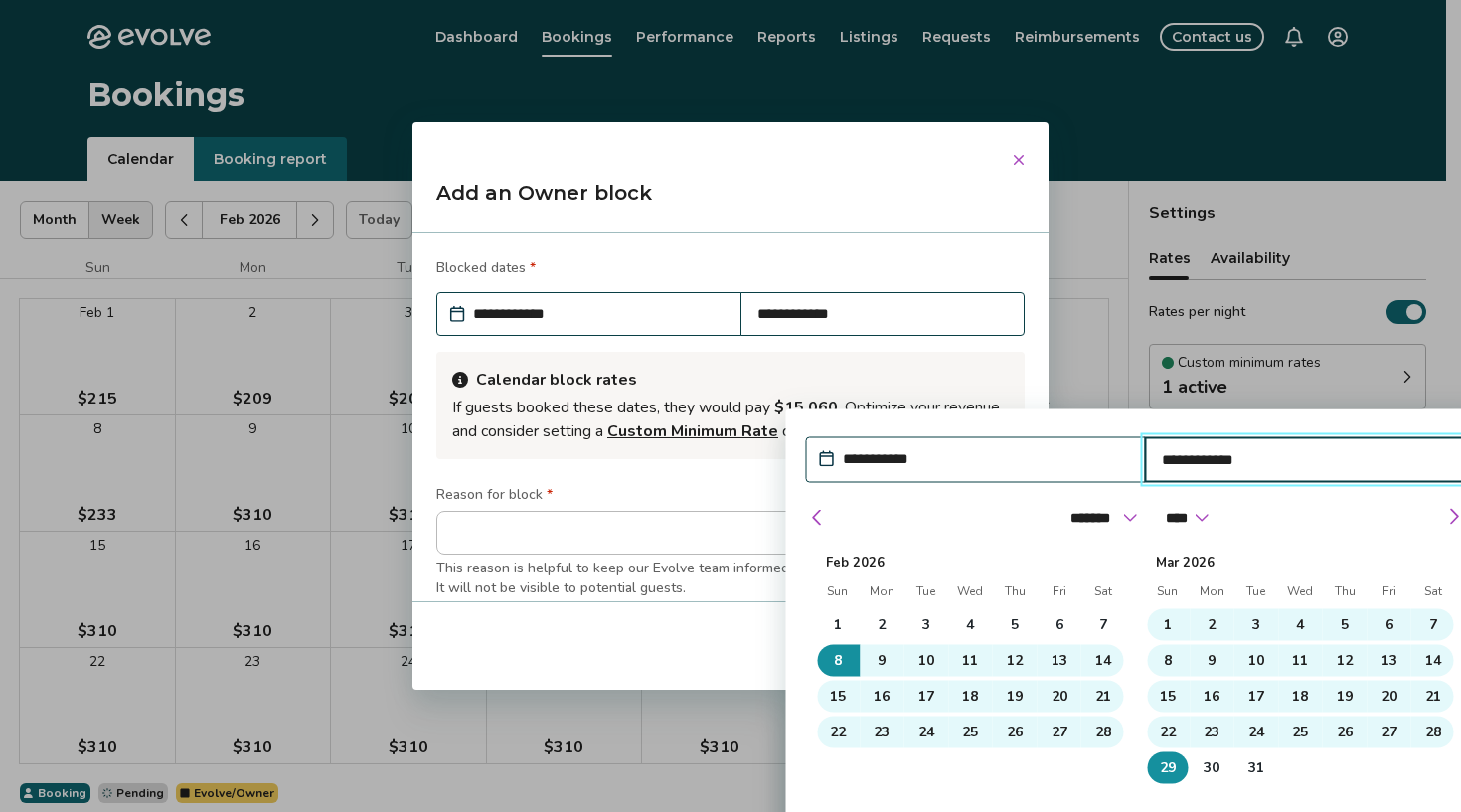 click on "Apply Dates" at bounding box center (1401, 913) 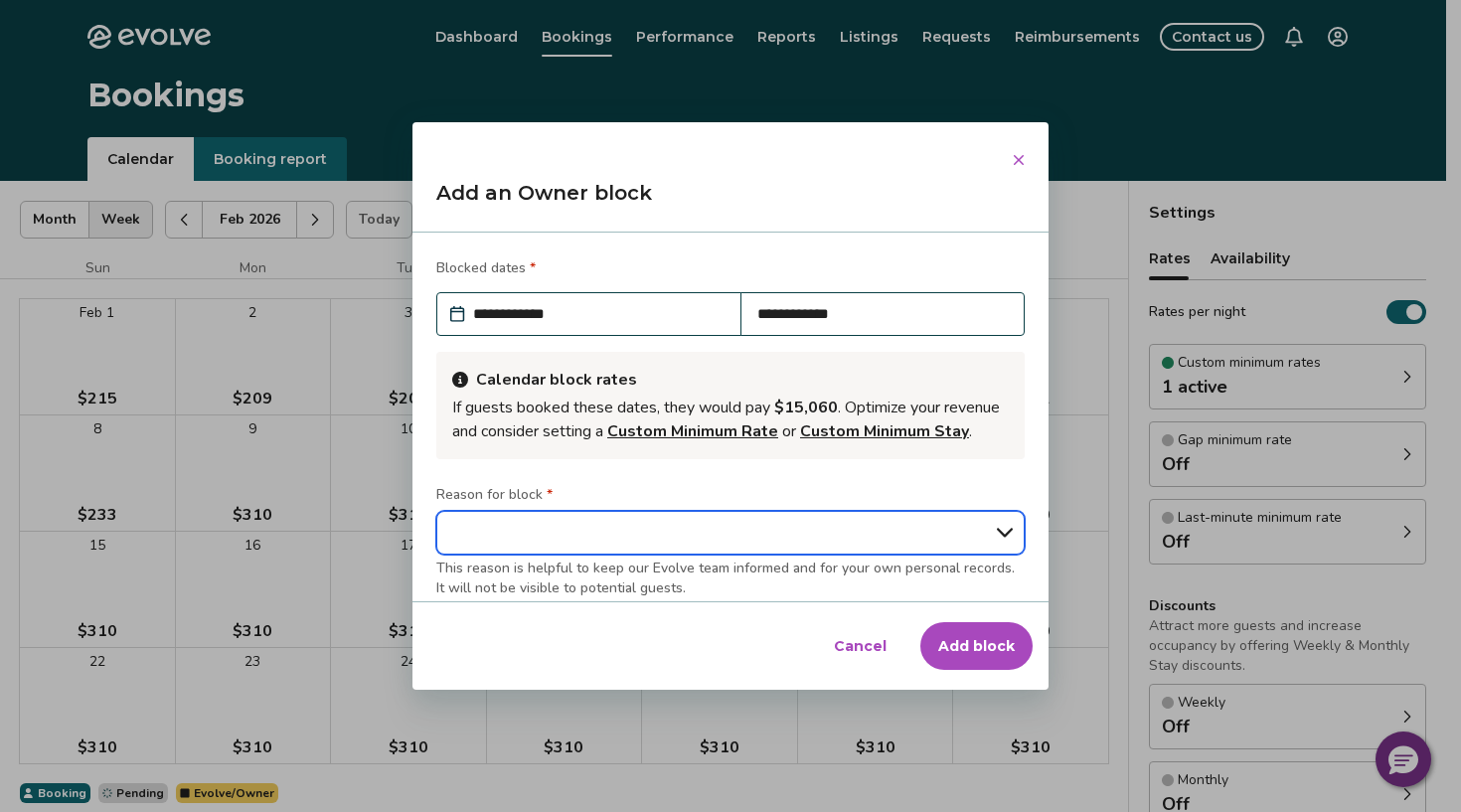 select on "**********" 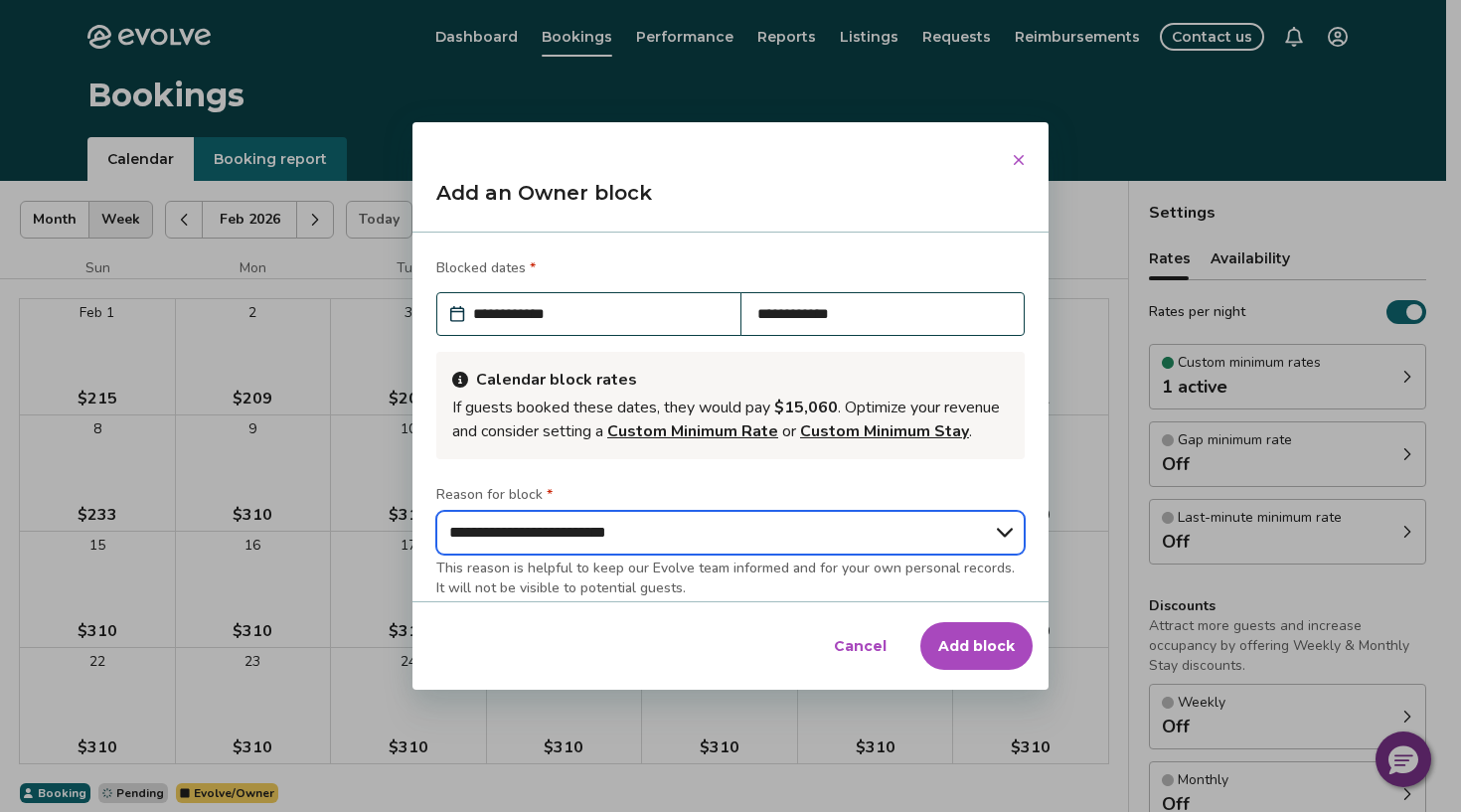 type on "*" 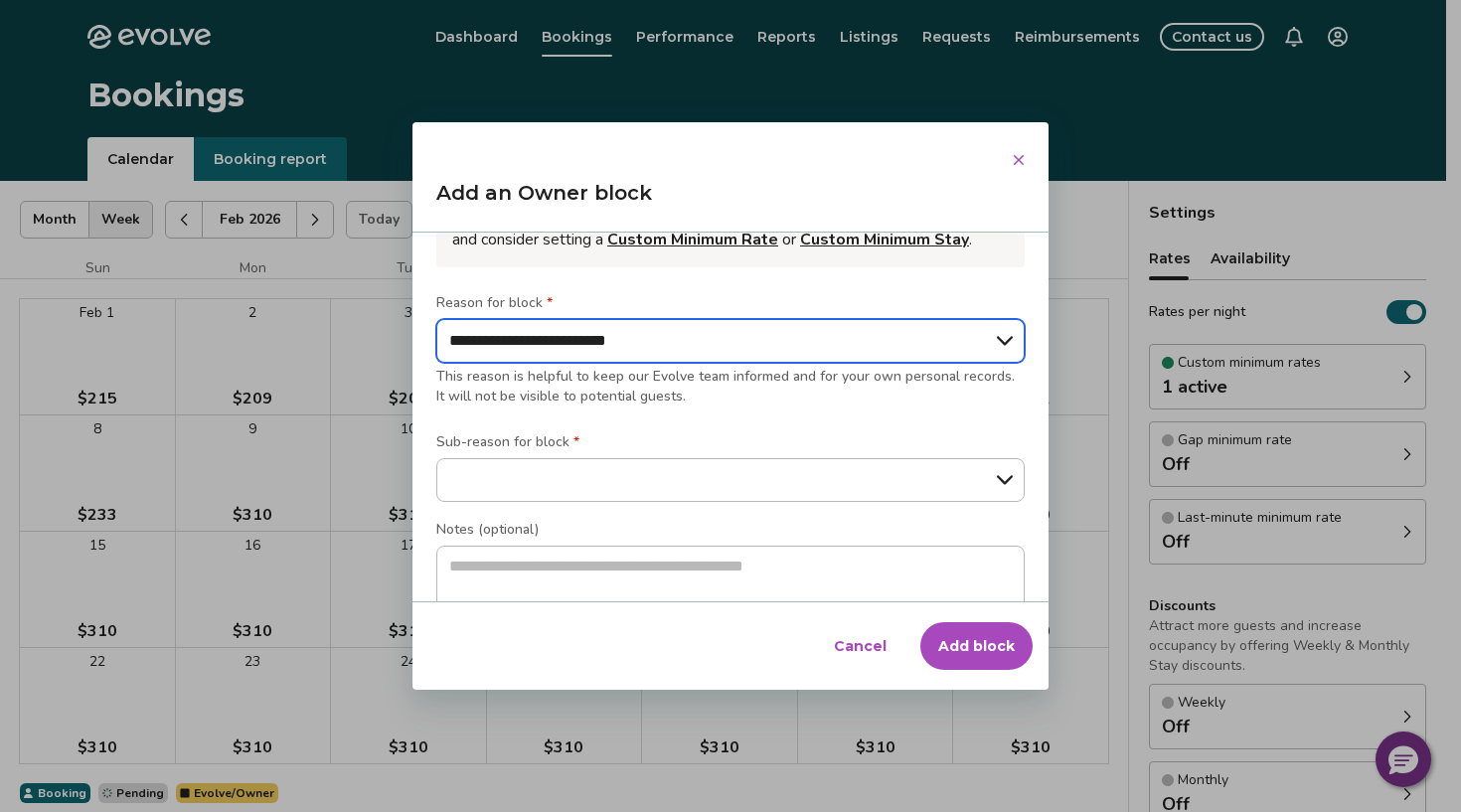 scroll, scrollTop: 211, scrollLeft: 0, axis: vertical 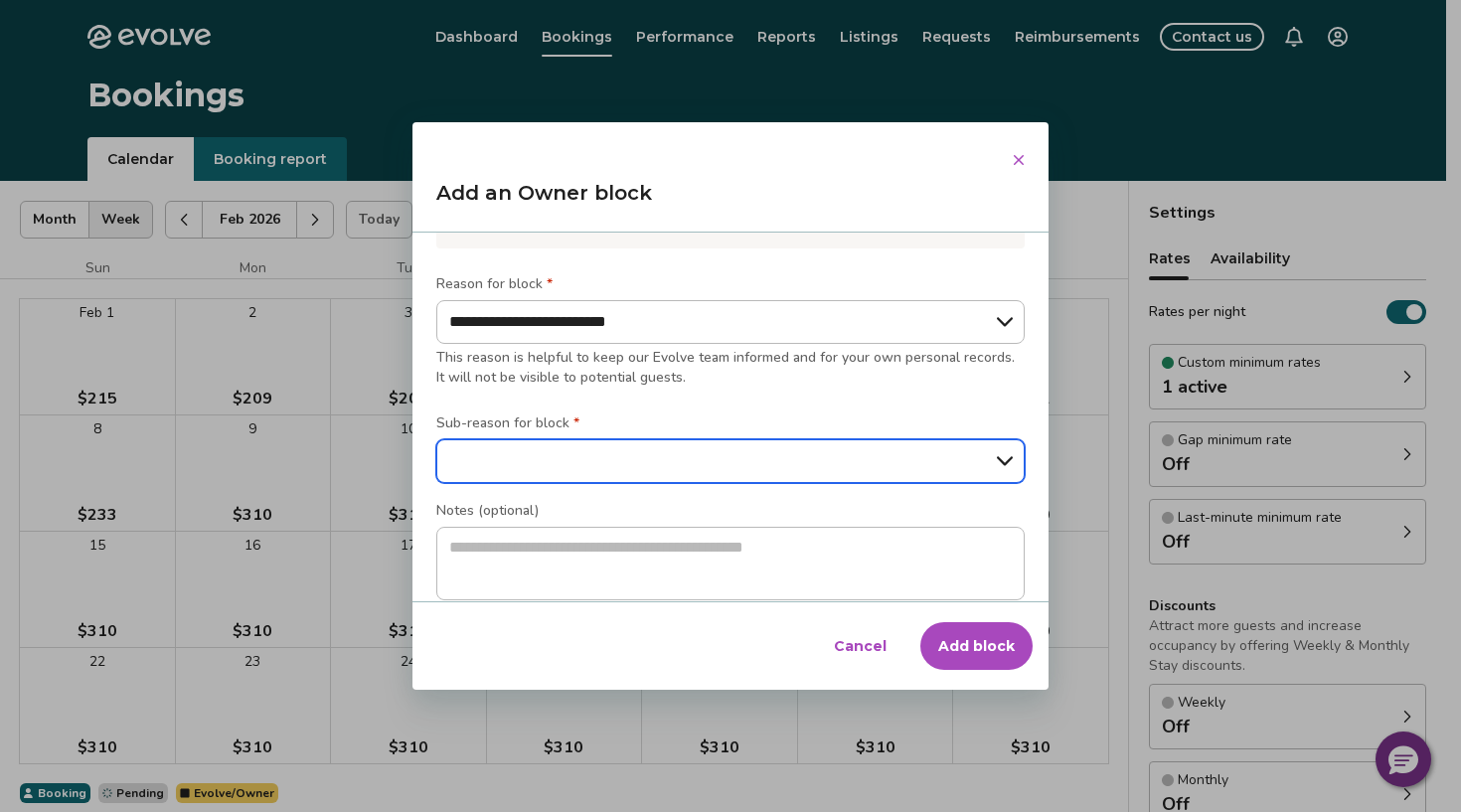 select on "**********" 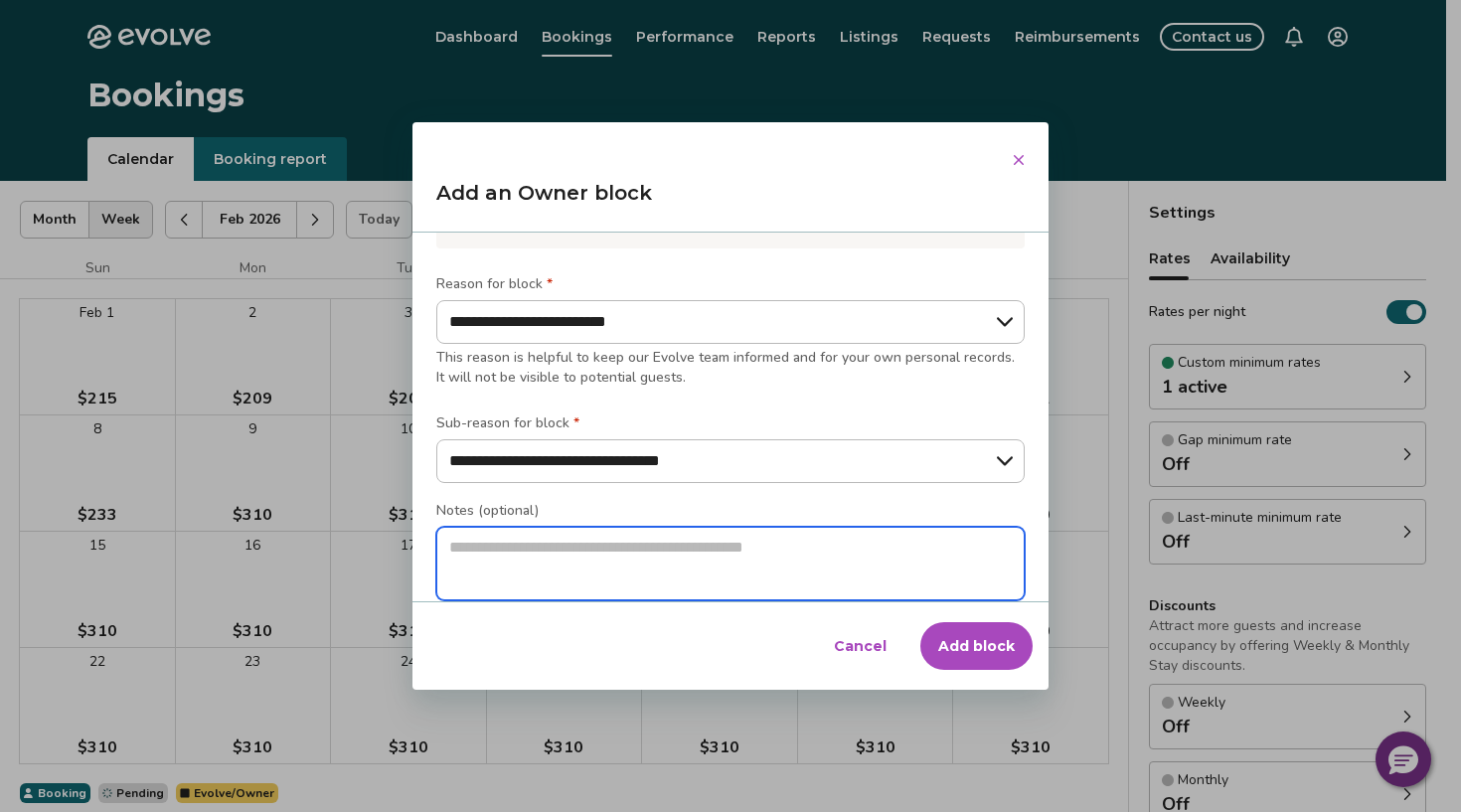 click at bounding box center (730, 564) 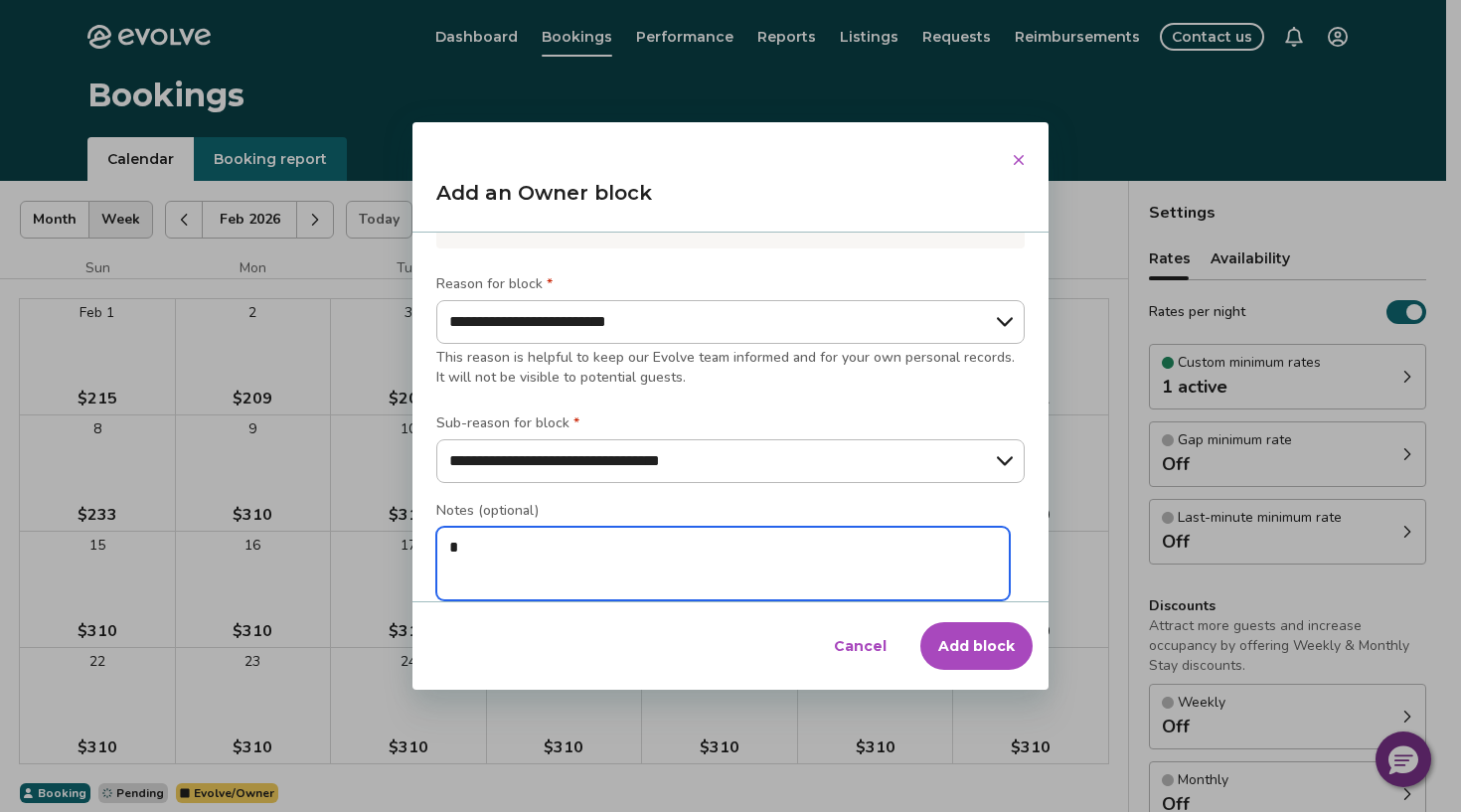 type on "*" 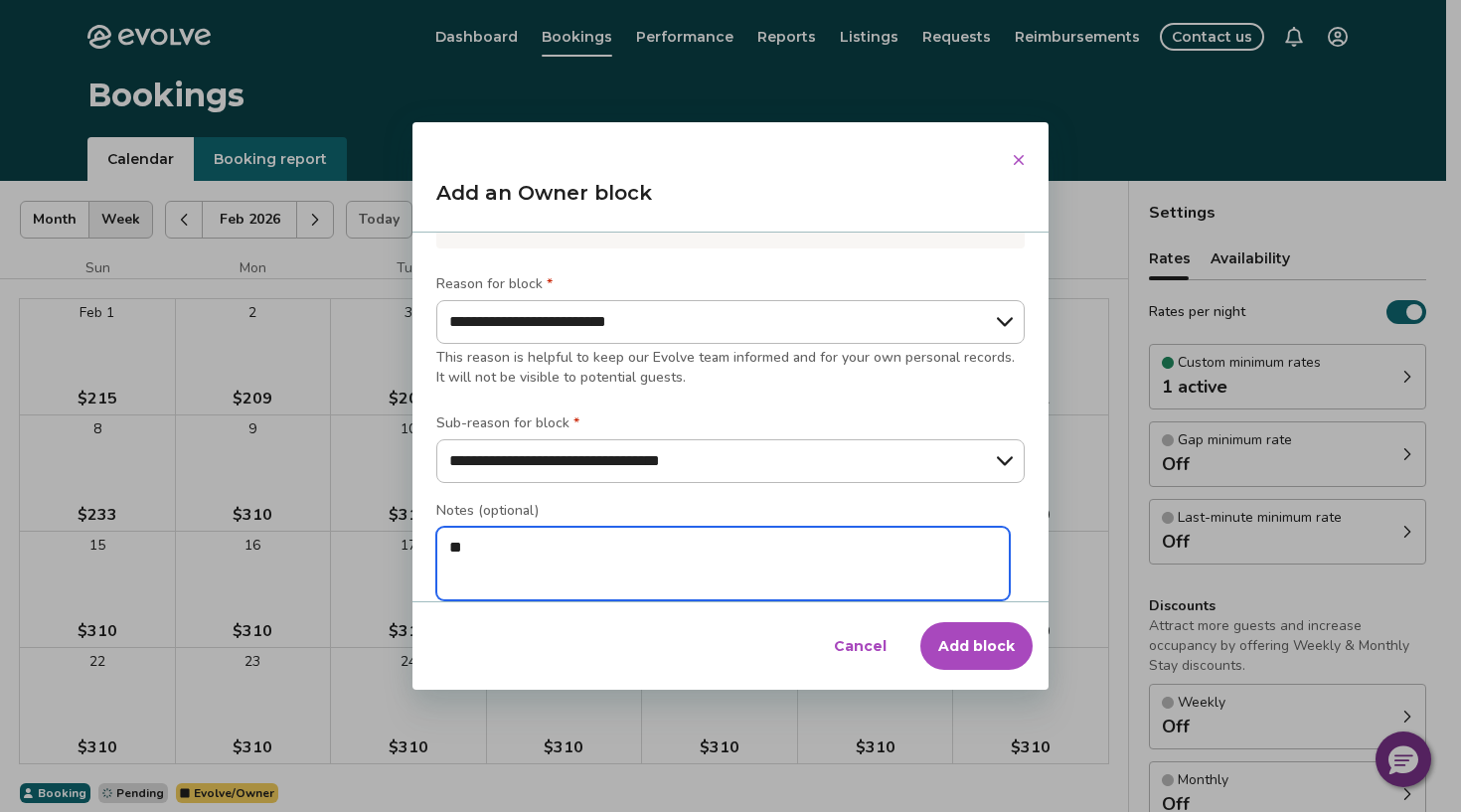 type on "*" 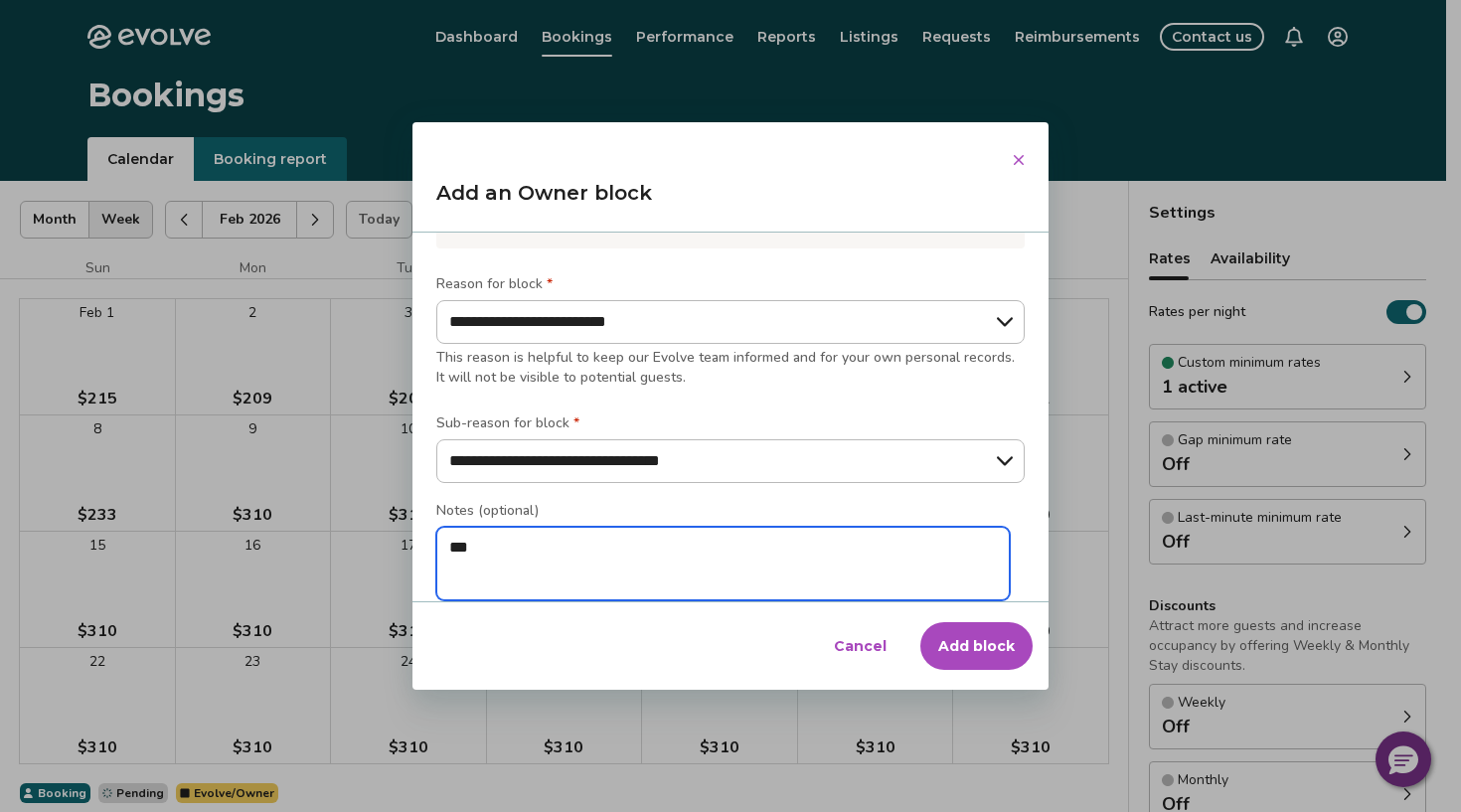 type on "*" 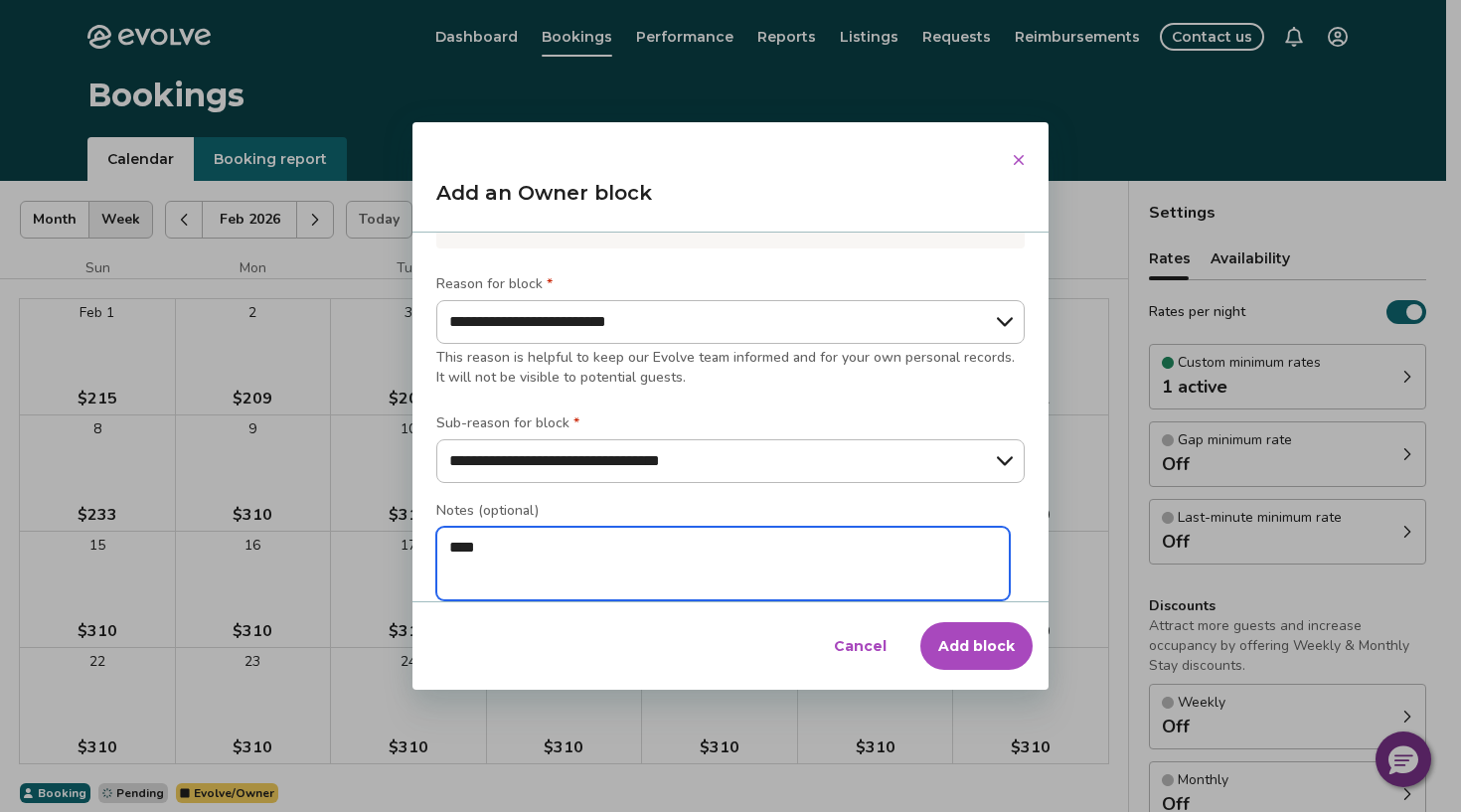 type on "*" 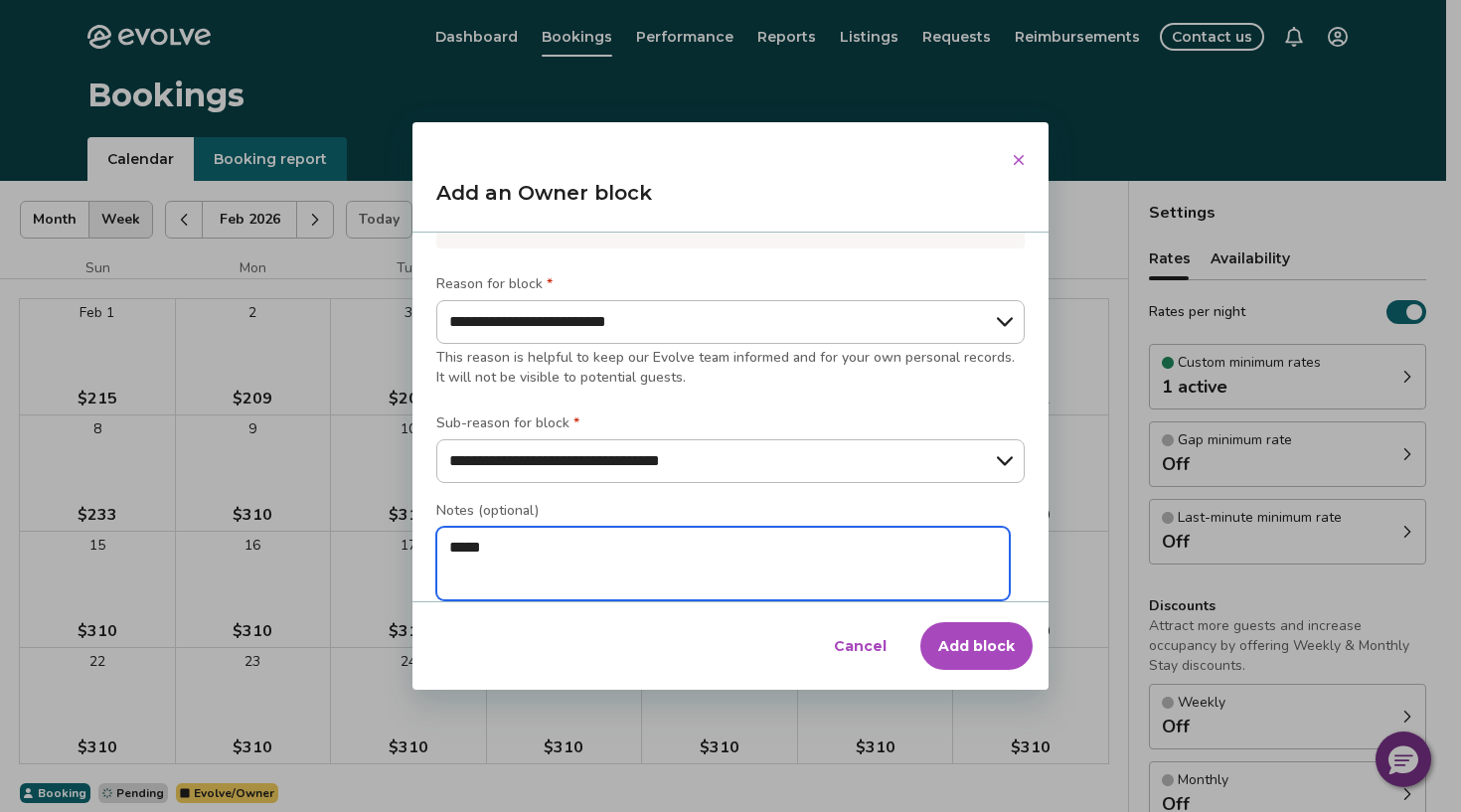 type on "*" 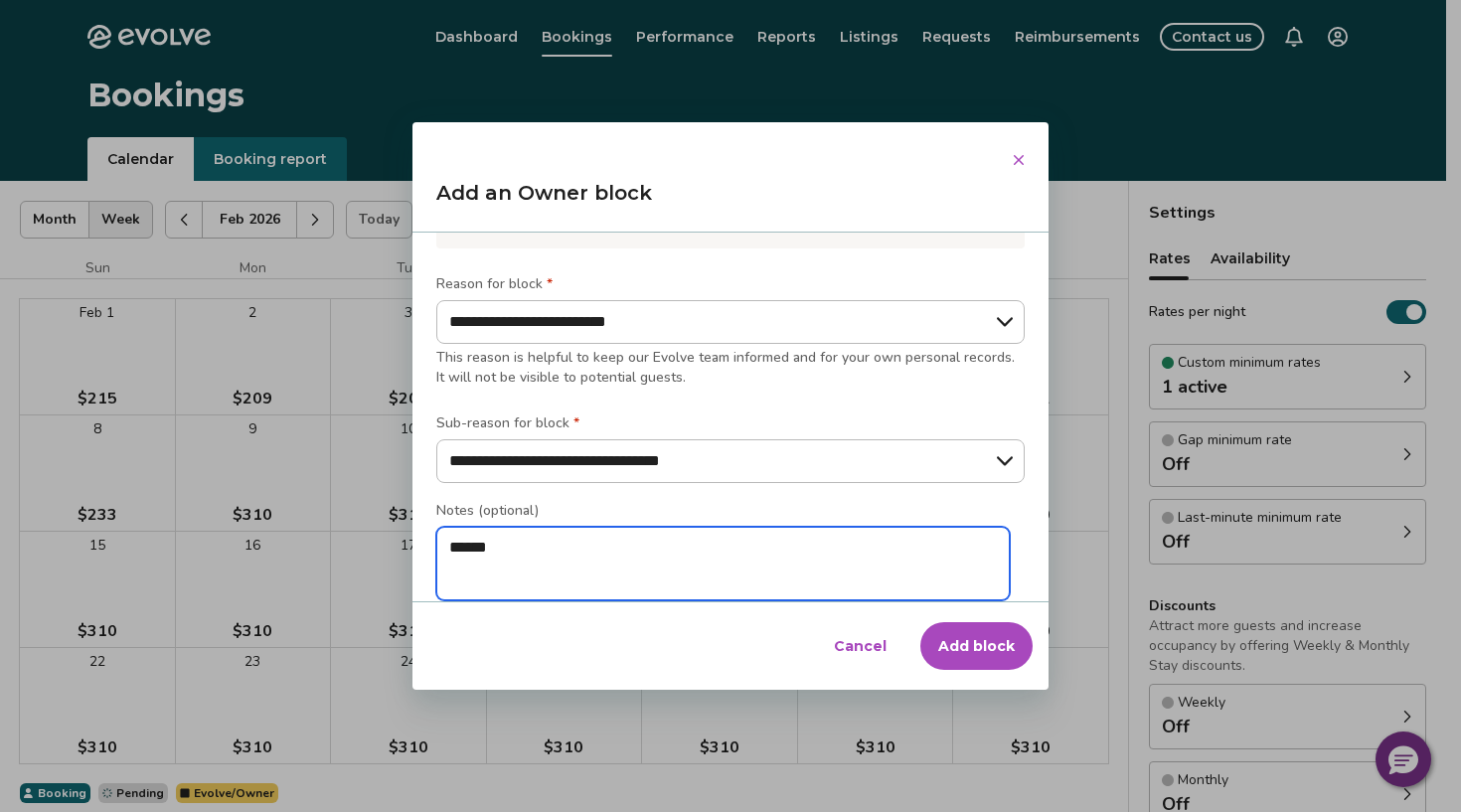 type on "*" 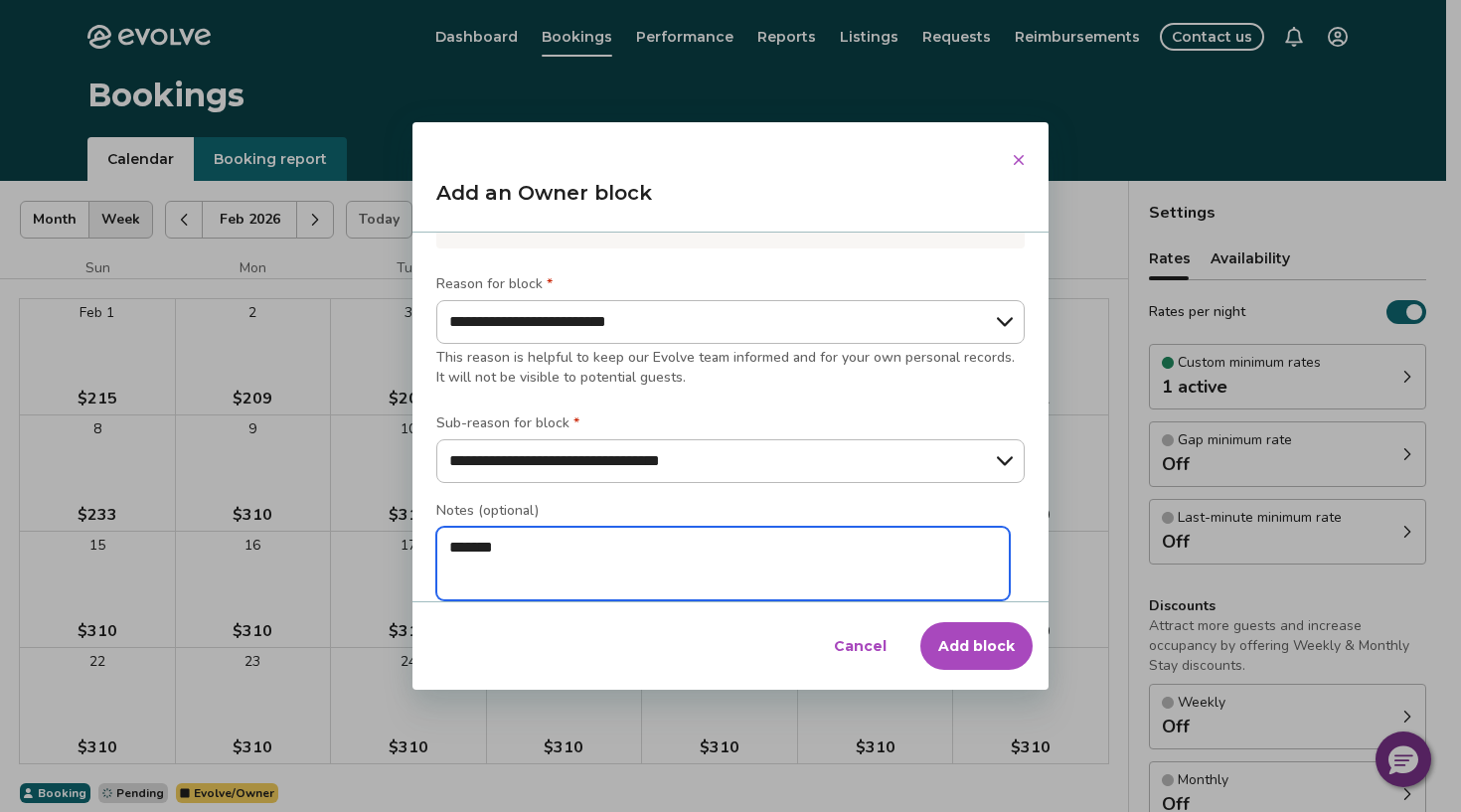 type on "*" 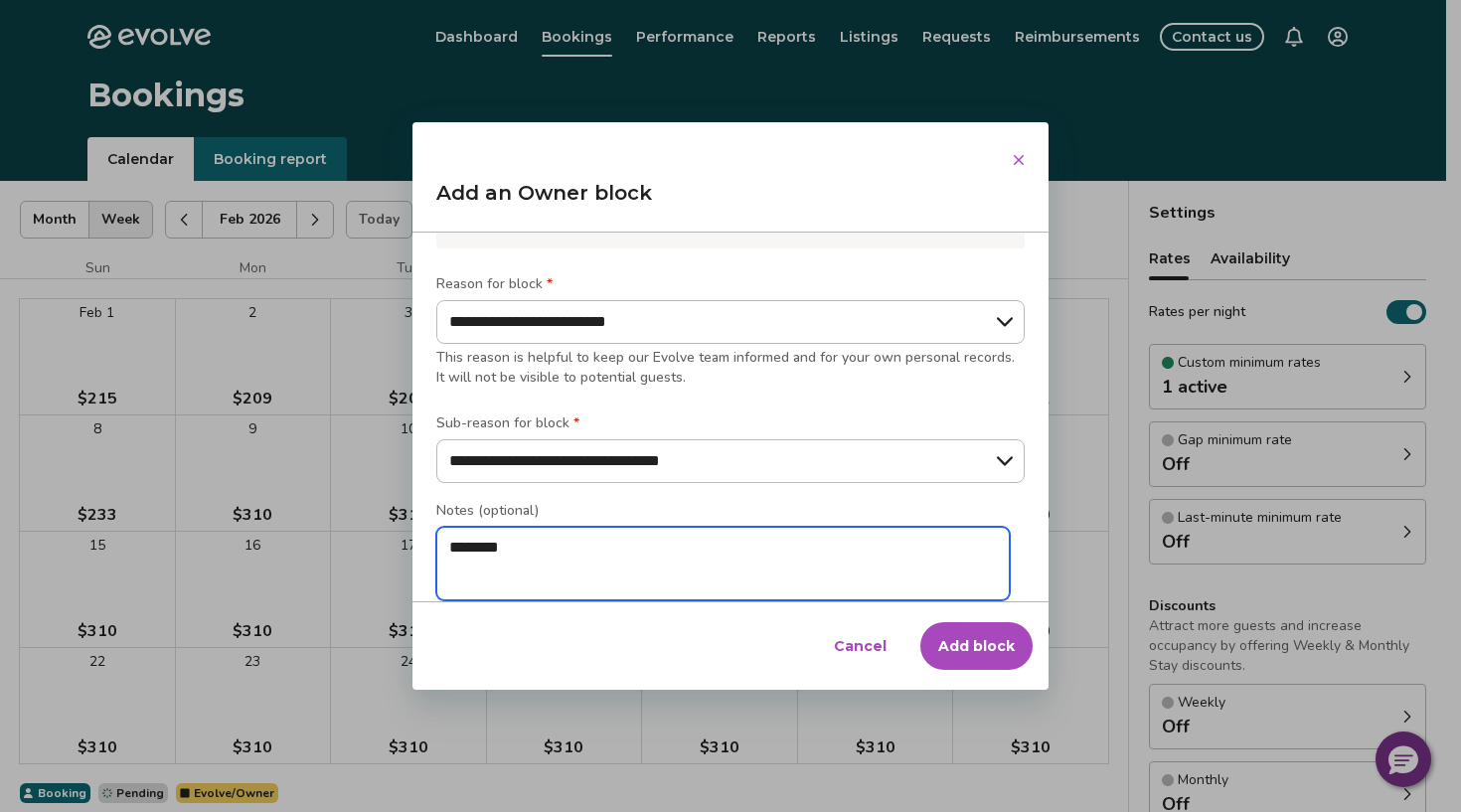 type on "*" 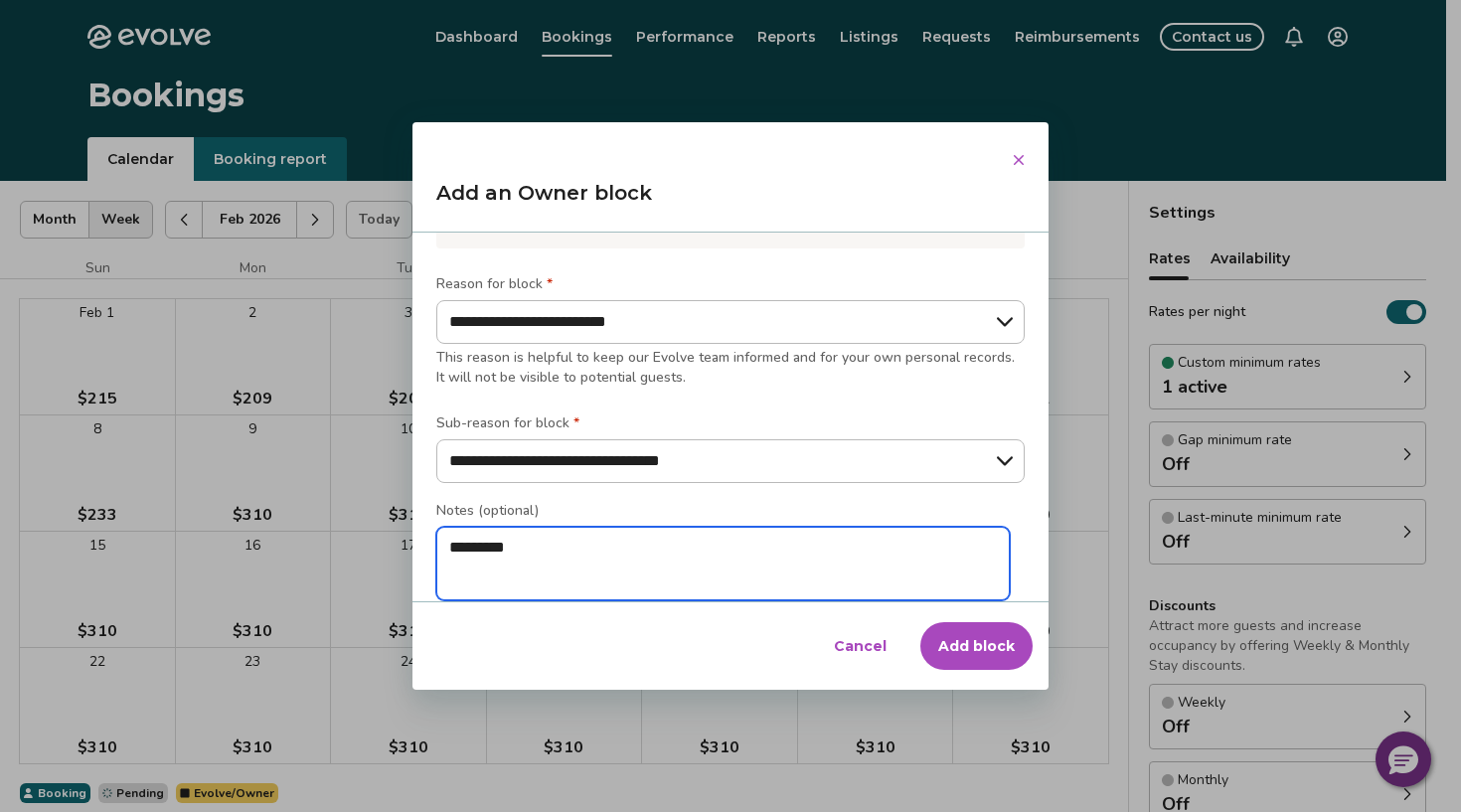 type on "*" 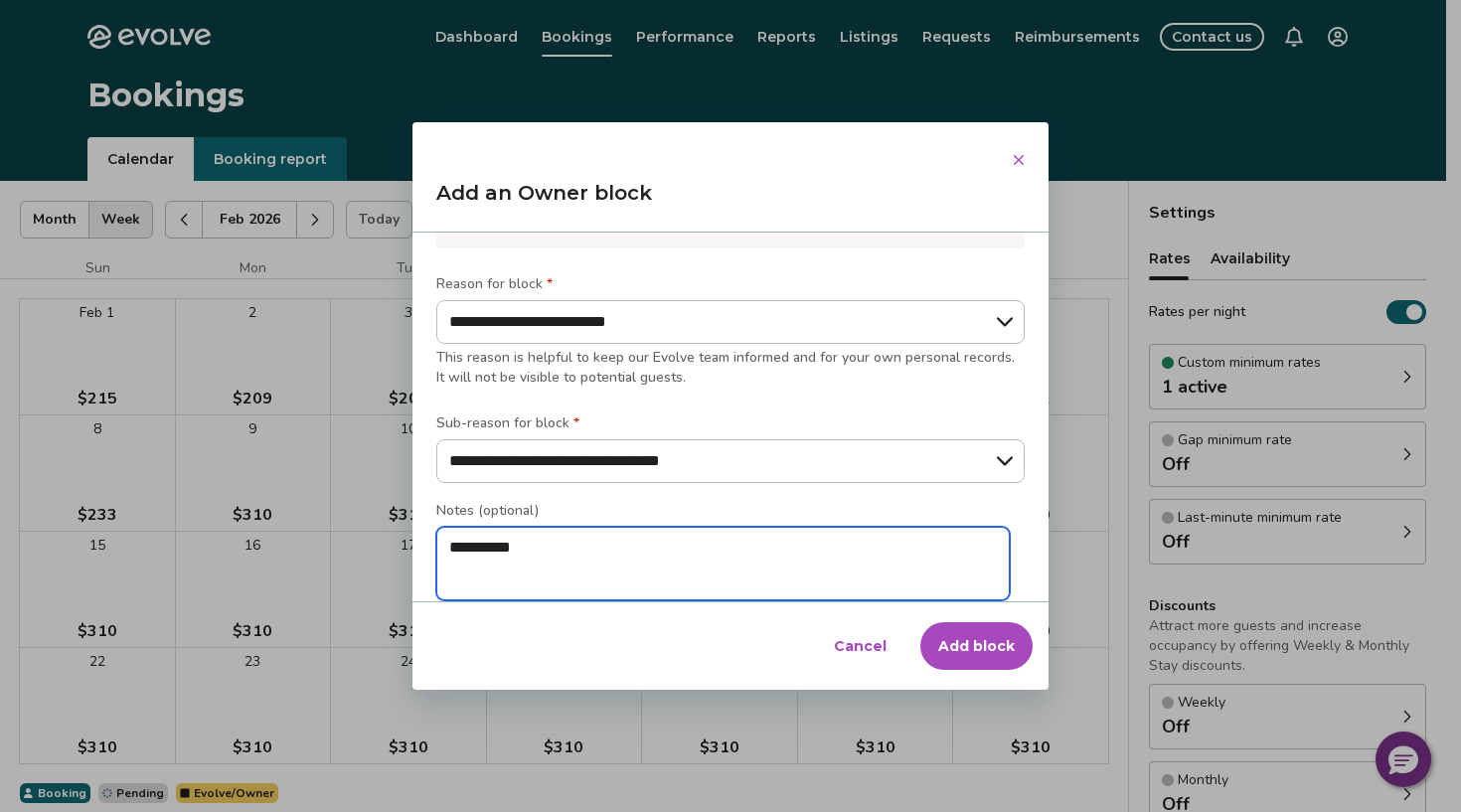 type on "*" 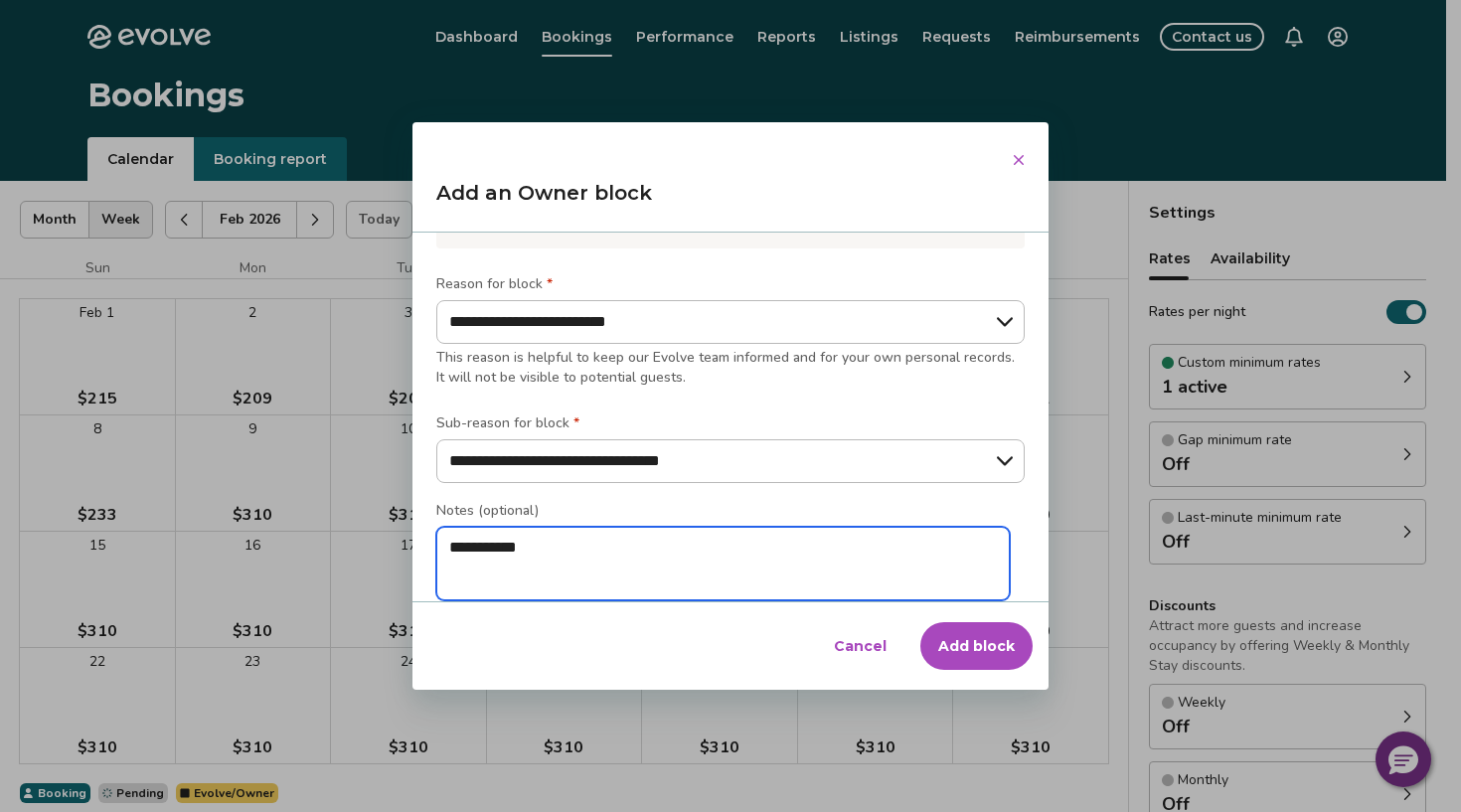 type on "*" 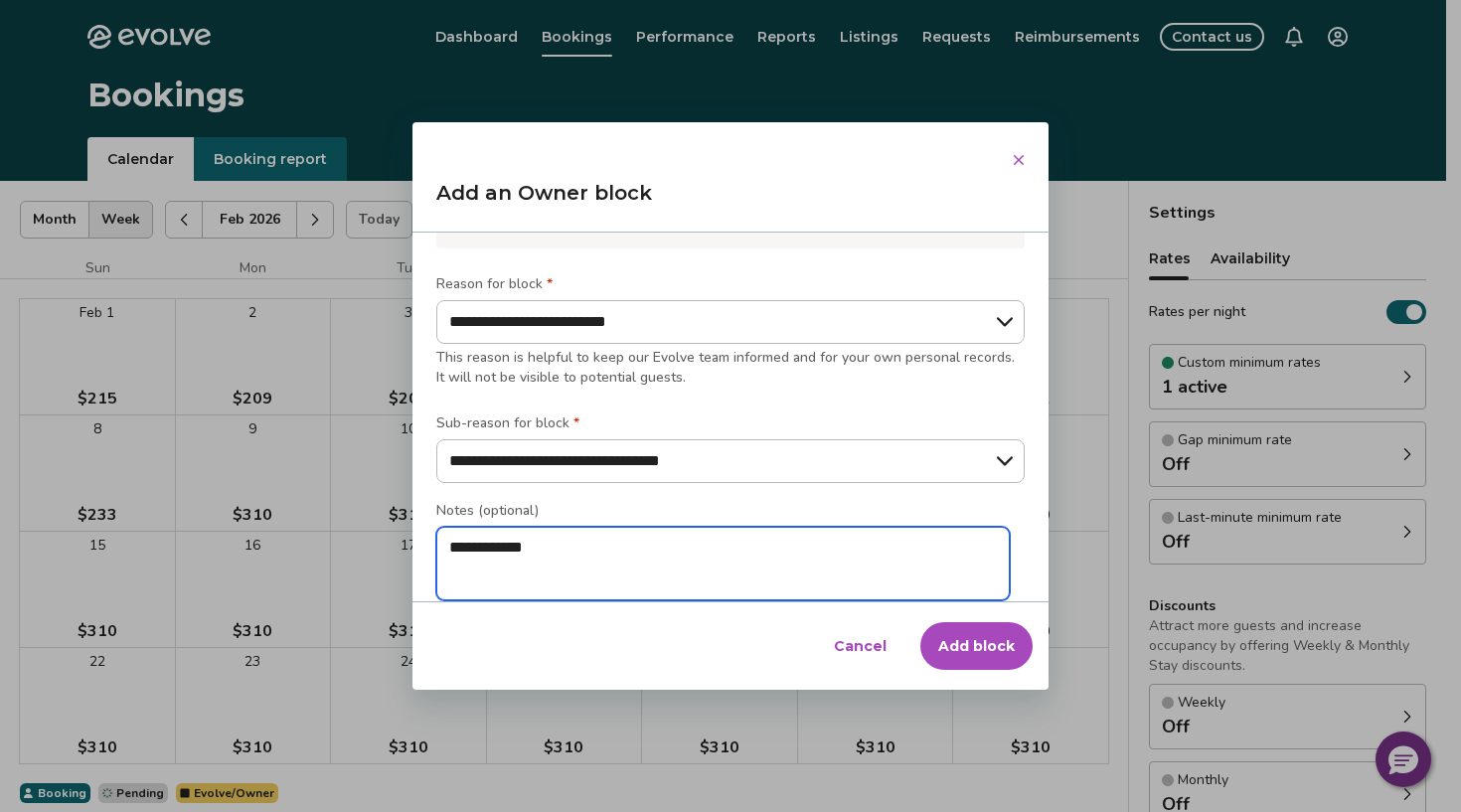 type on "*" 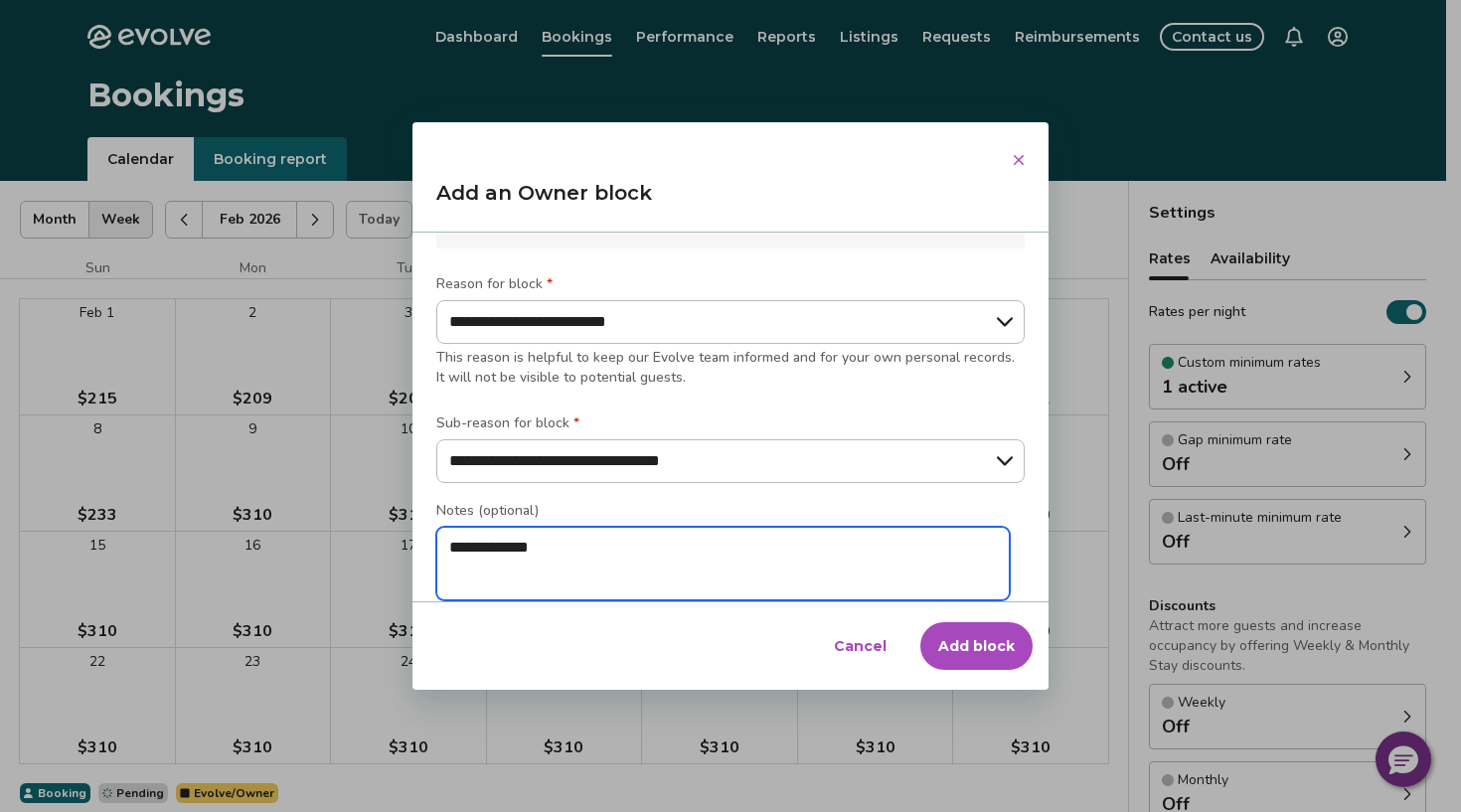 type on "*" 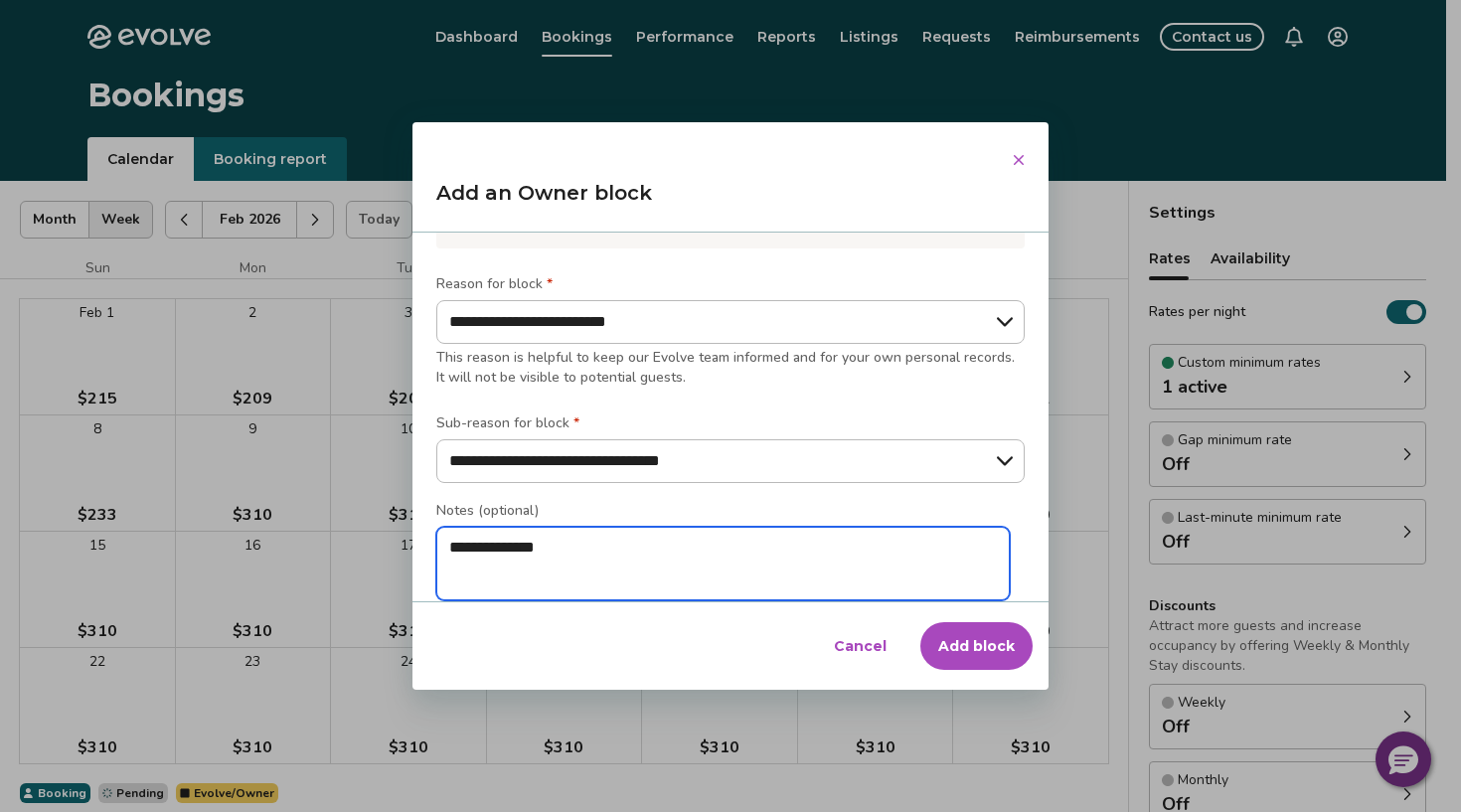 type on "*" 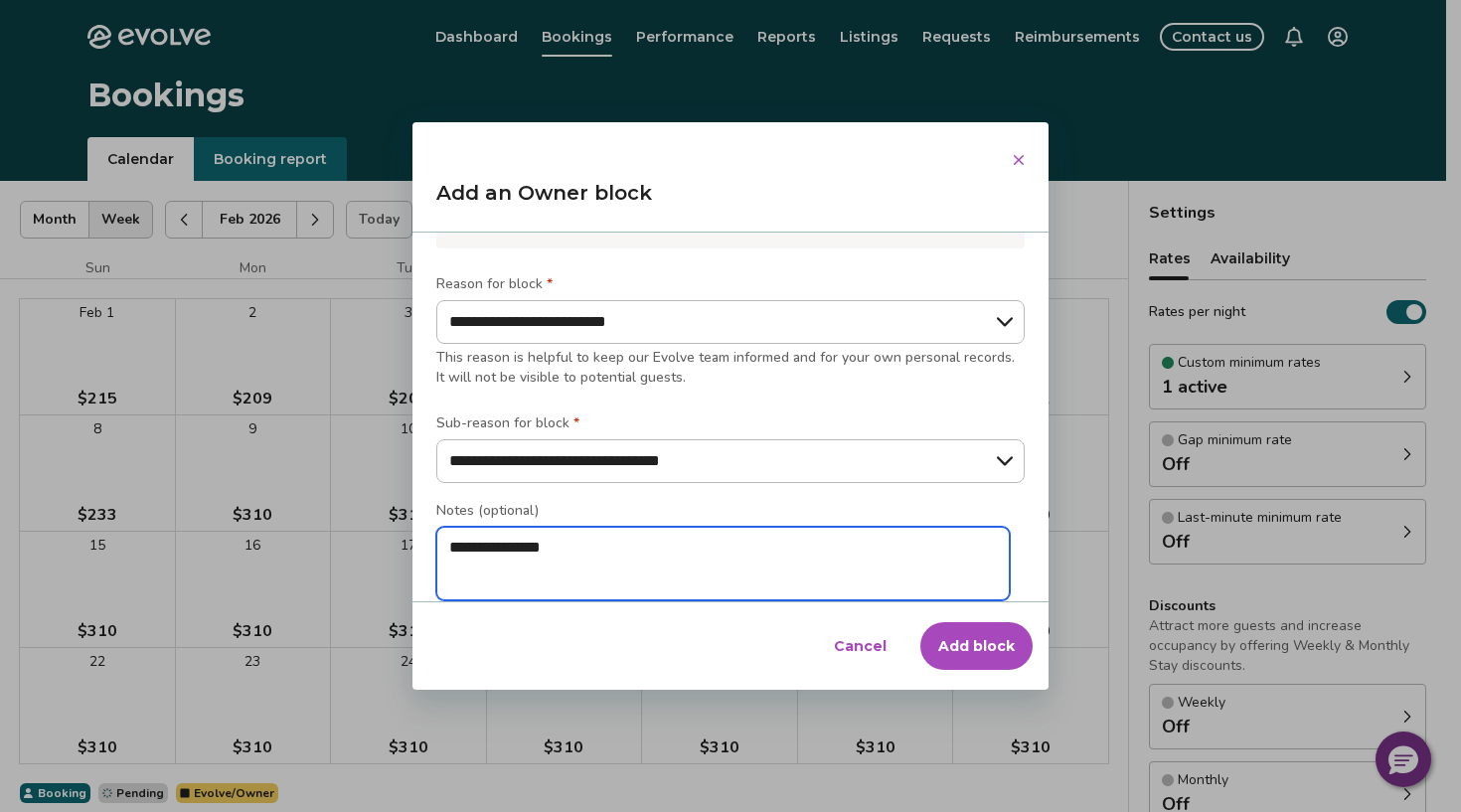 type on "*" 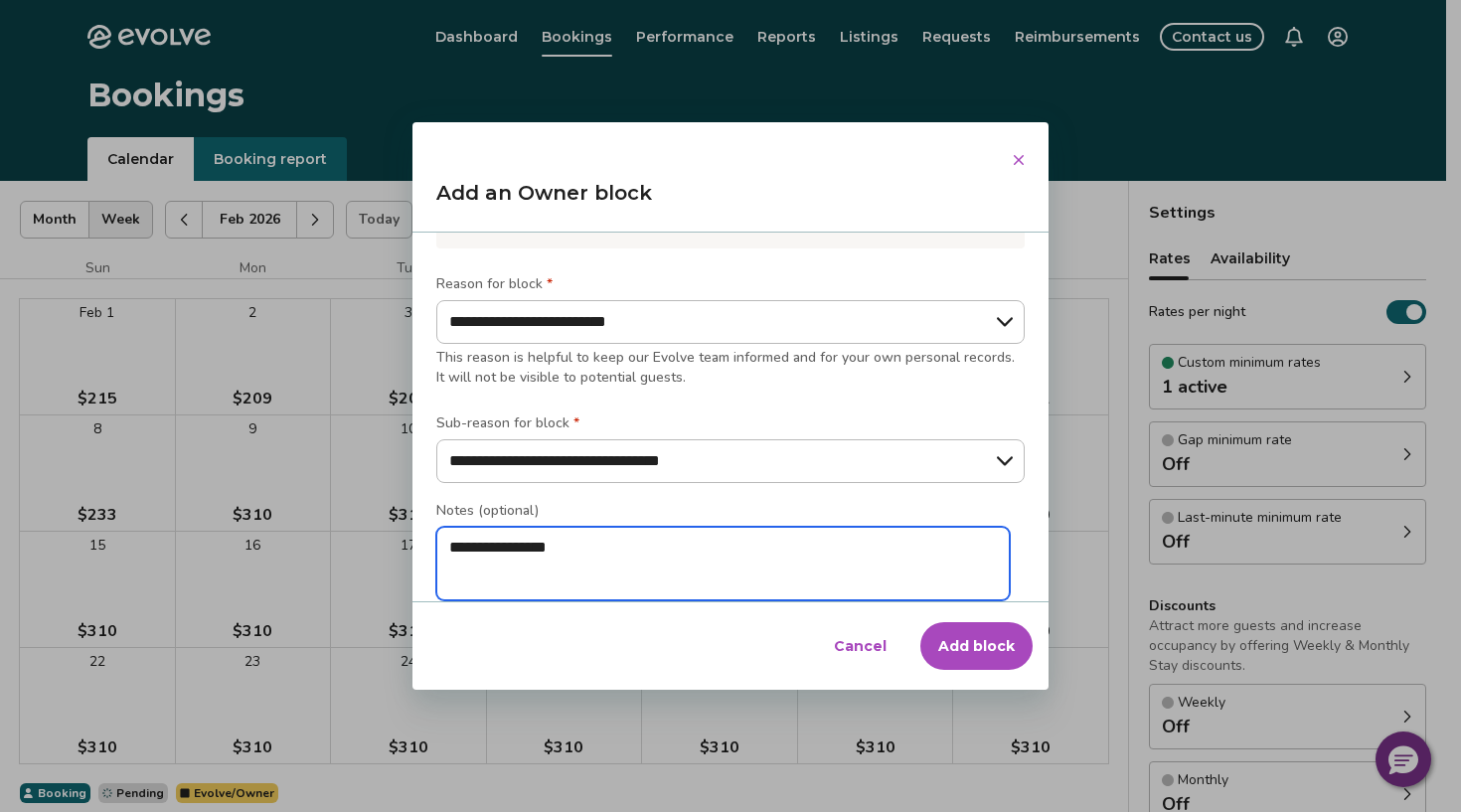 type on "*" 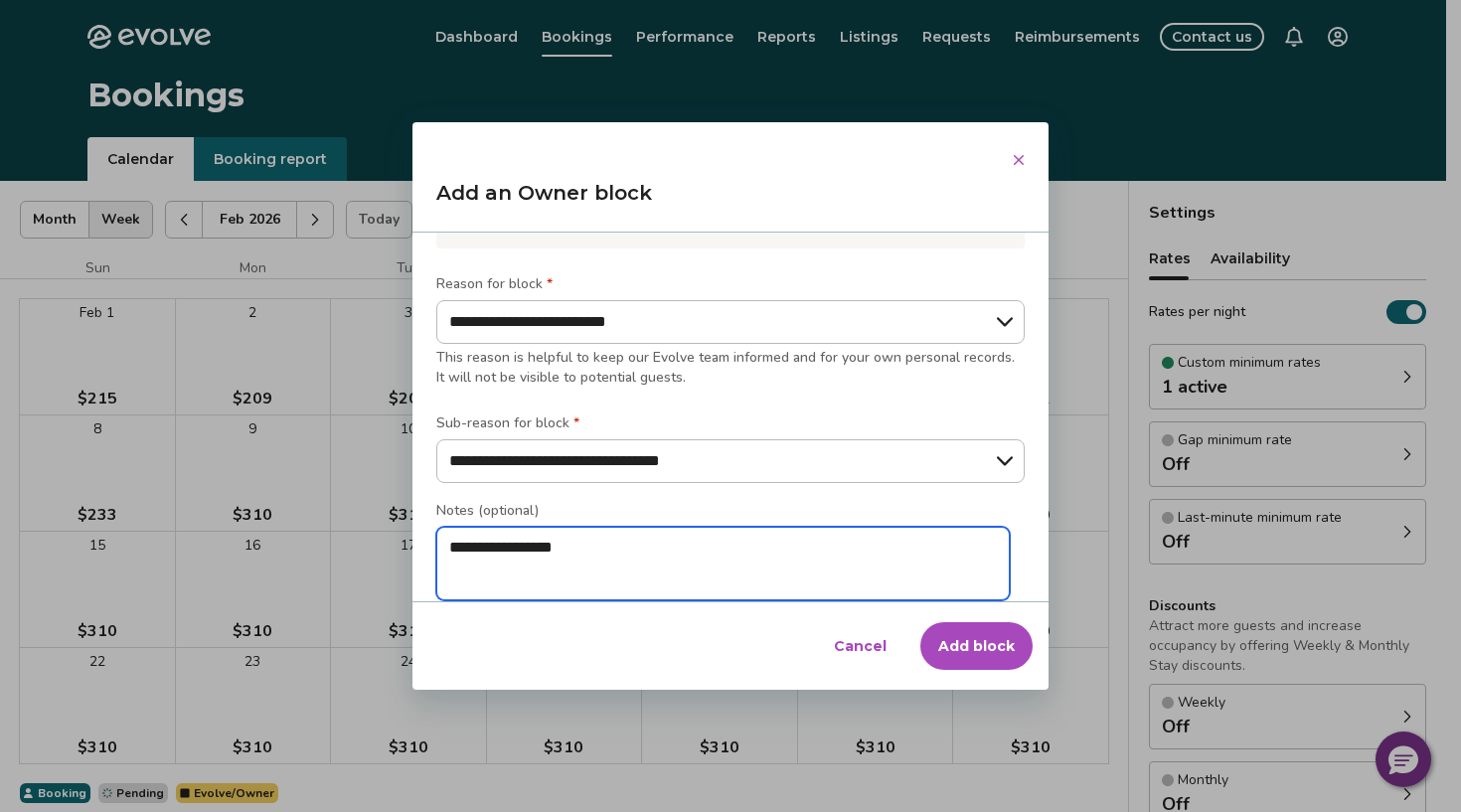 type on "*" 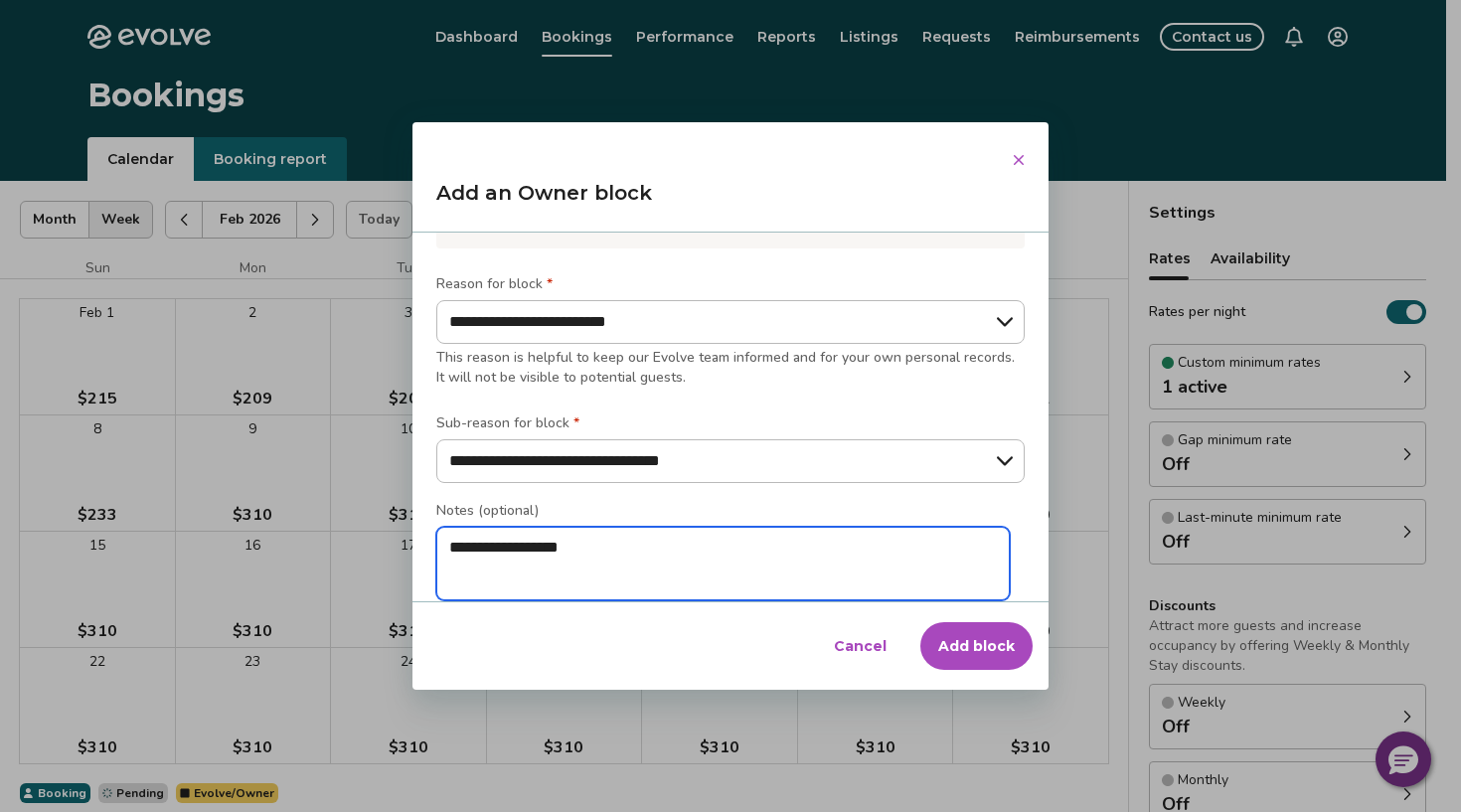 type on "*" 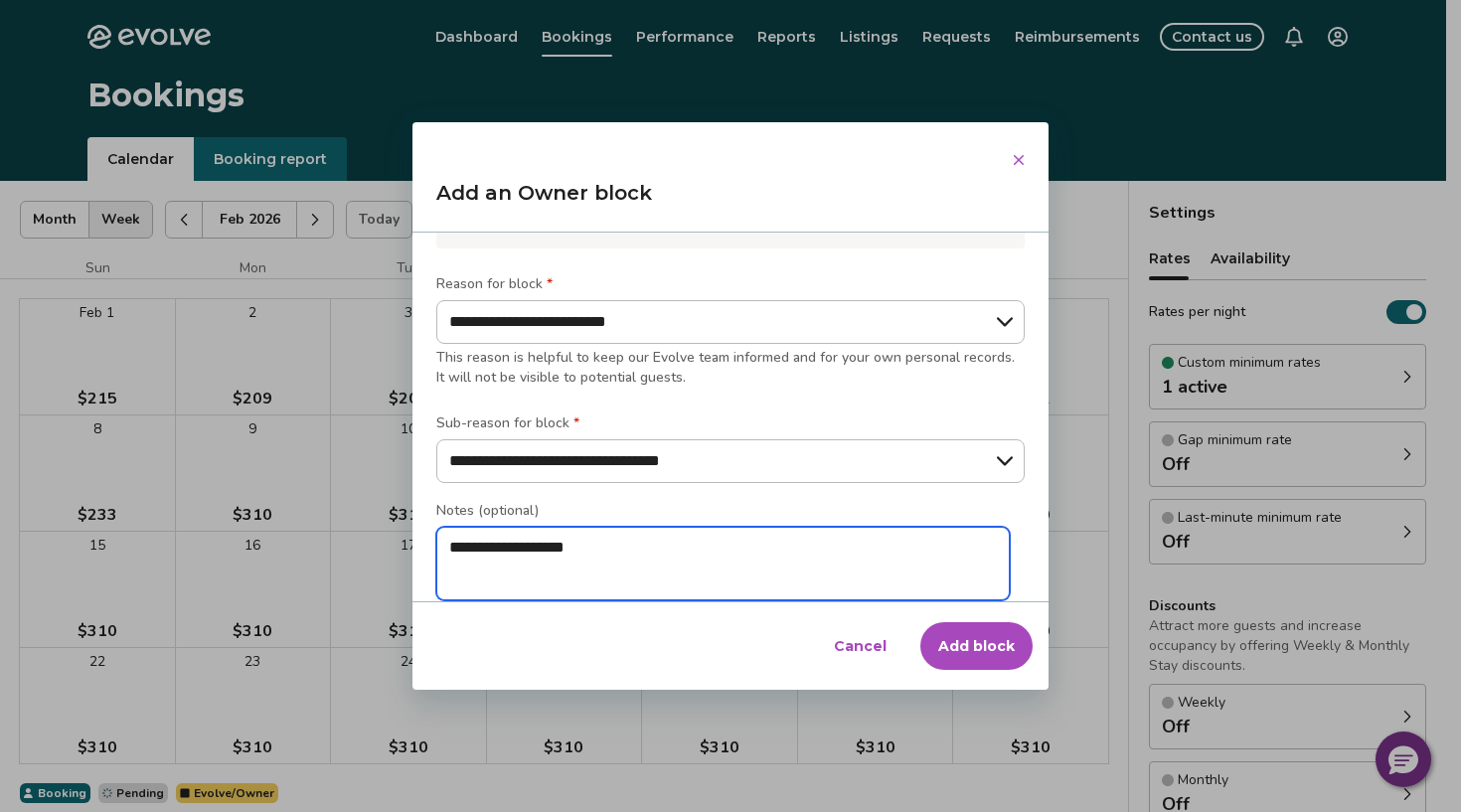 type on "*" 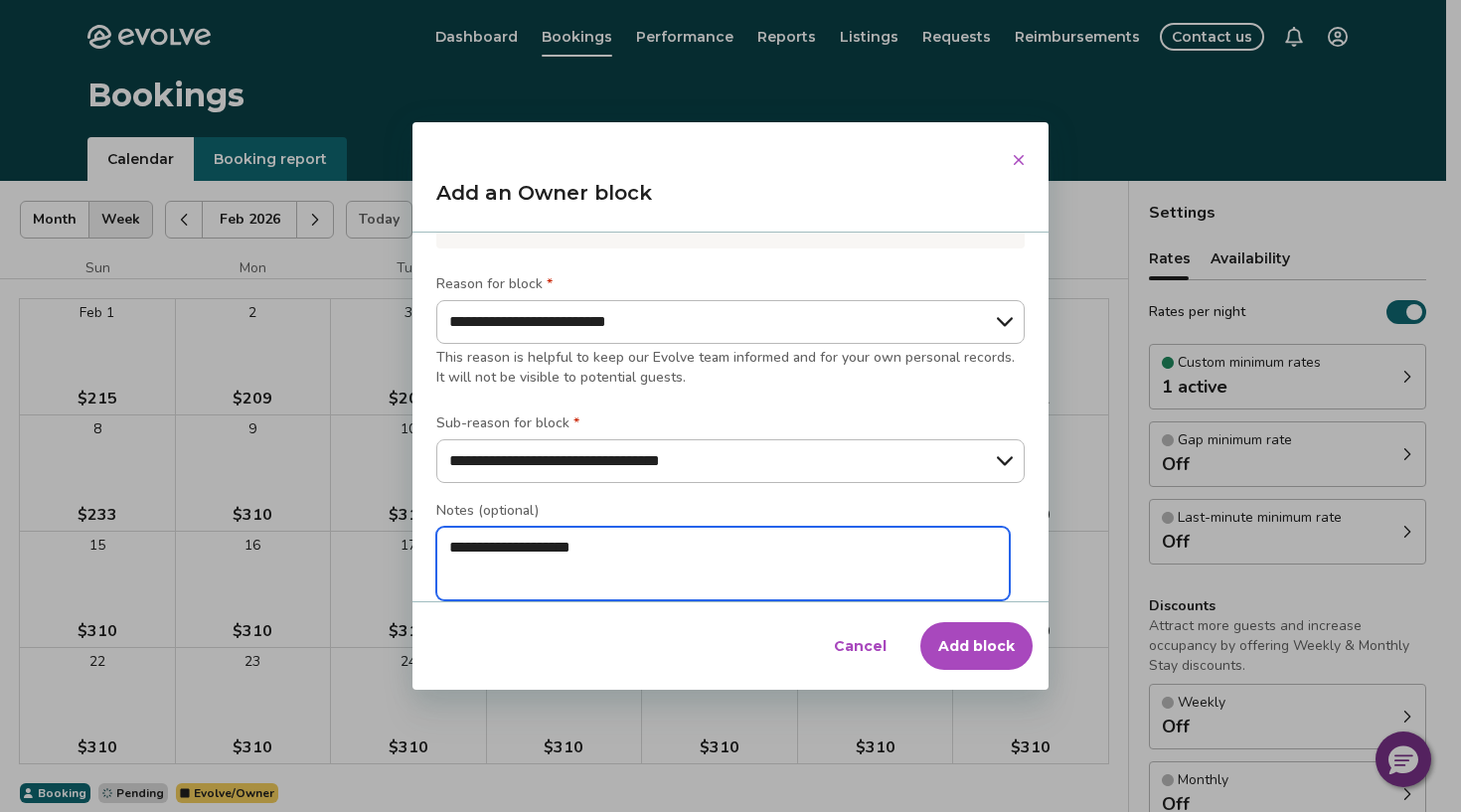 type on "*" 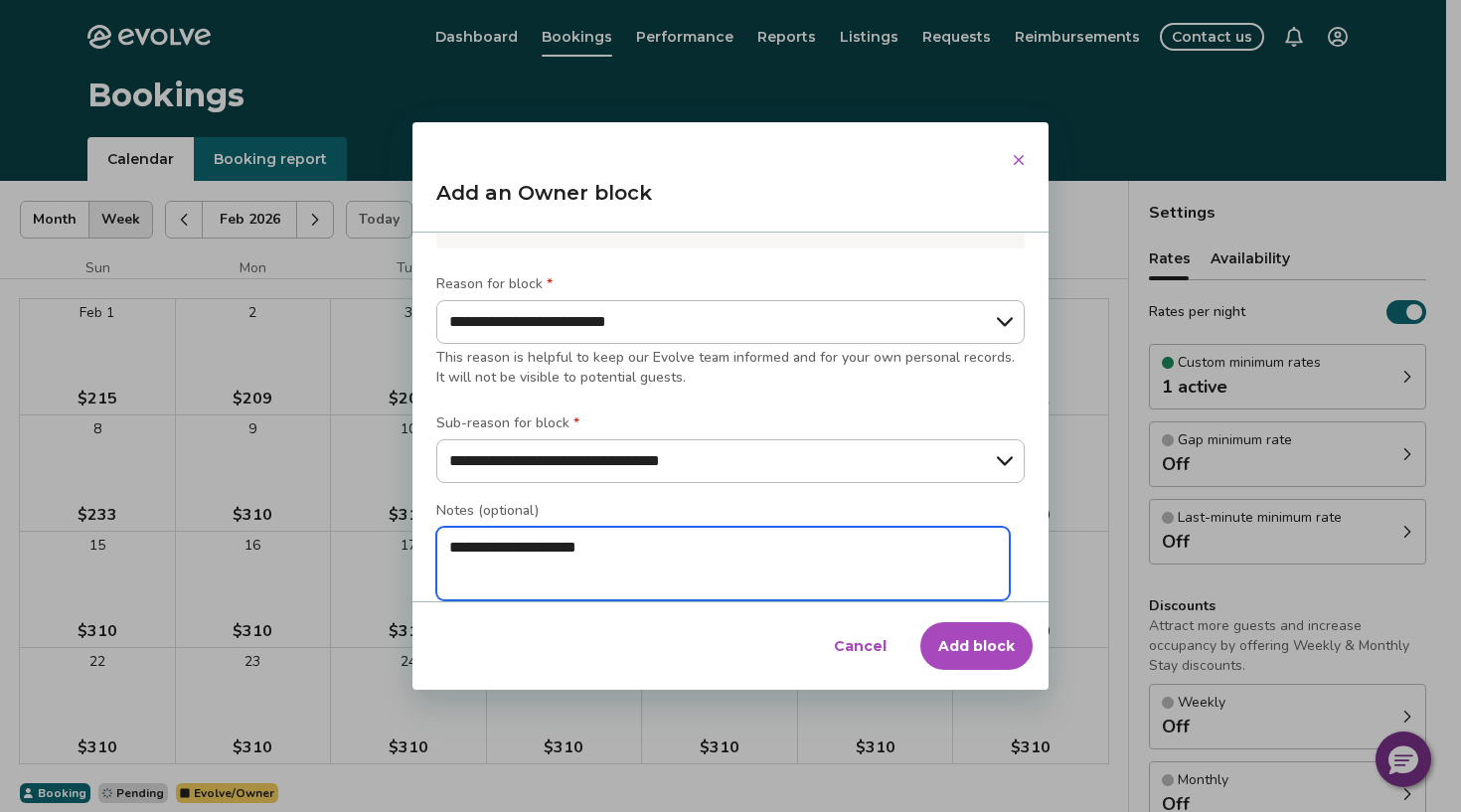 type on "*" 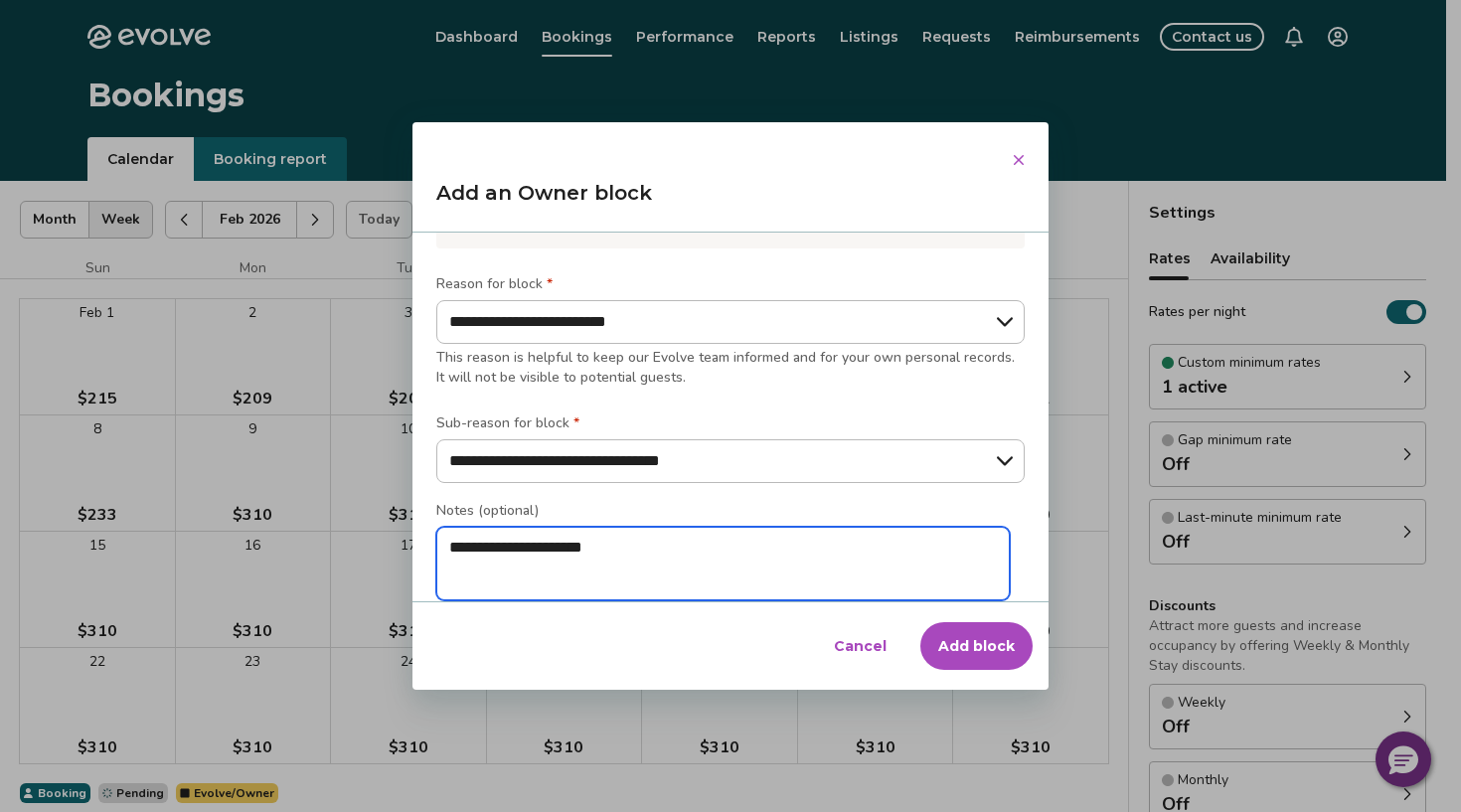 type on "*" 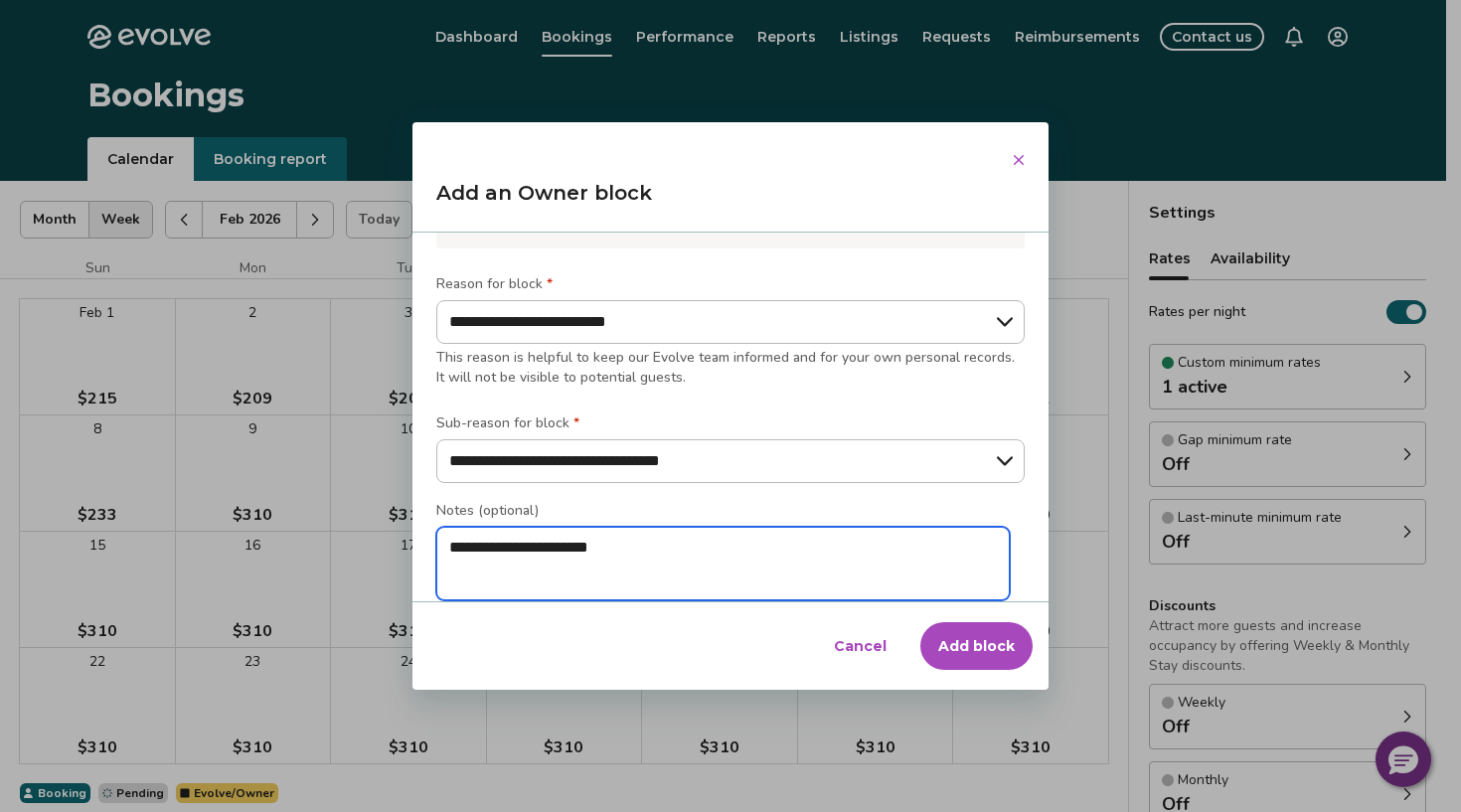 type on "*" 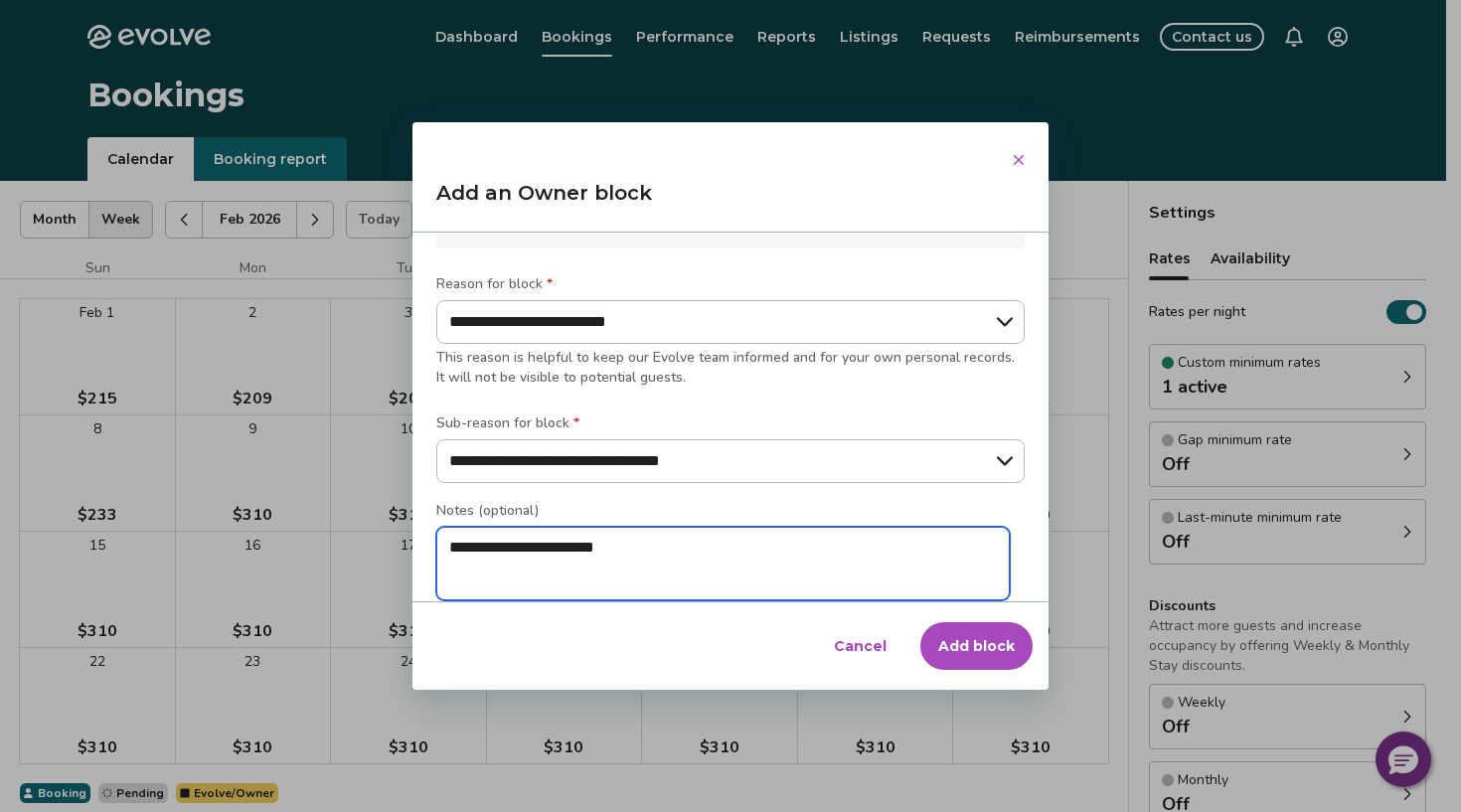 type on "*" 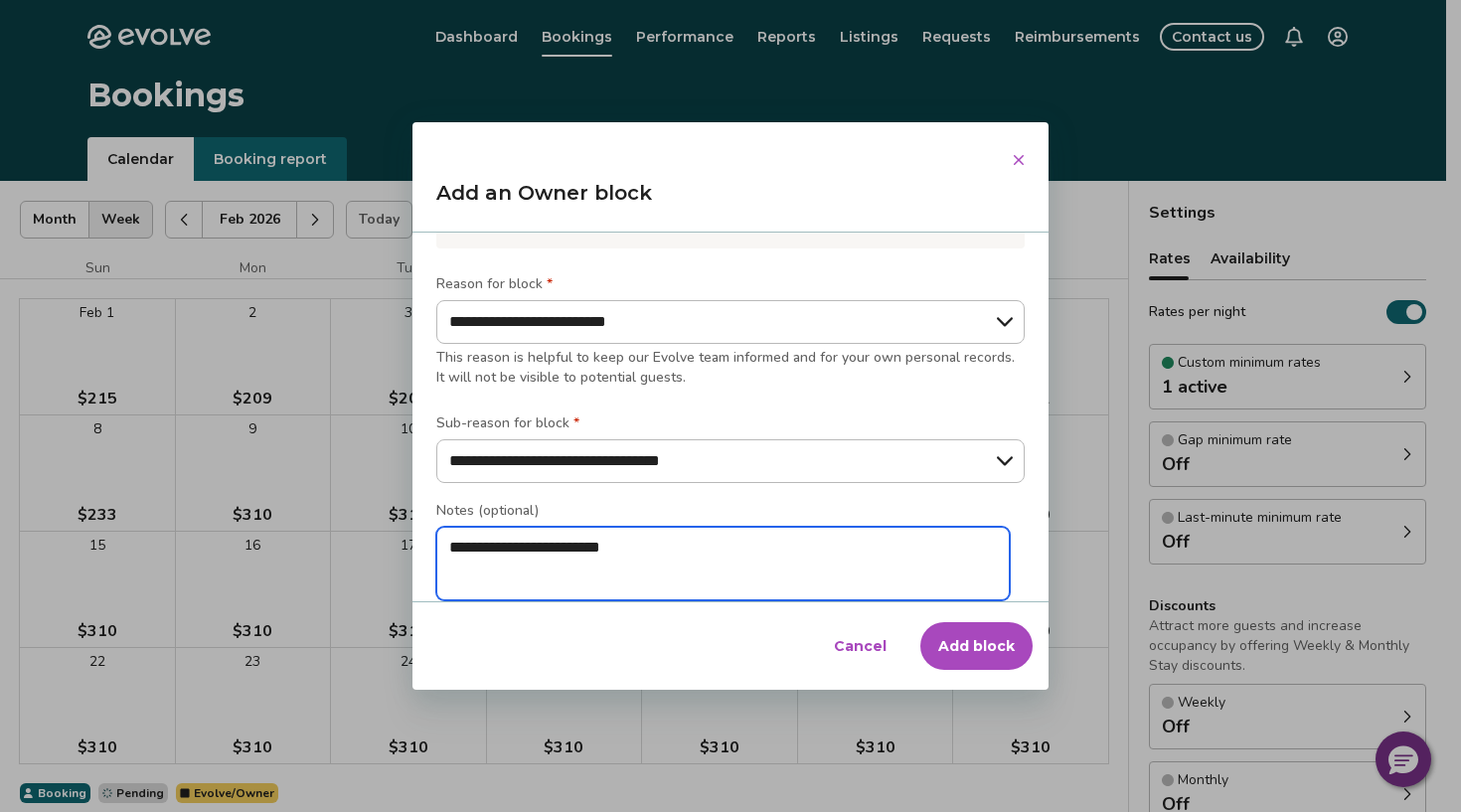 type on "*" 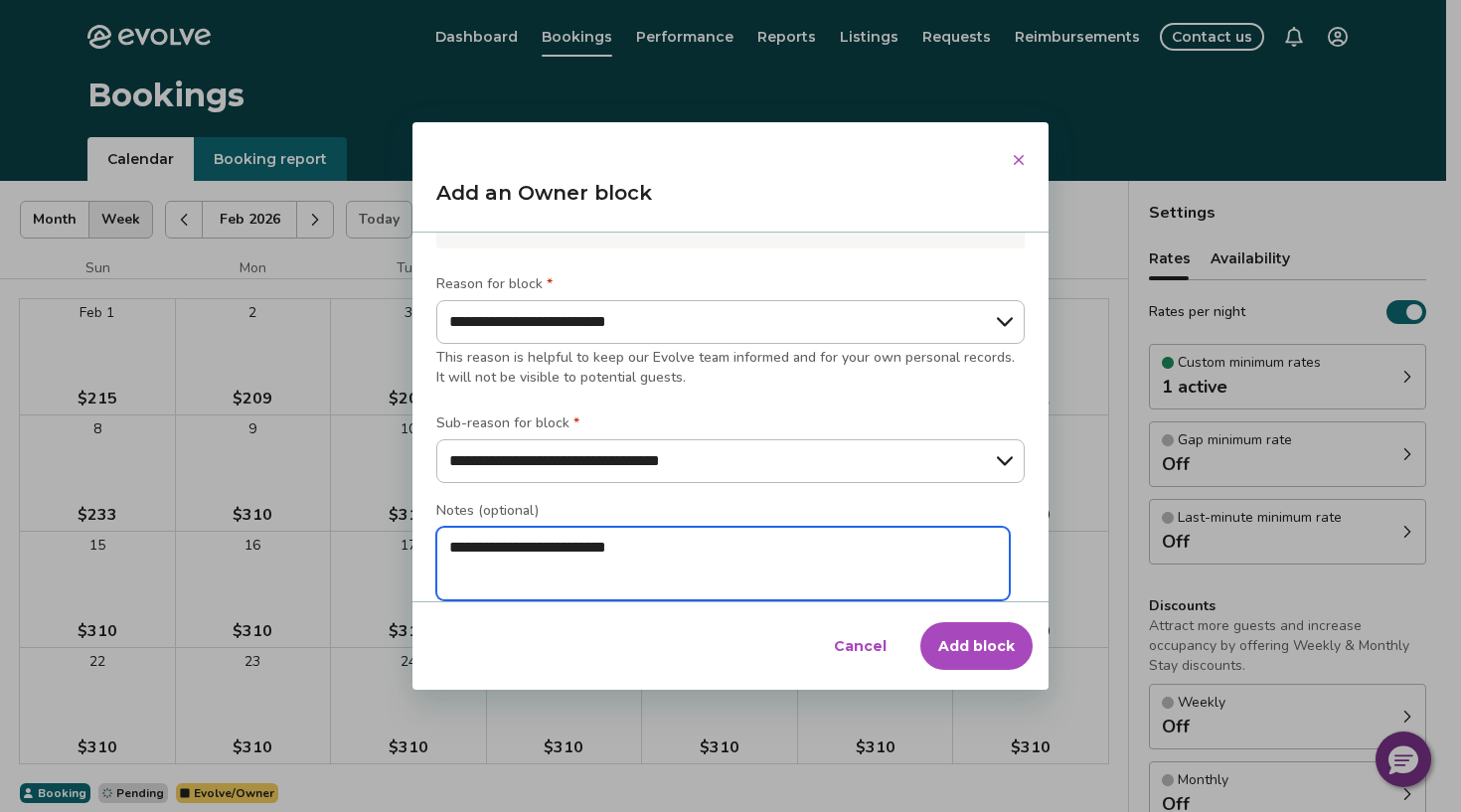 type on "*" 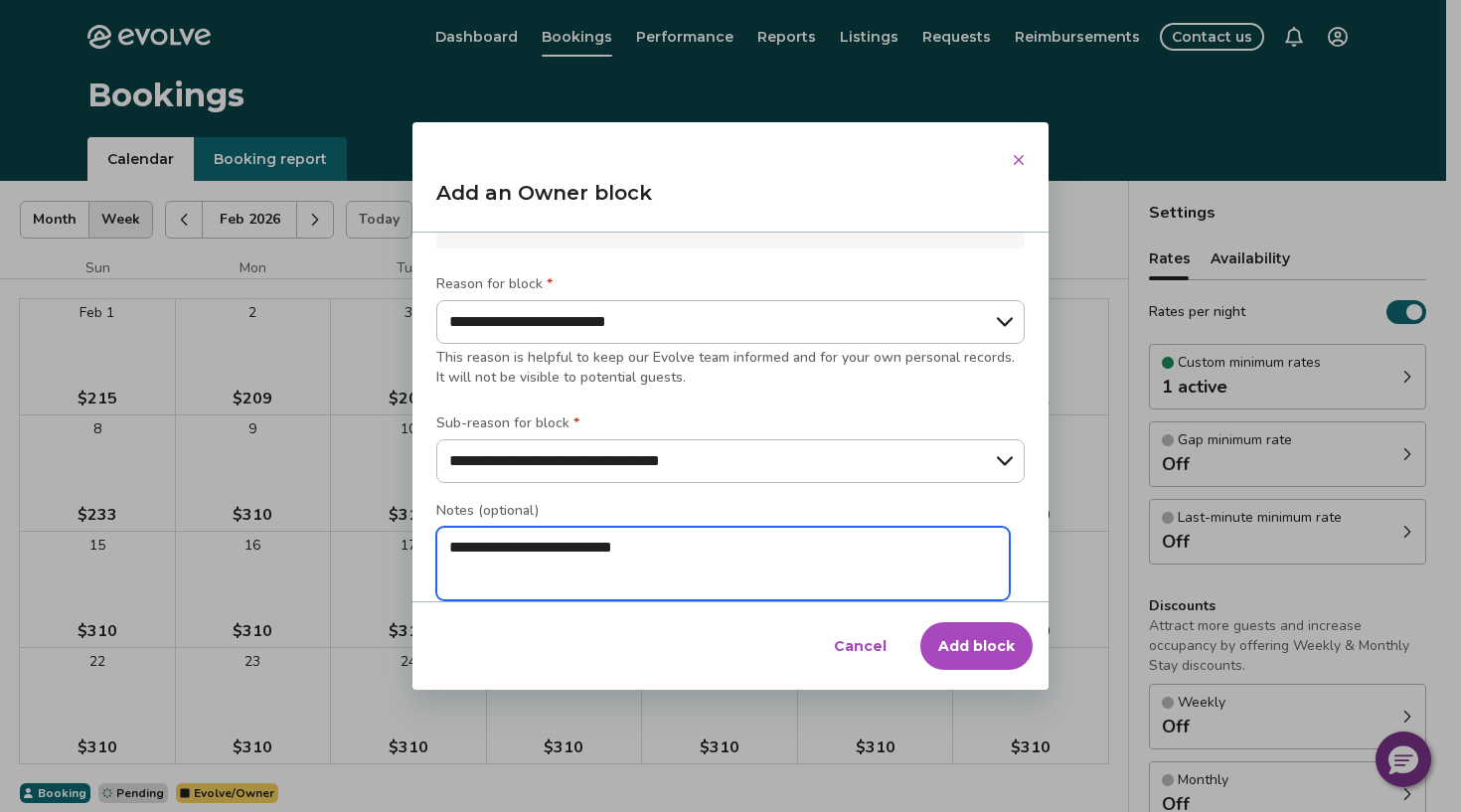type on "*" 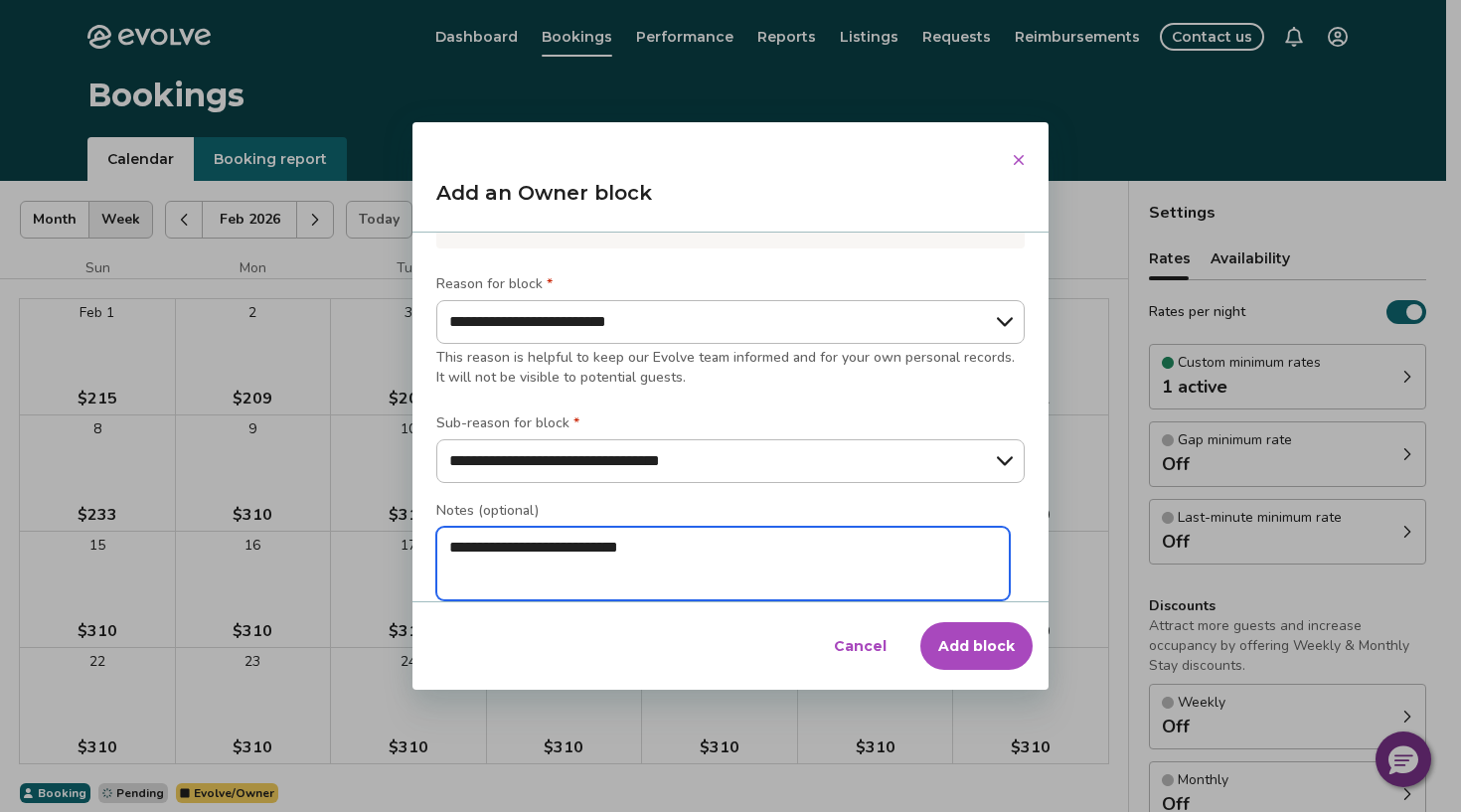 type on "*" 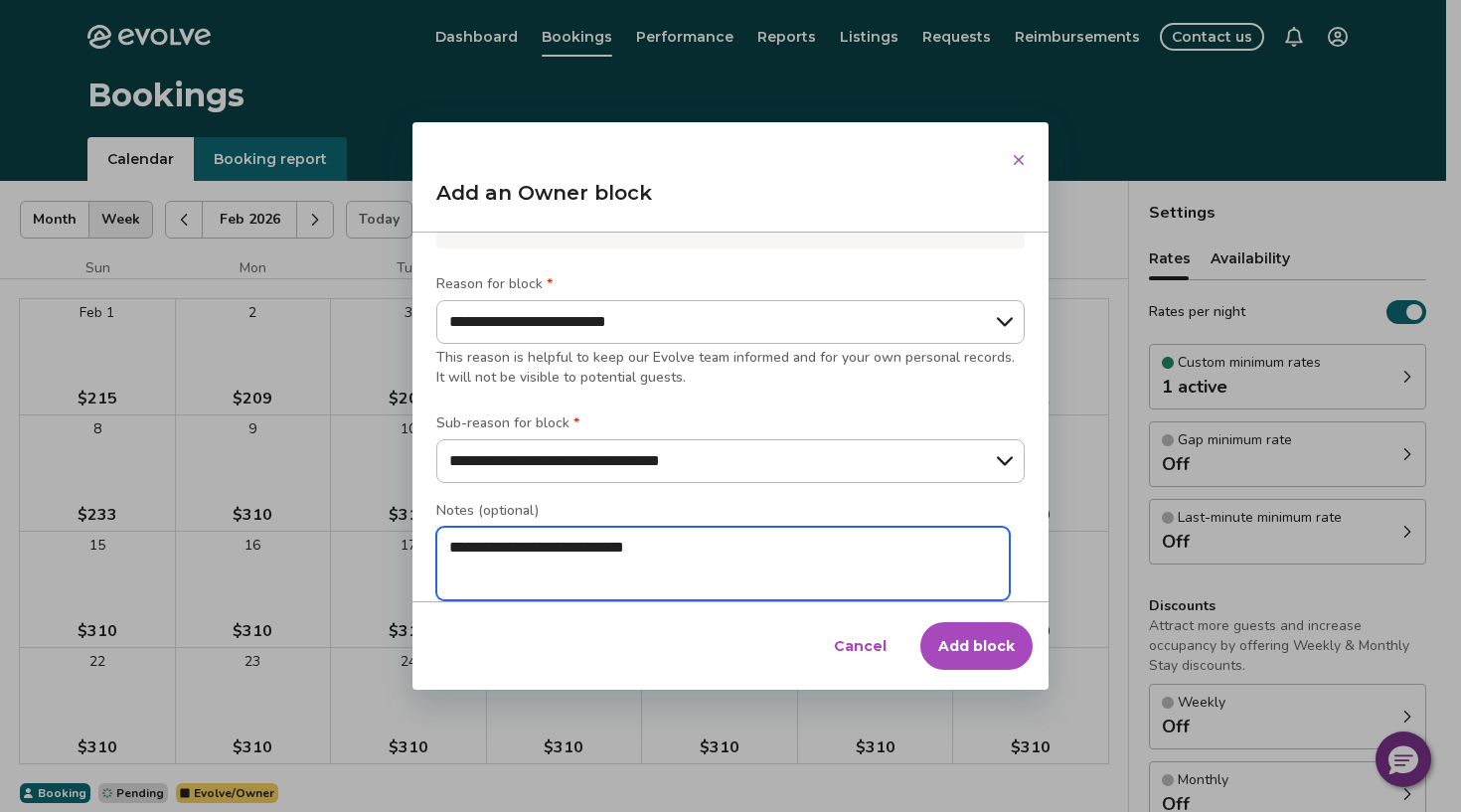 type on "*" 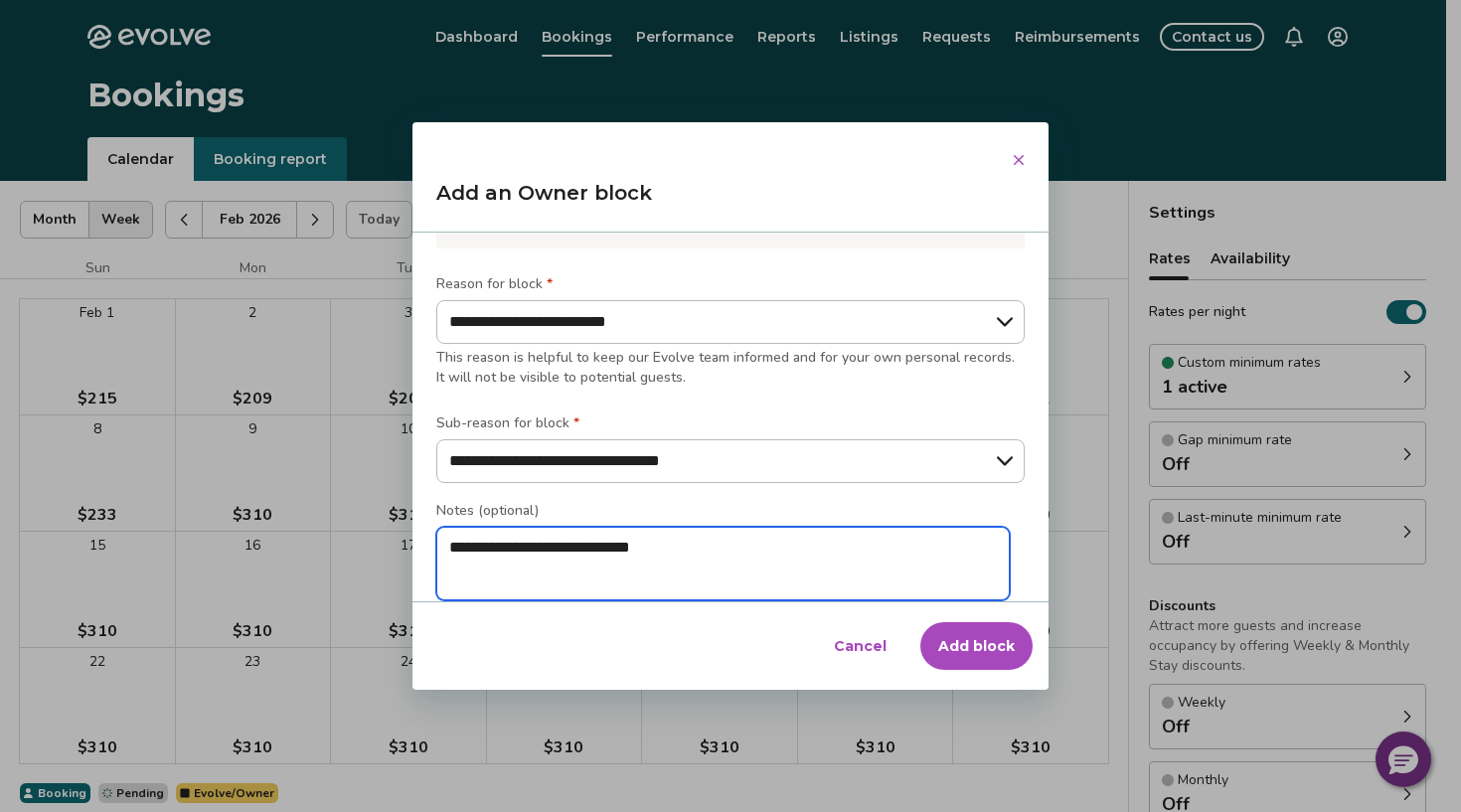 type on "*" 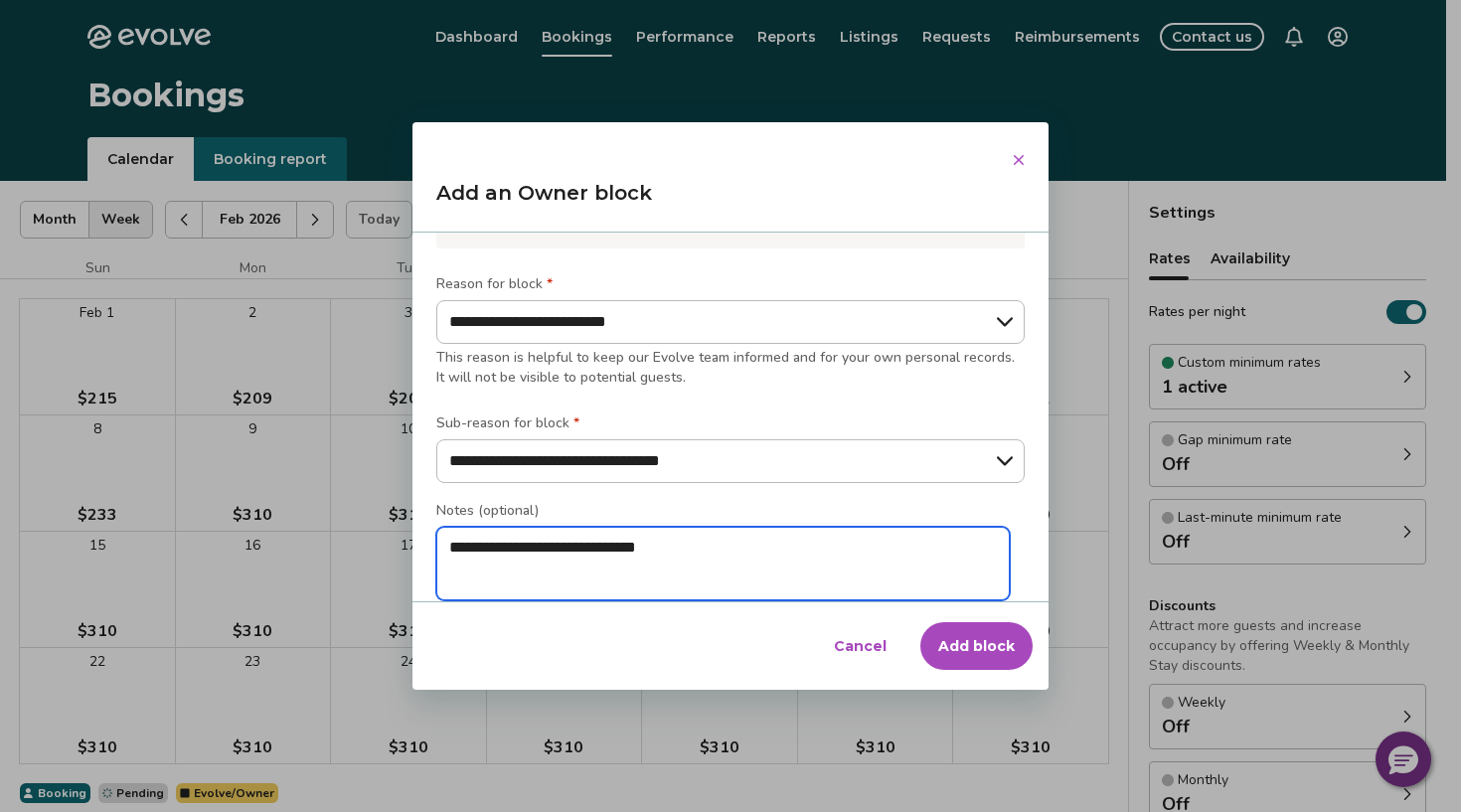 type on "*" 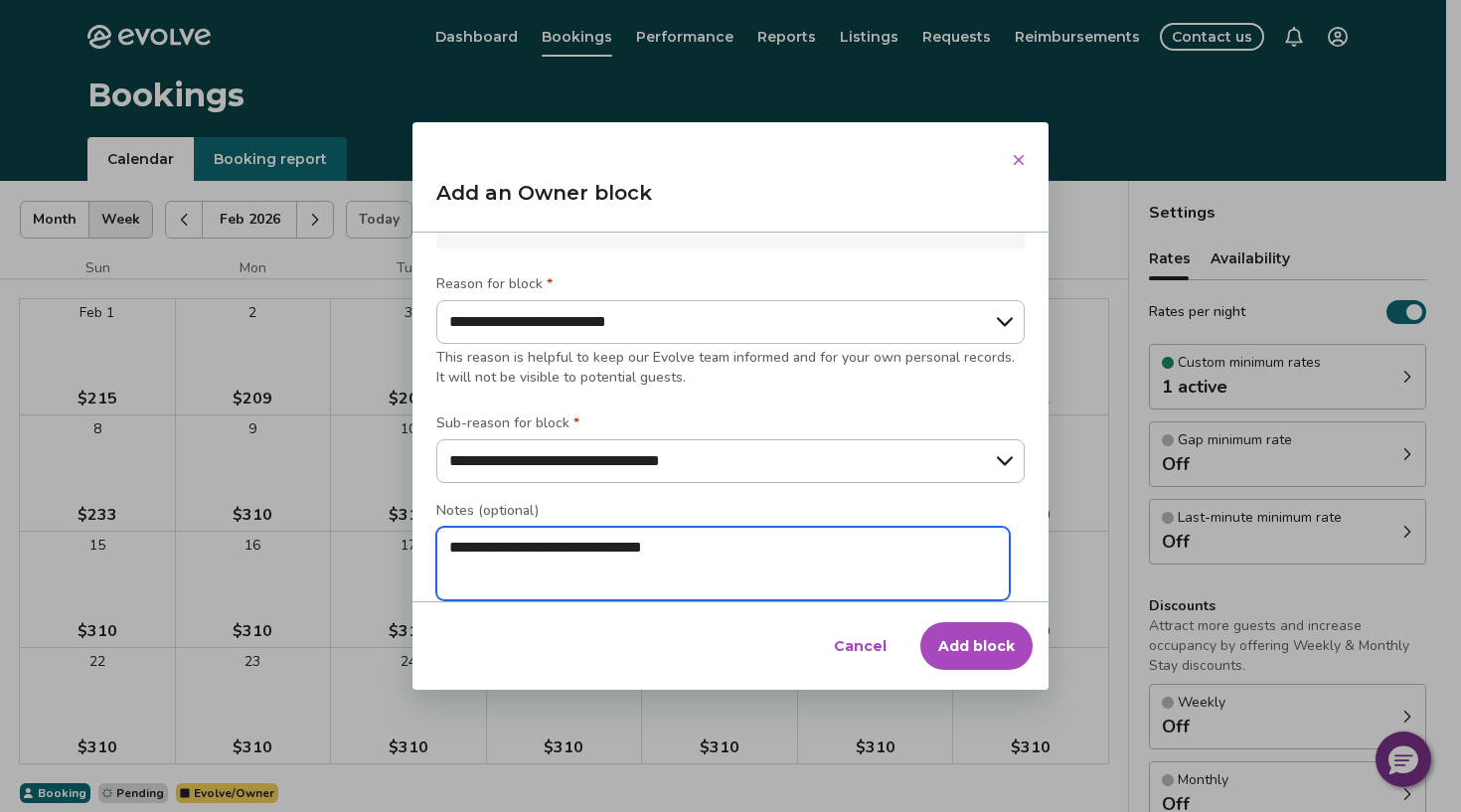 type on "*" 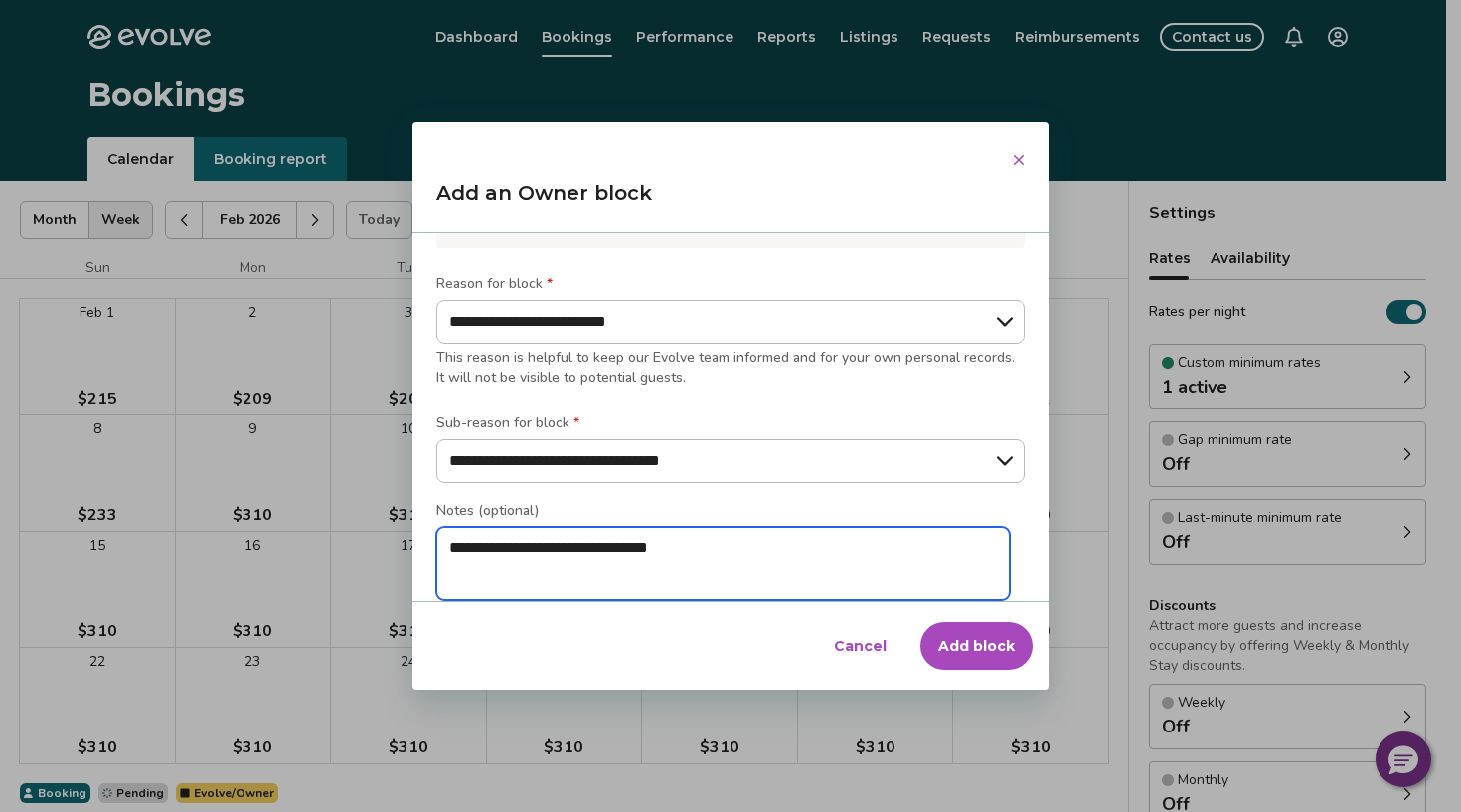 type on "*" 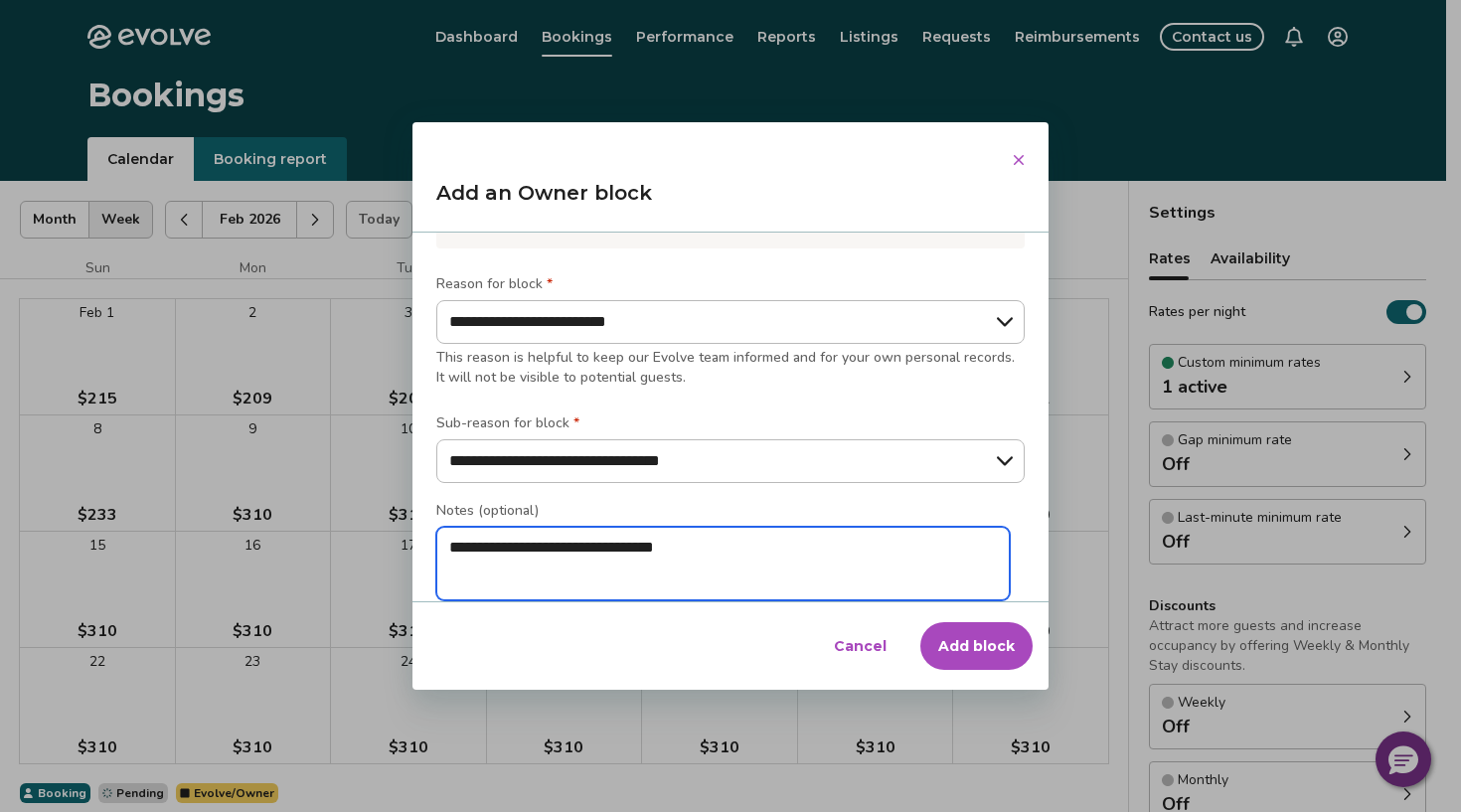 type on "*" 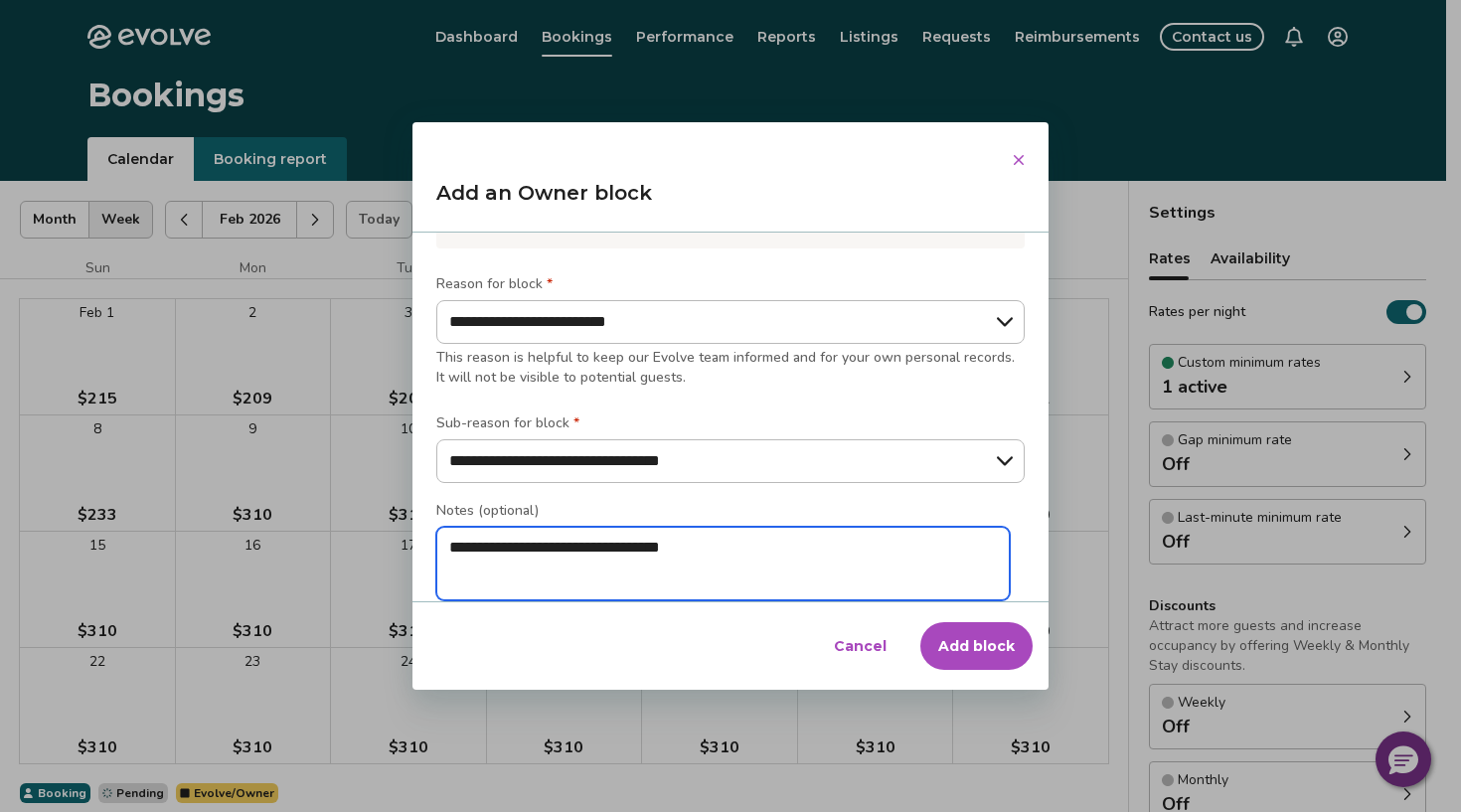 type on "*" 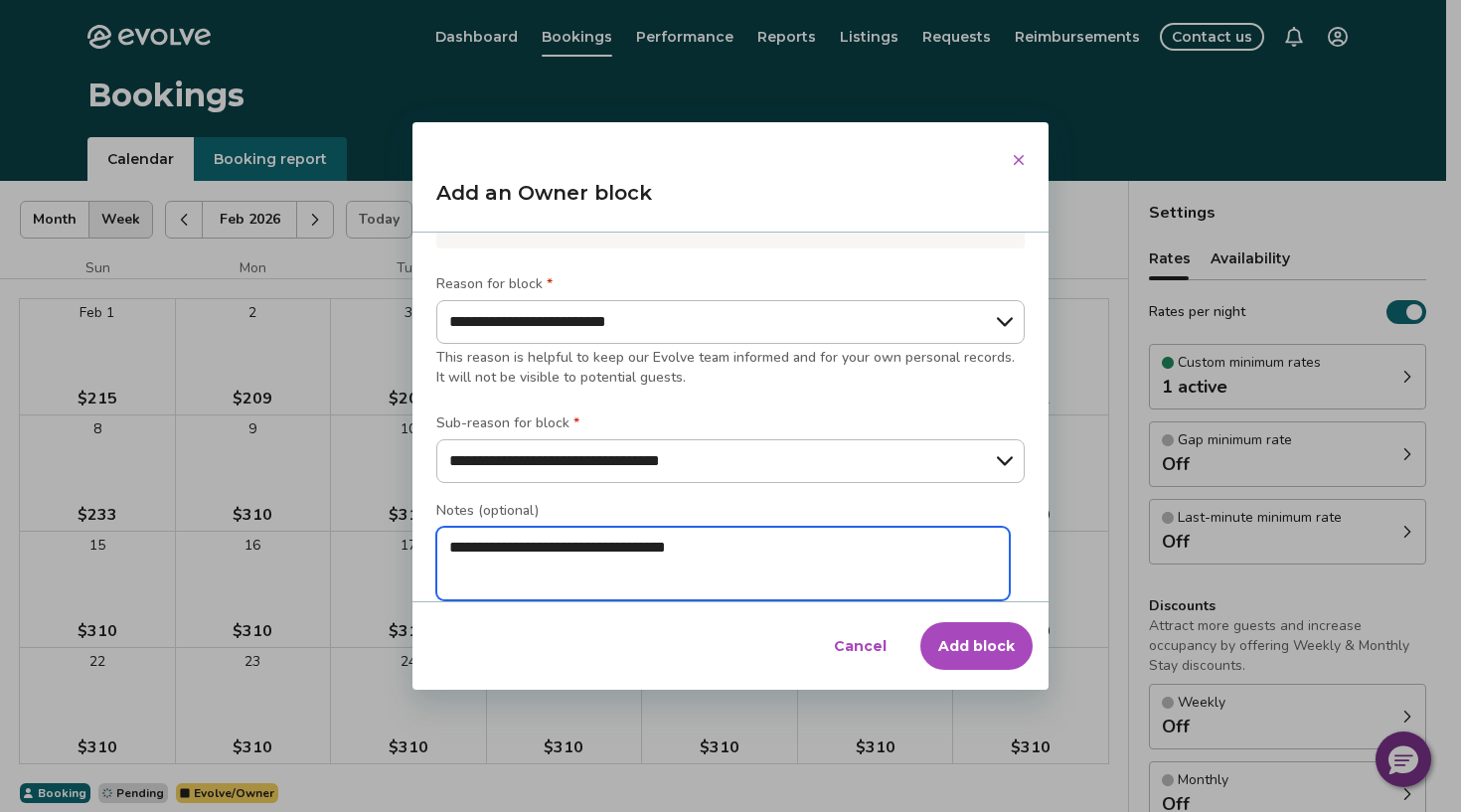 type on "*" 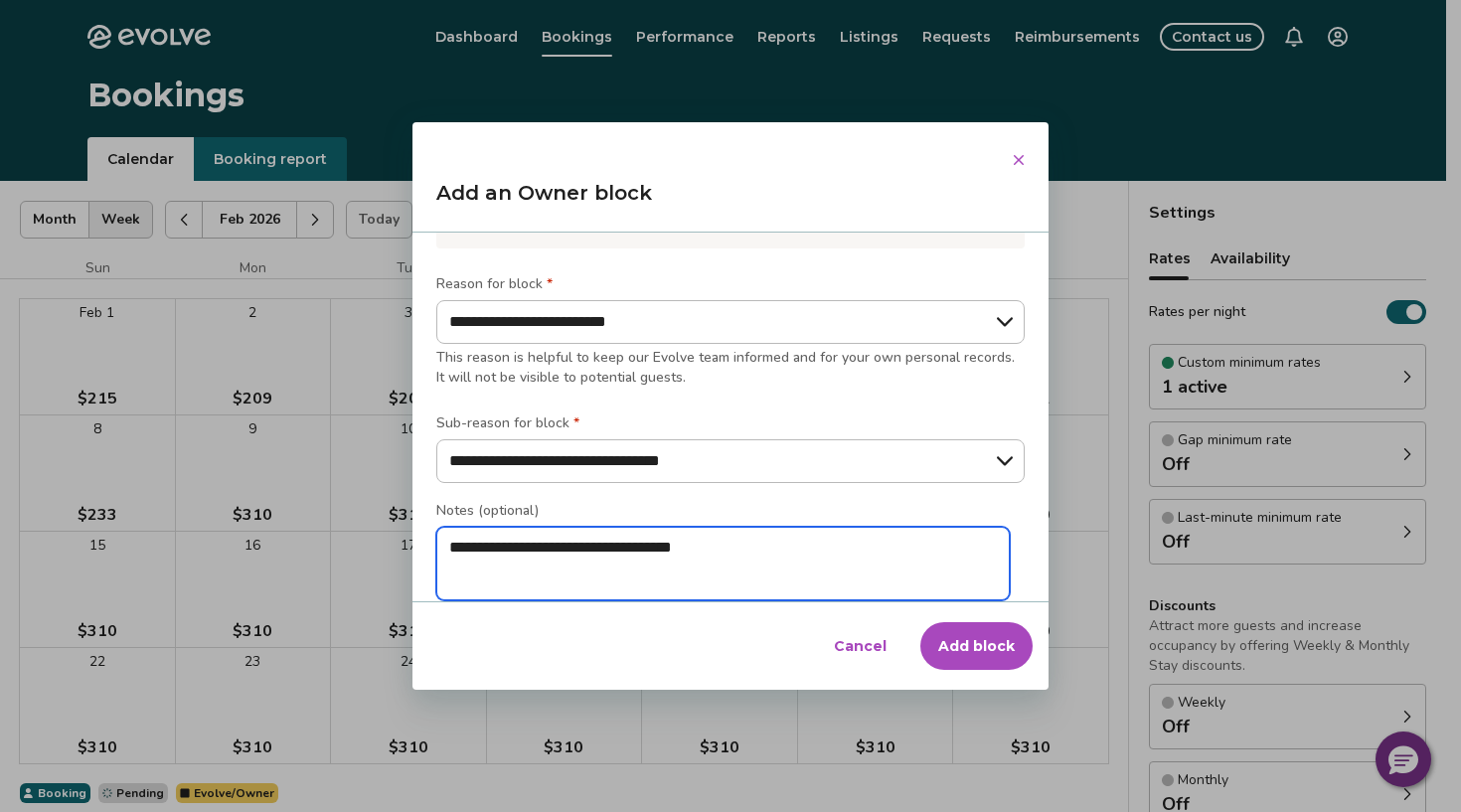 type on "*" 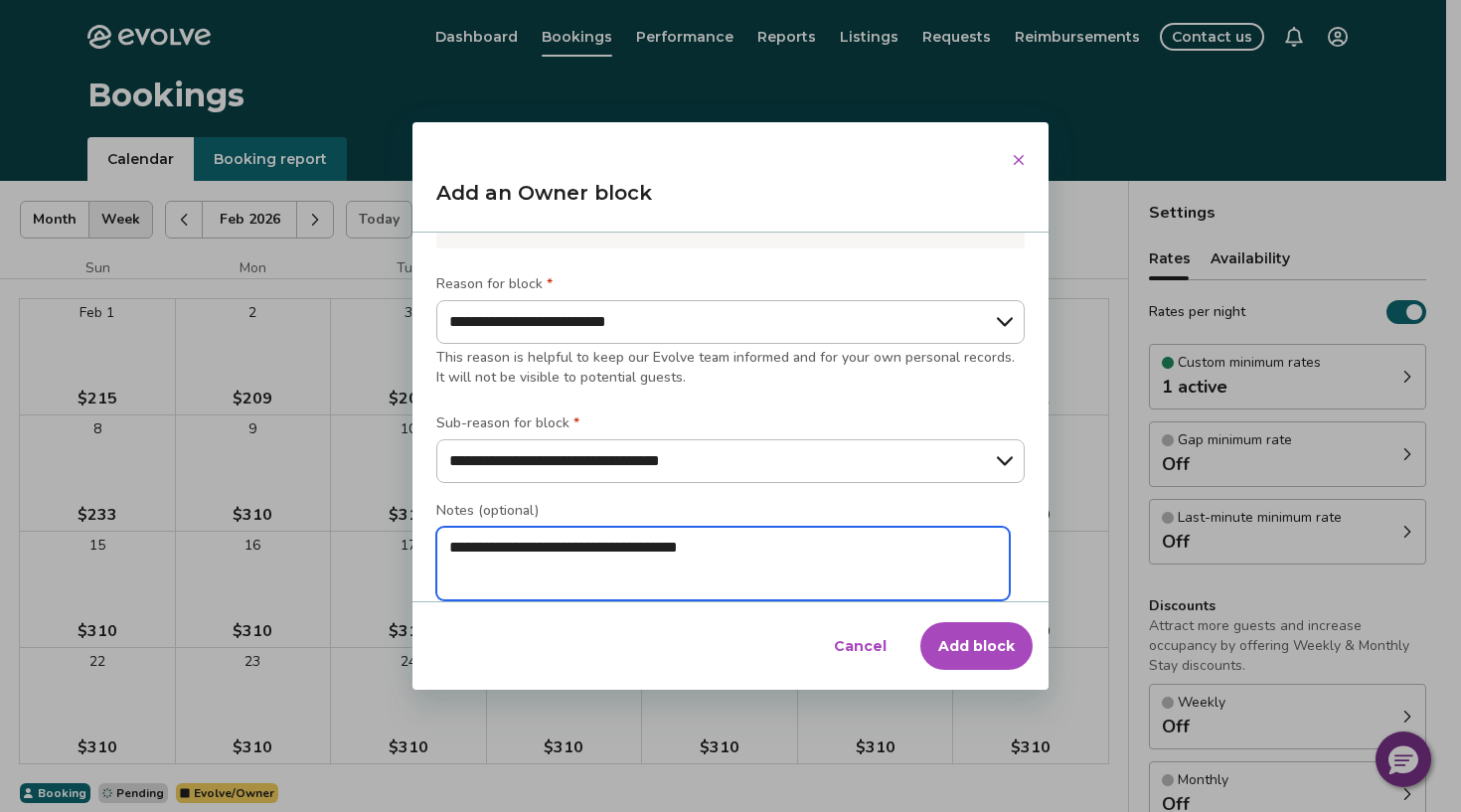 type on "*" 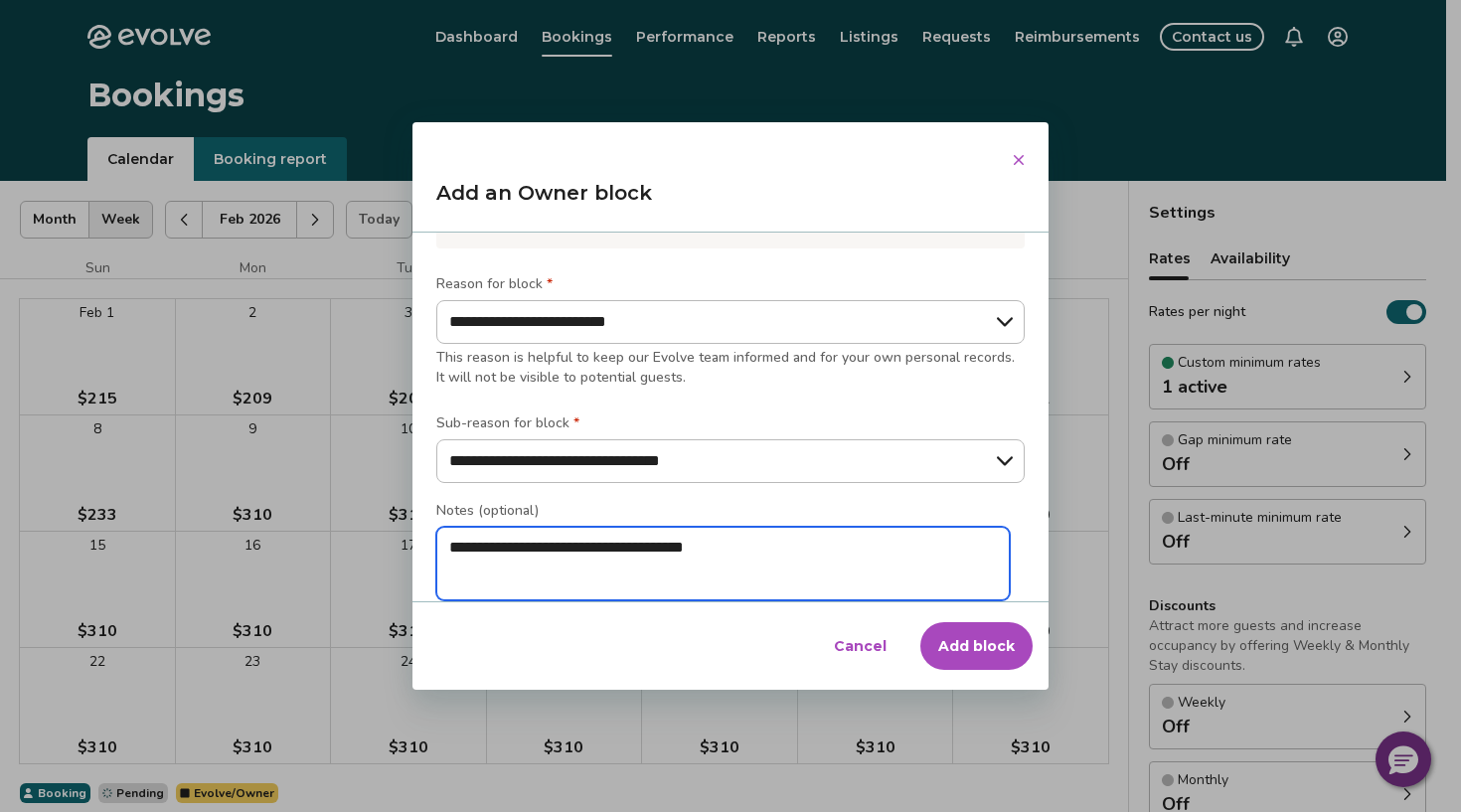 type on "*" 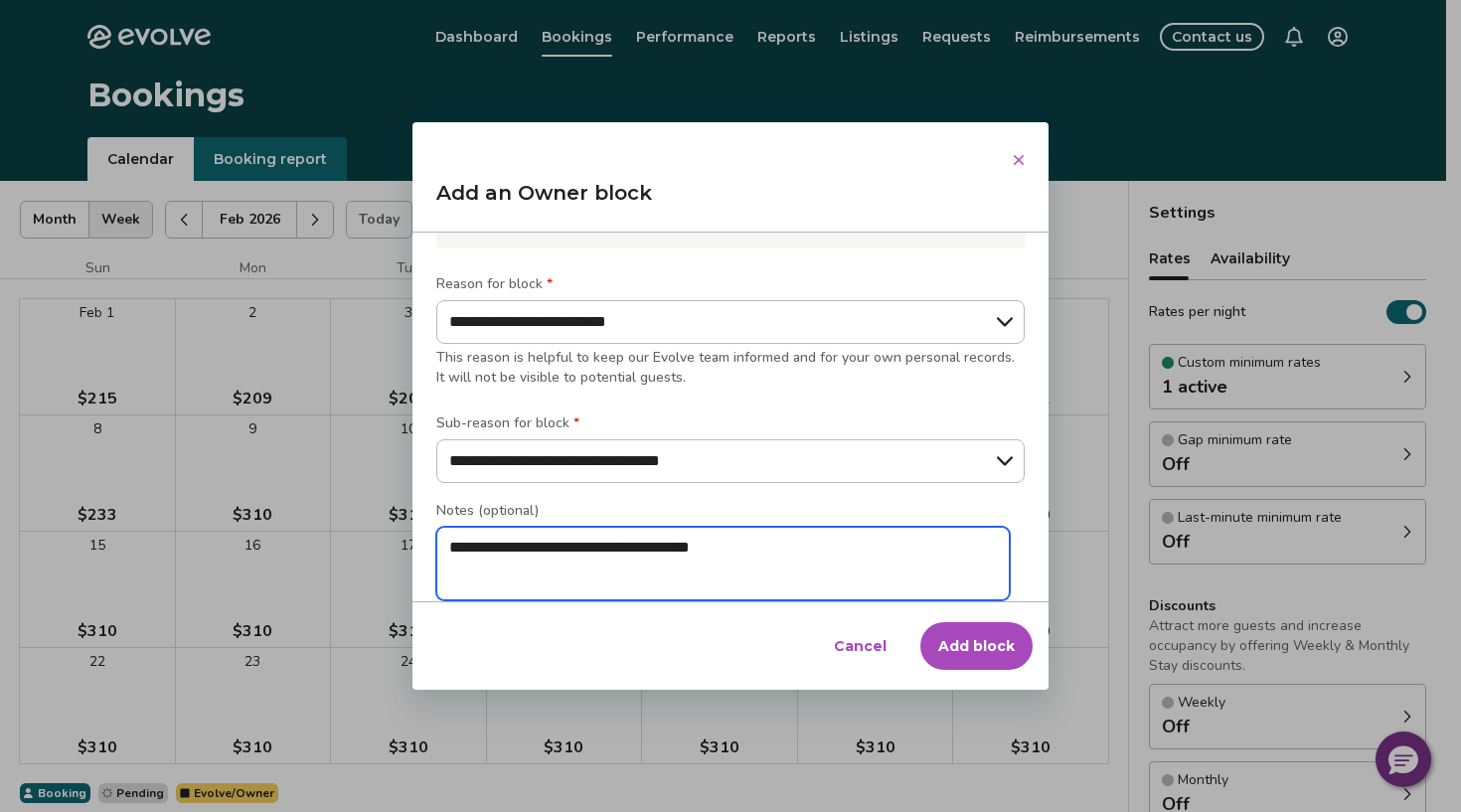 type on "*" 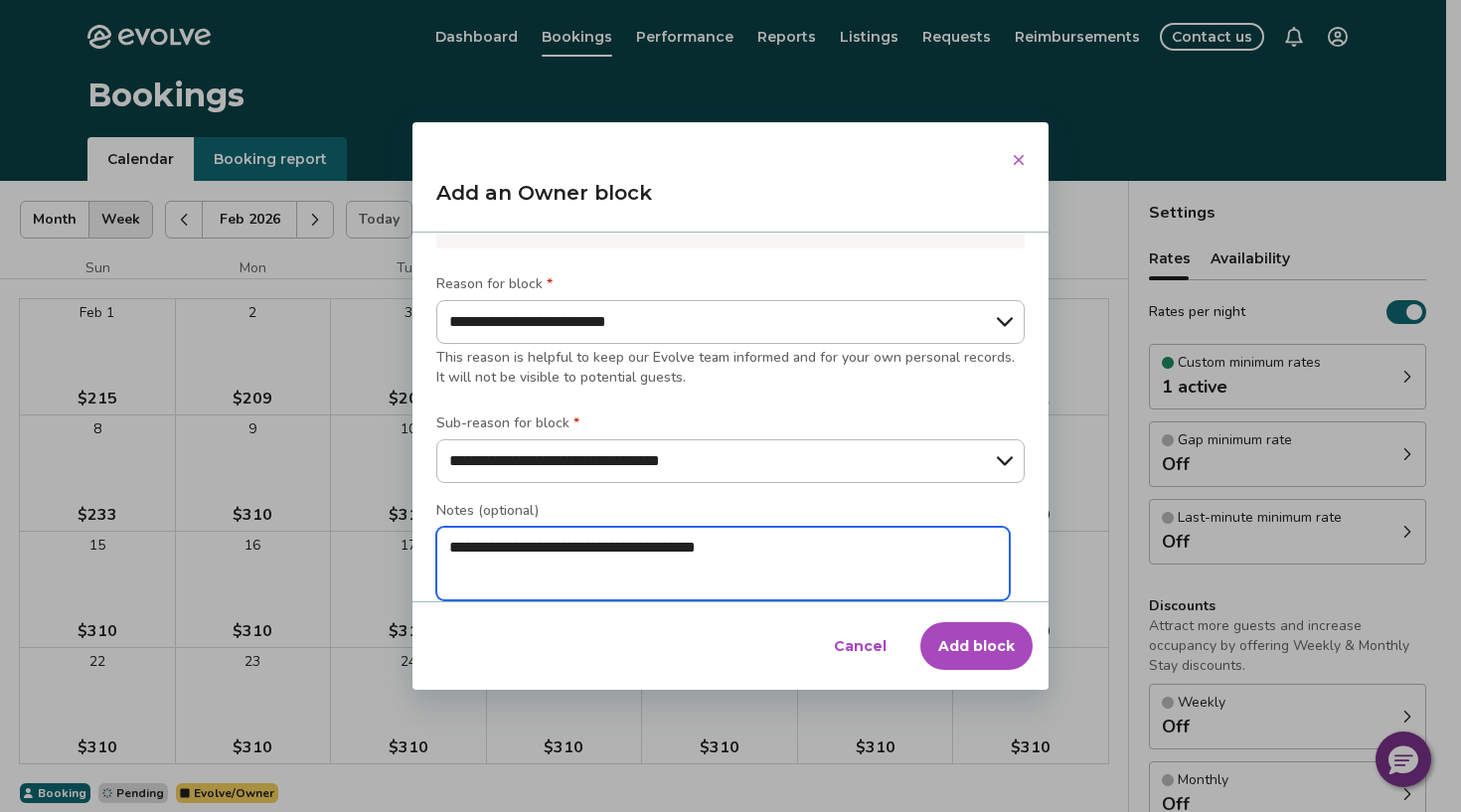 type on "*" 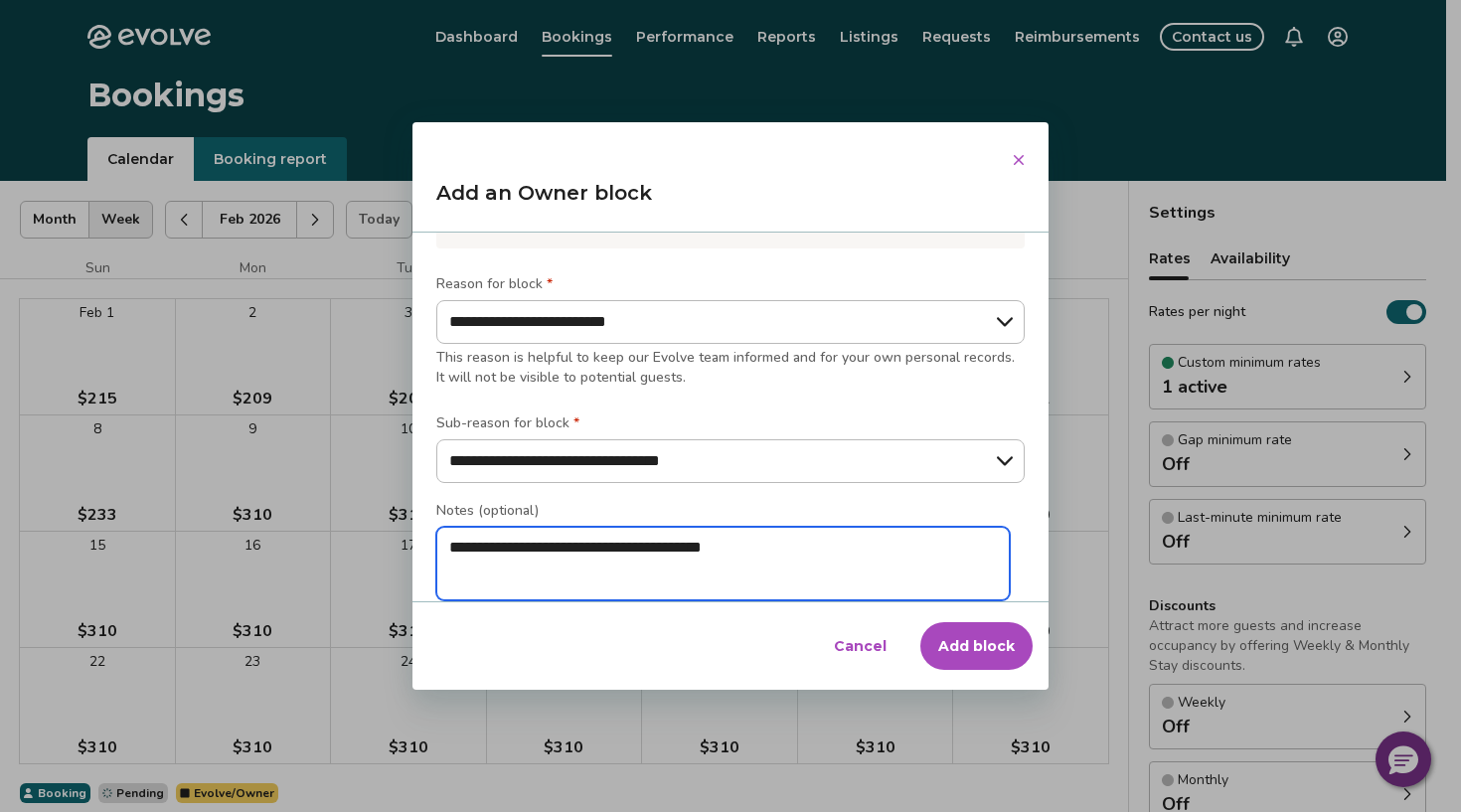 type on "*" 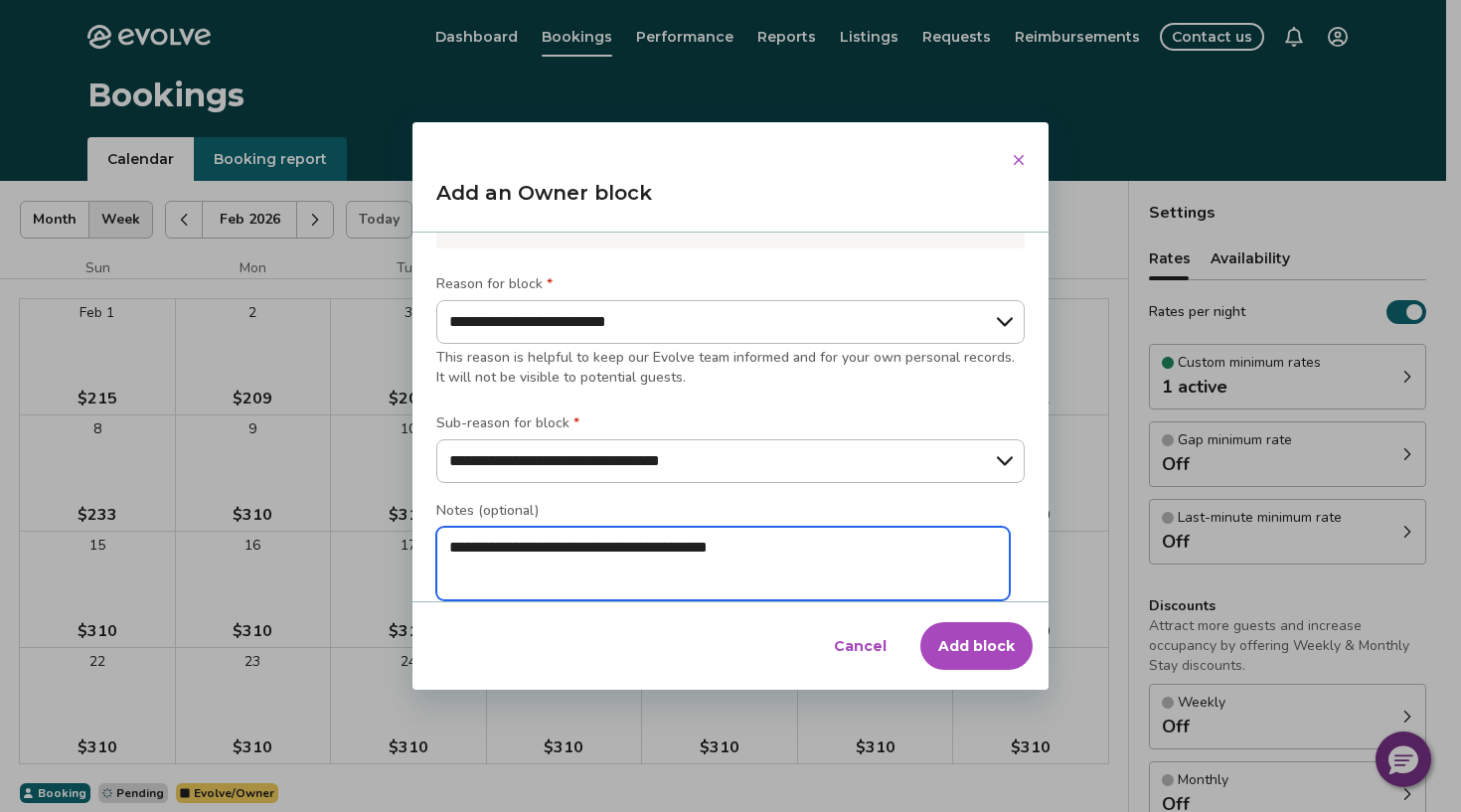 type on "*" 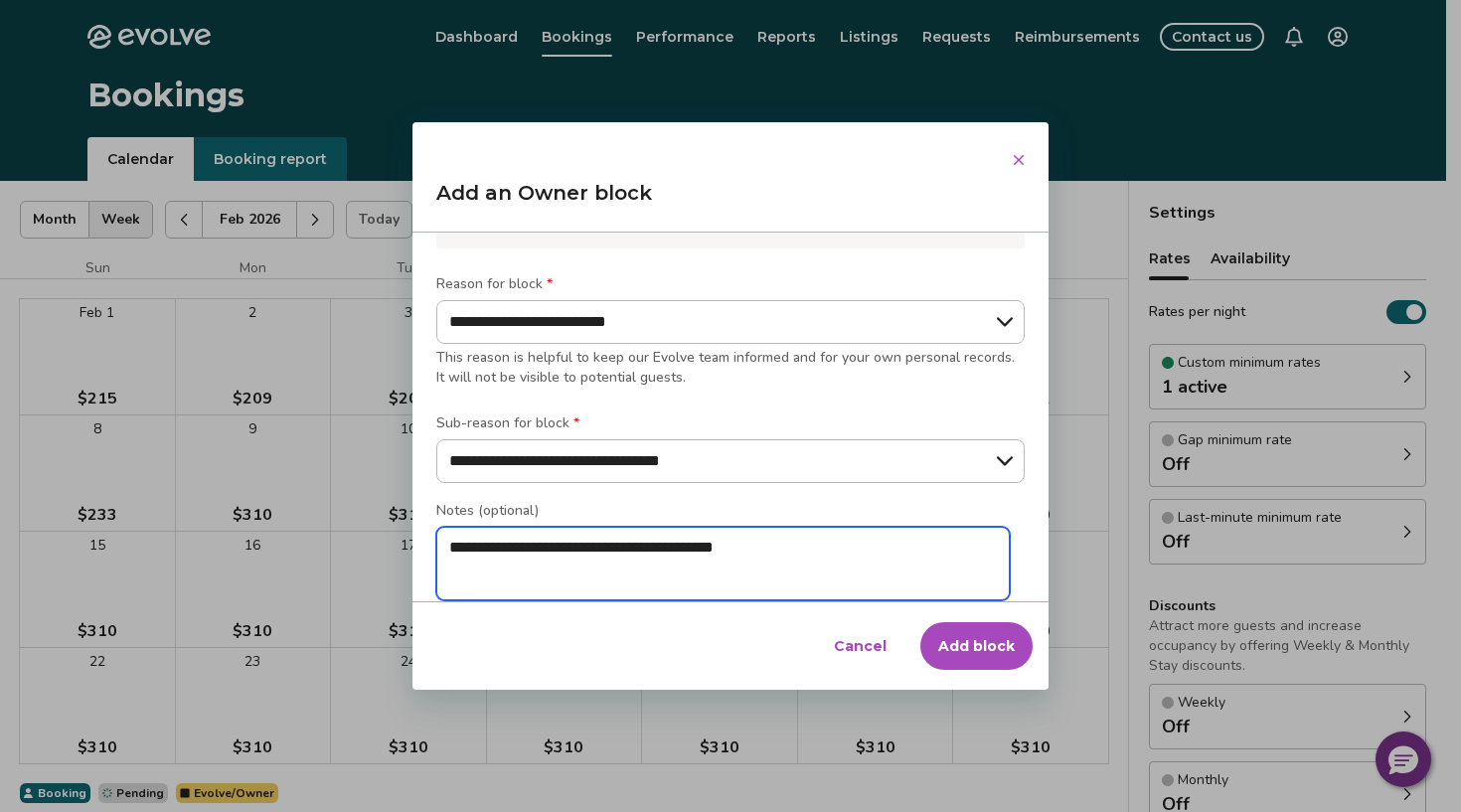 type on "*" 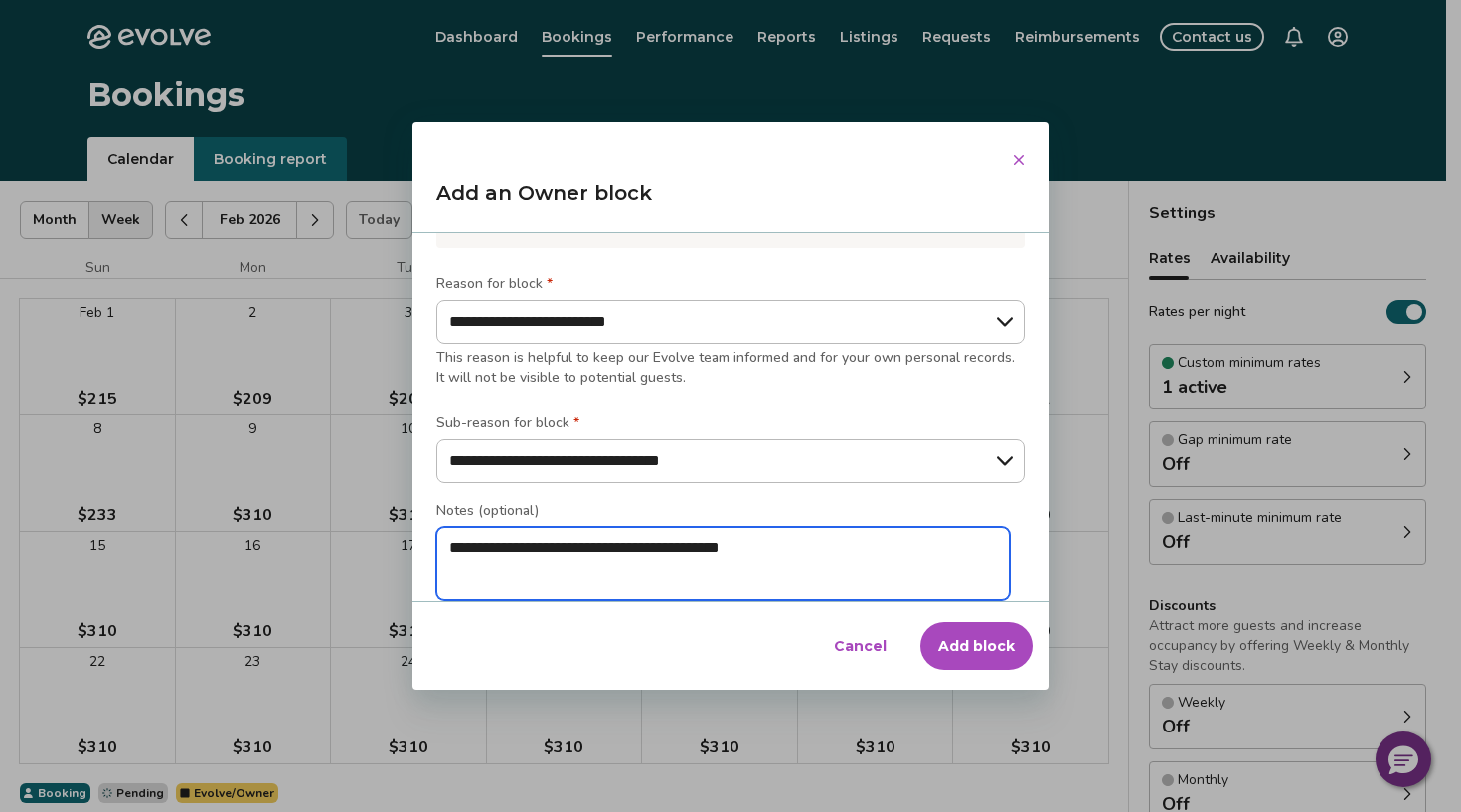 type on "*" 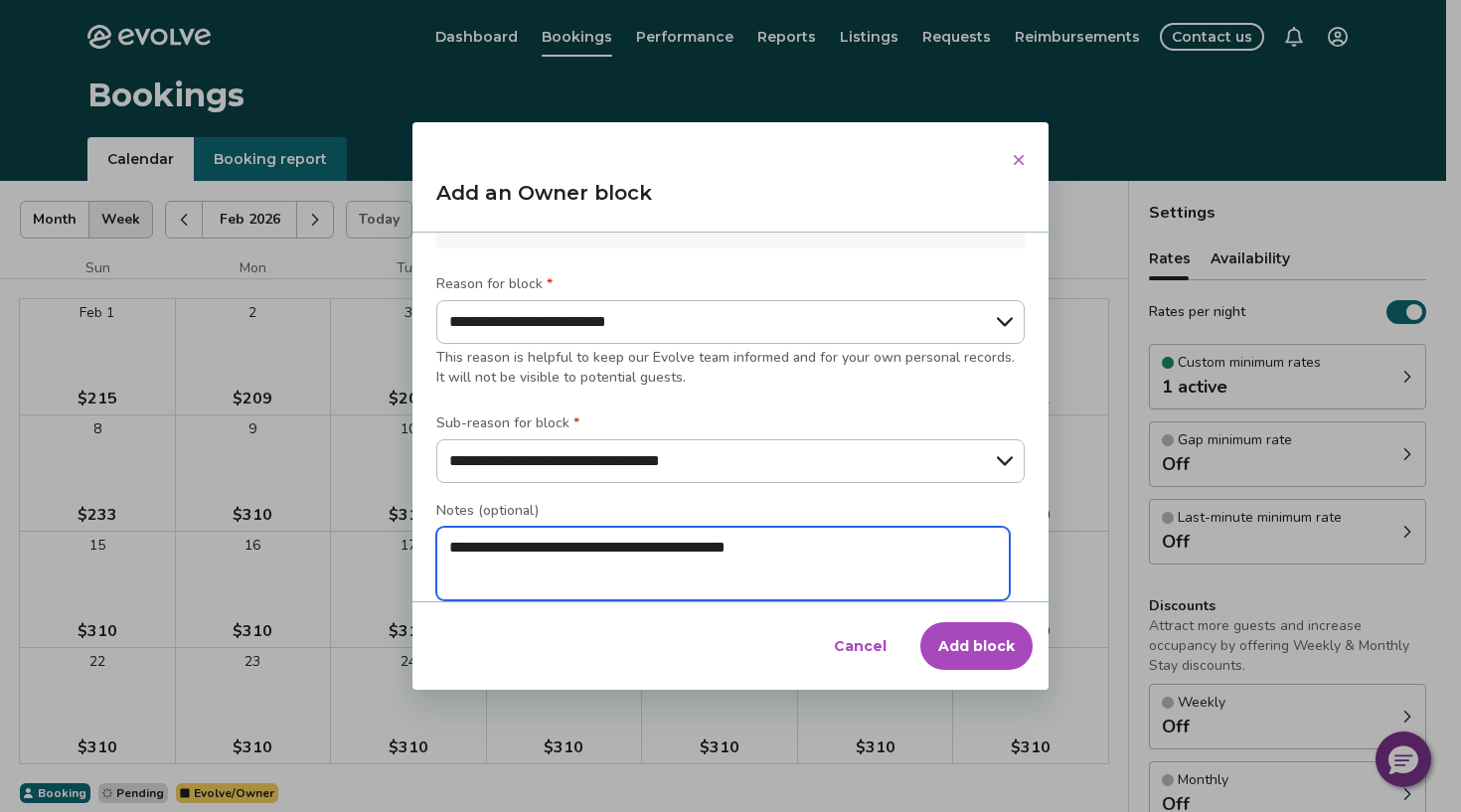 type on "*" 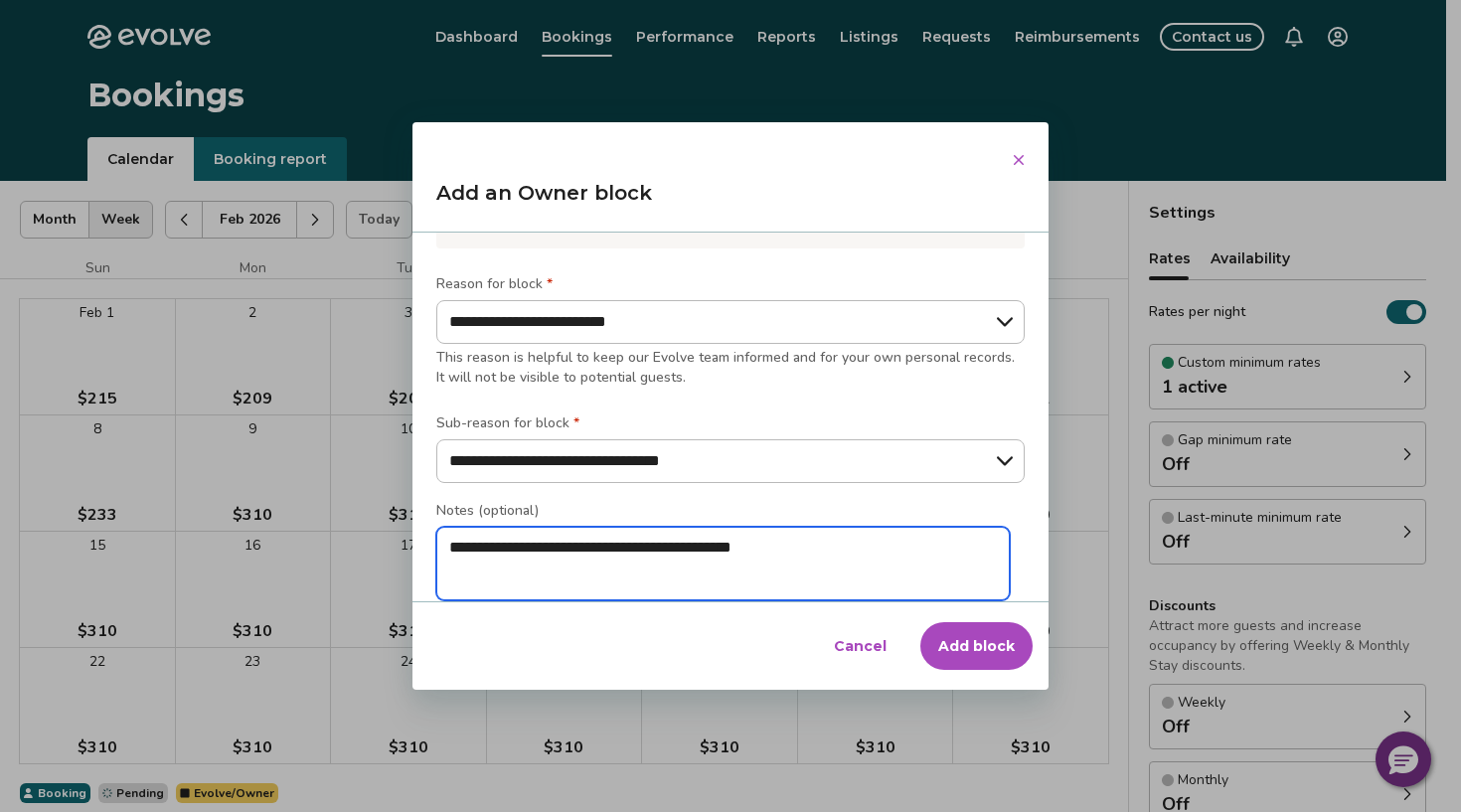type on "*" 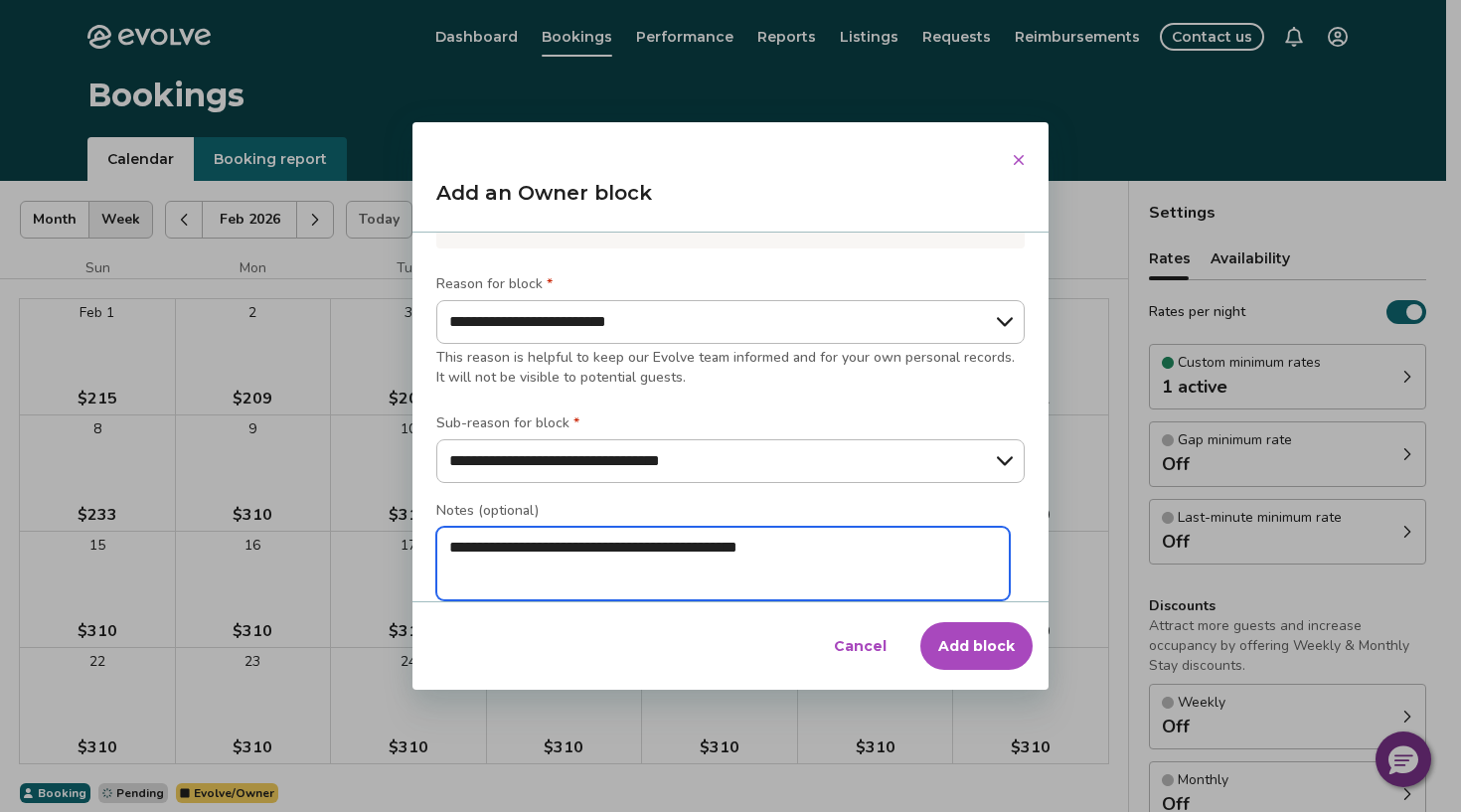 type on "*" 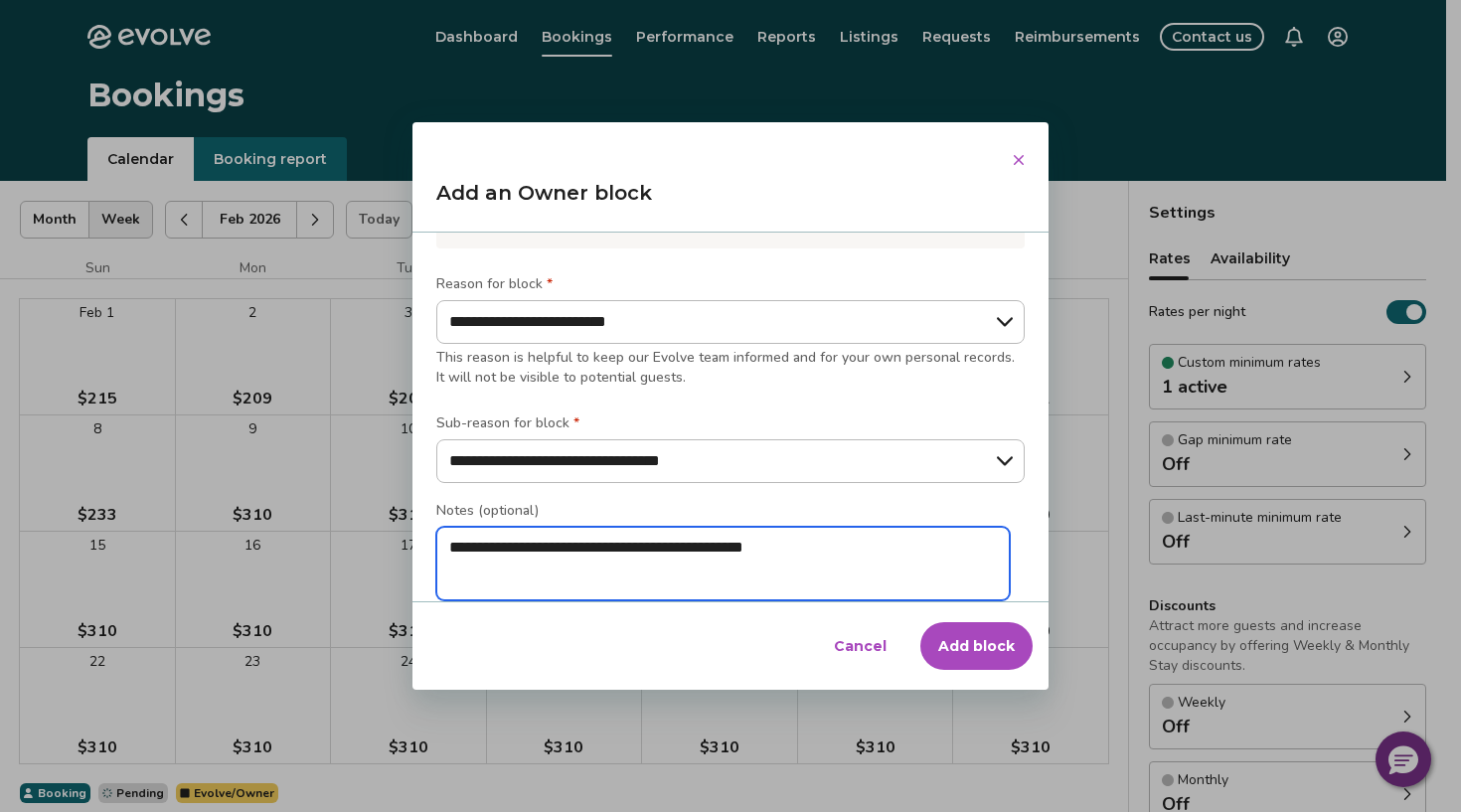 type on "*" 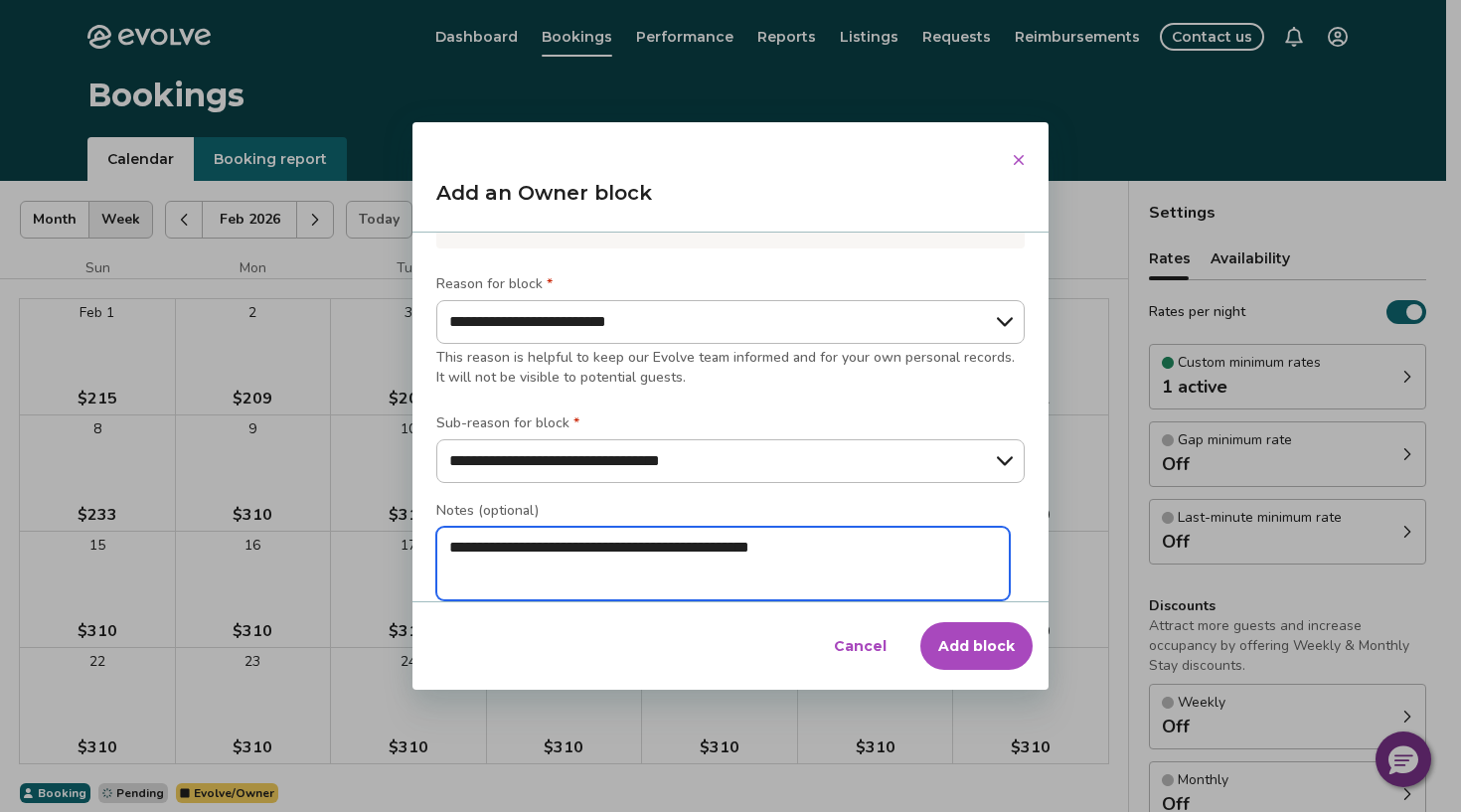 type on "*" 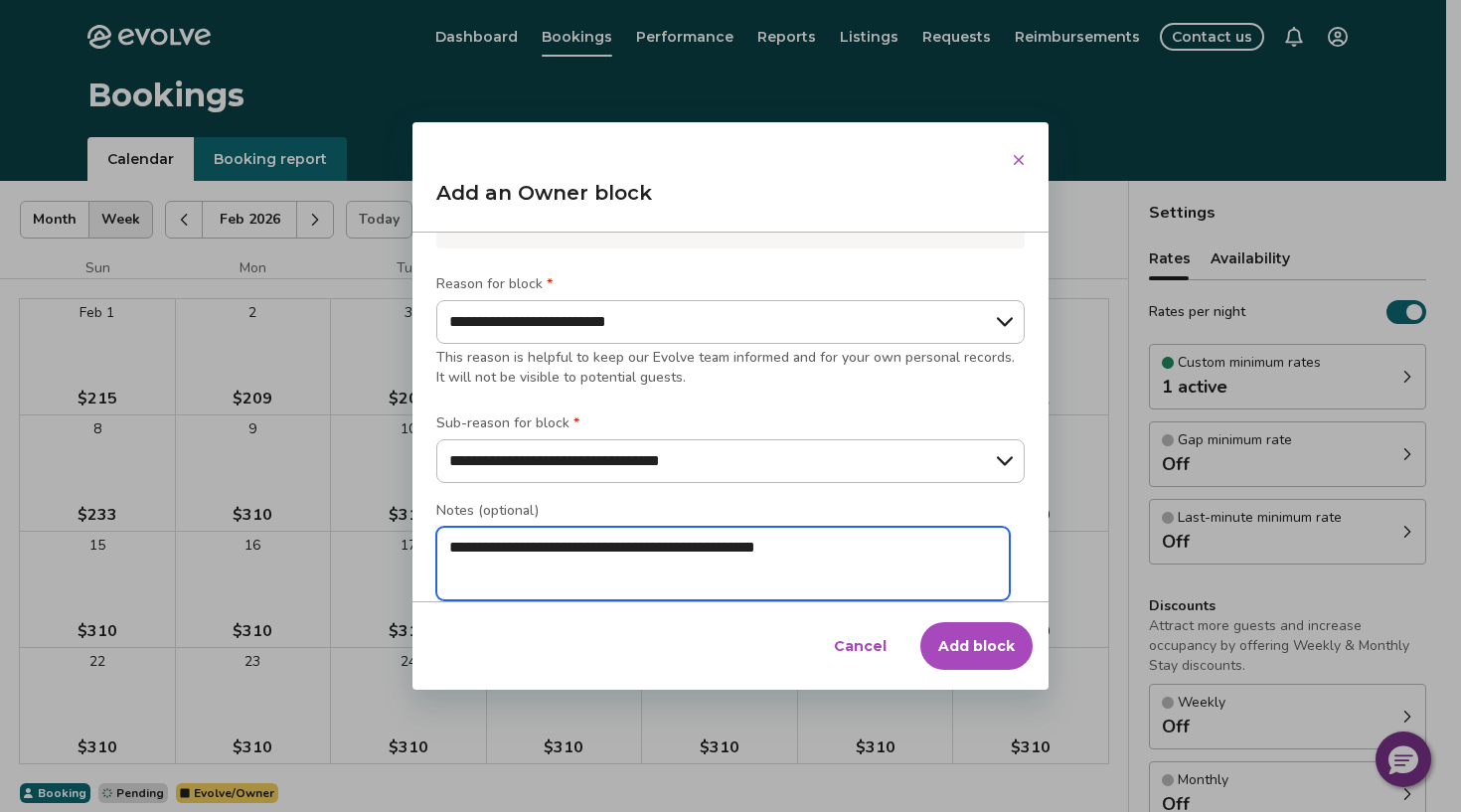 type on "*" 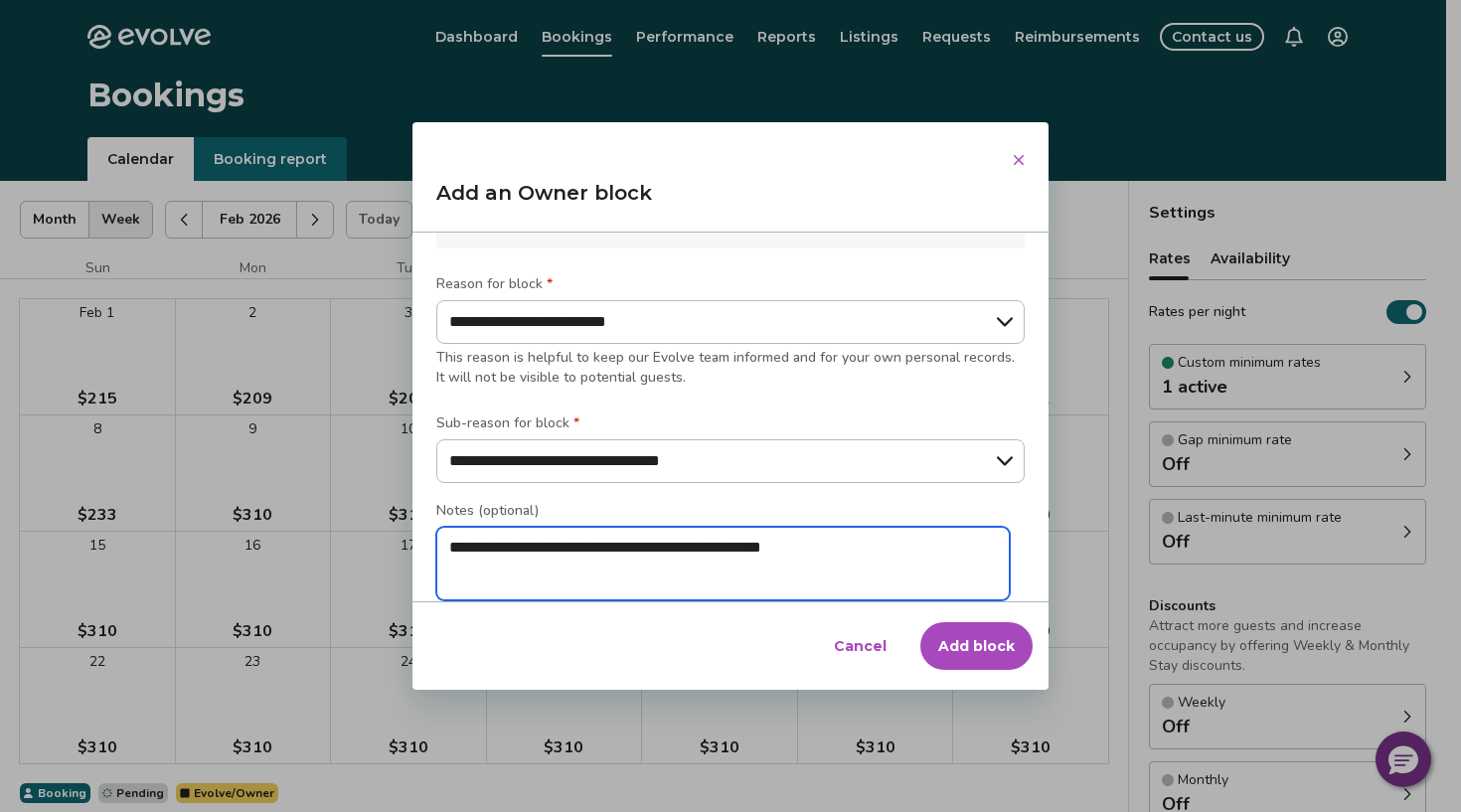 type on "*" 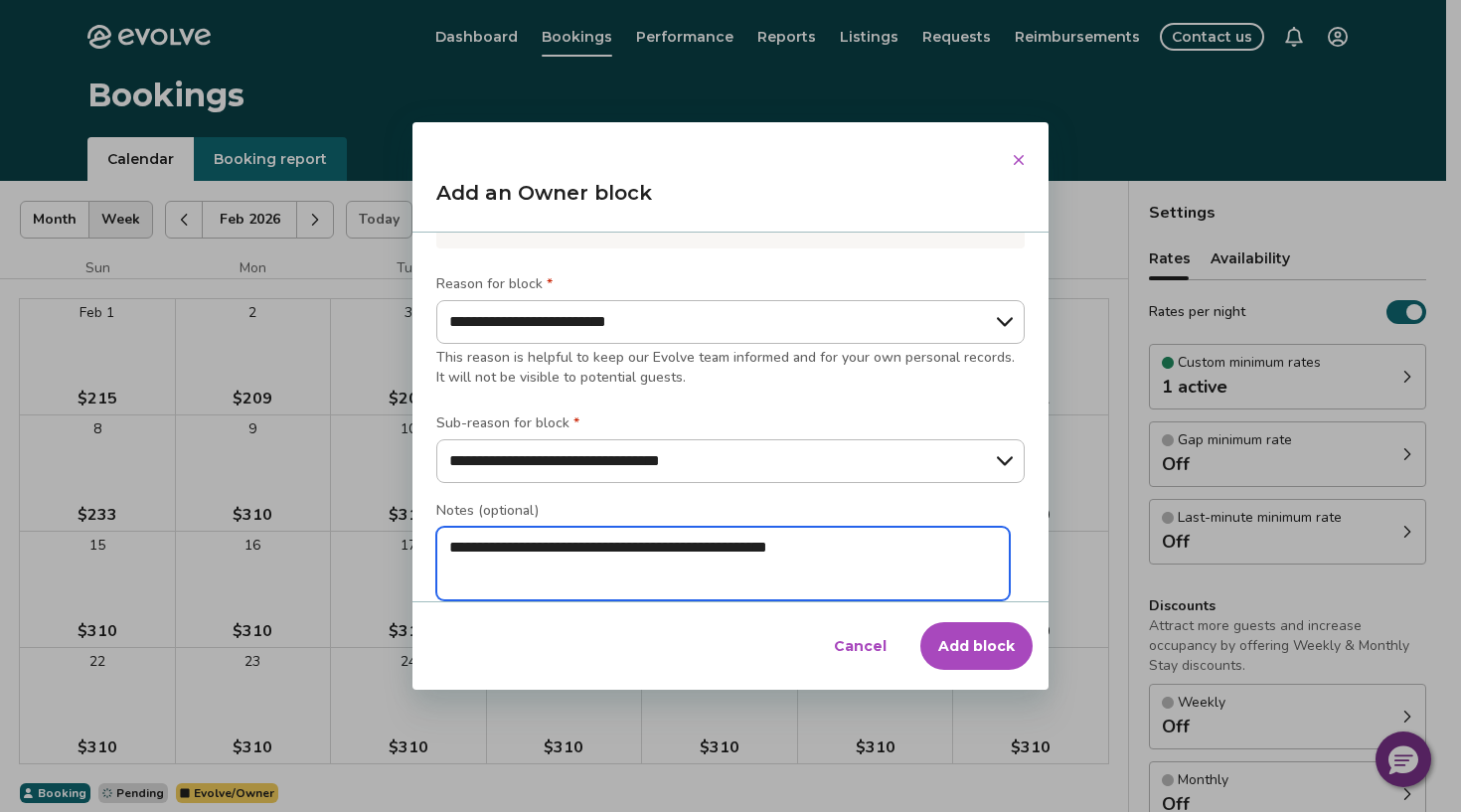 type on "*" 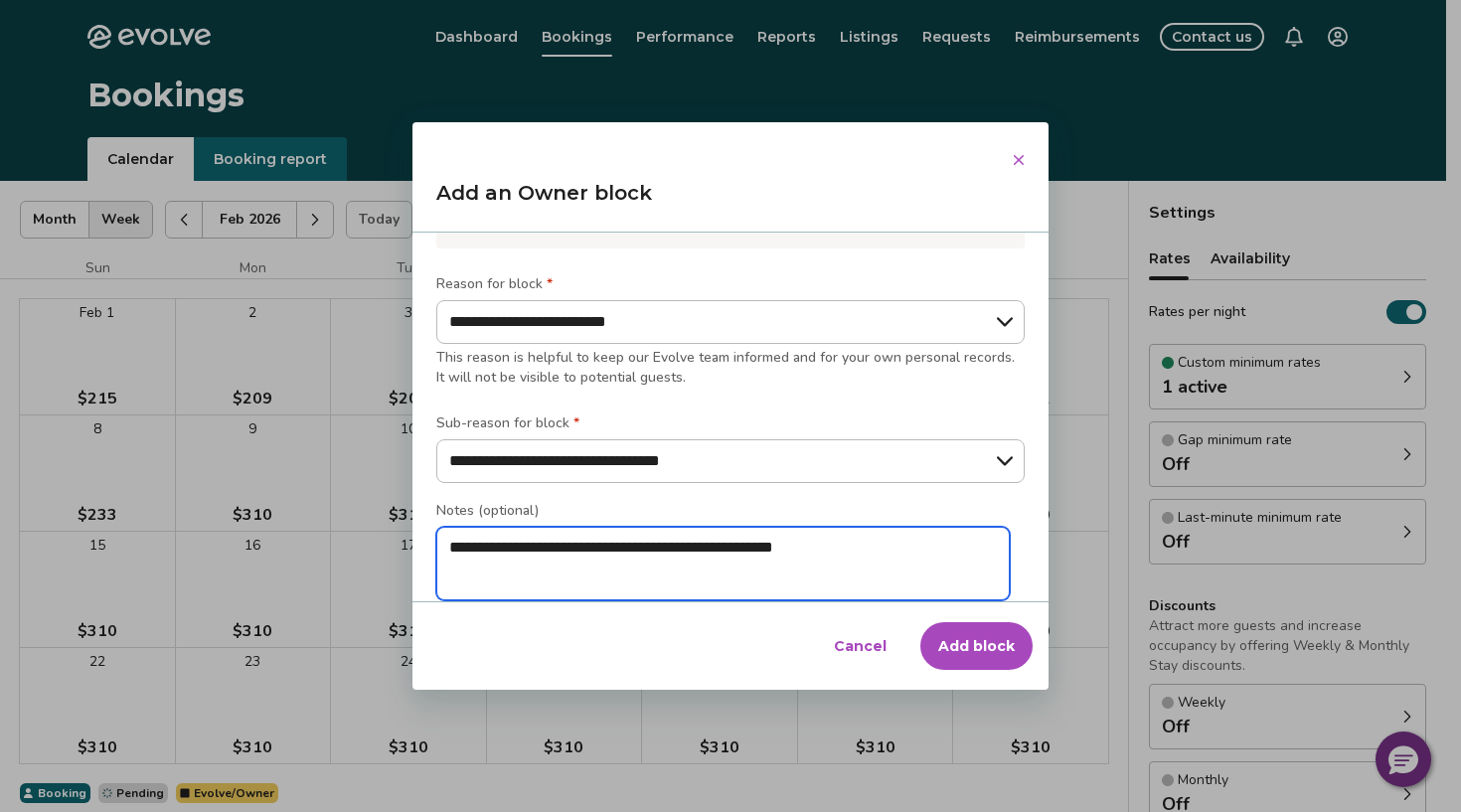 type on "*" 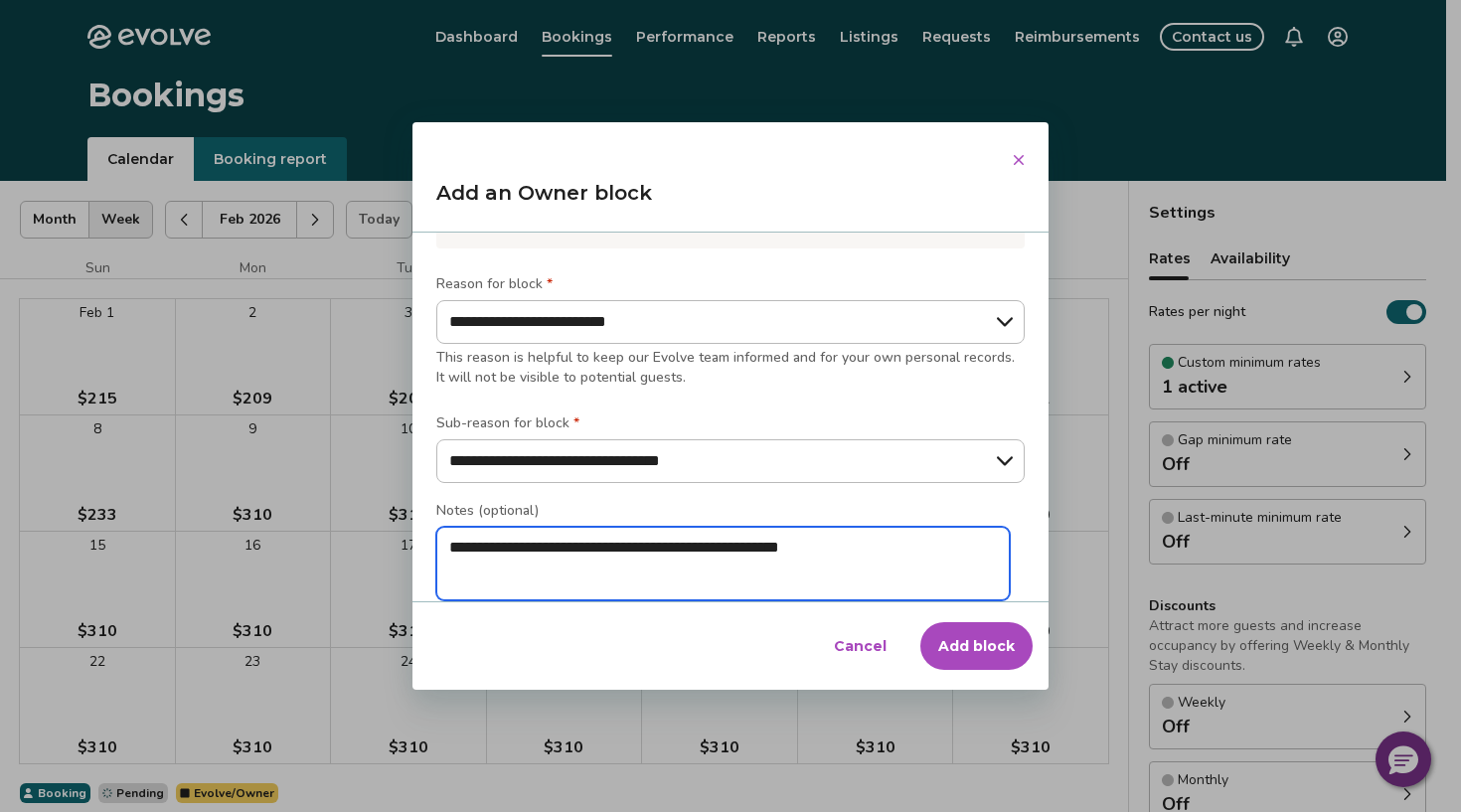 type on "*" 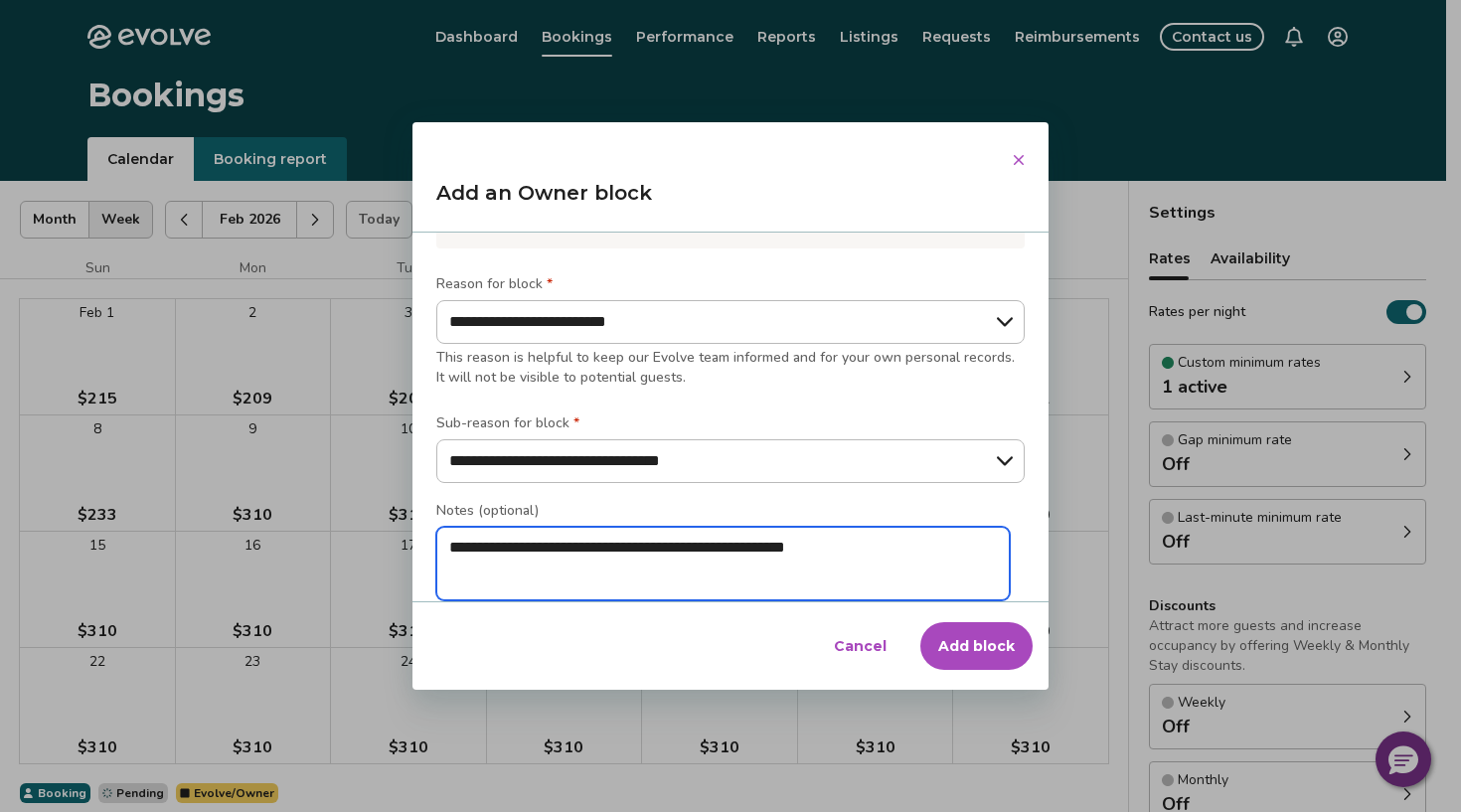 type on "*" 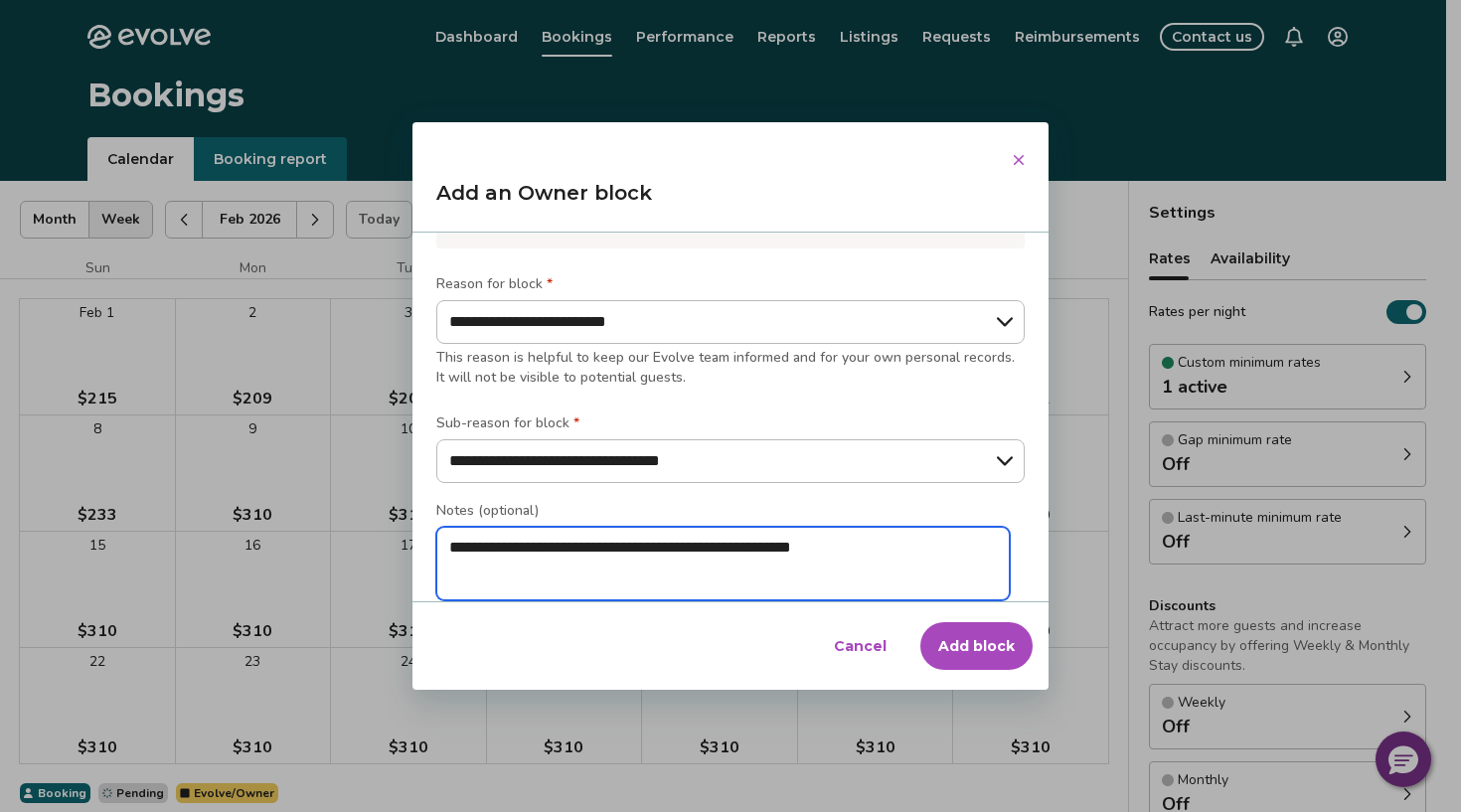 type on "*" 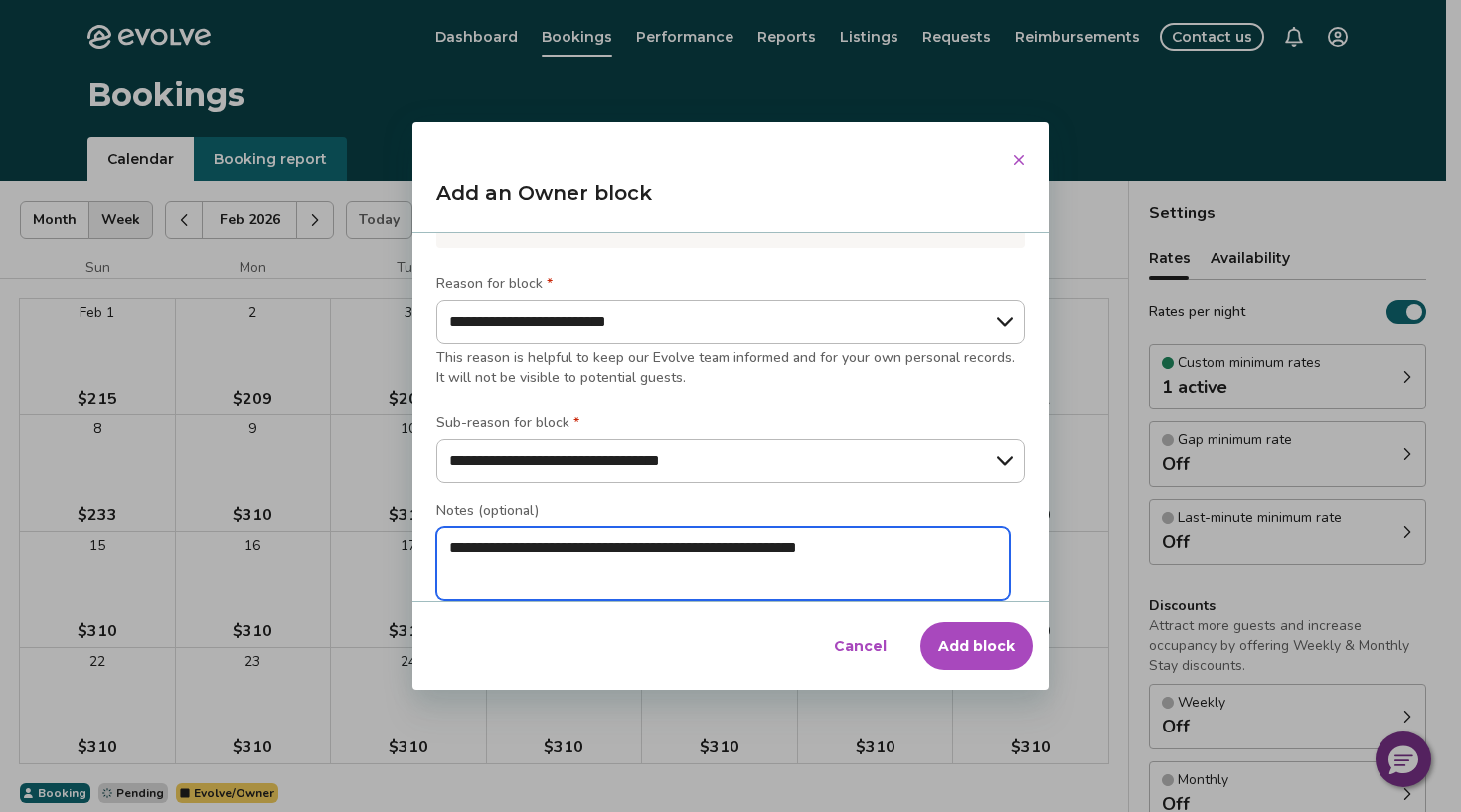 type on "*" 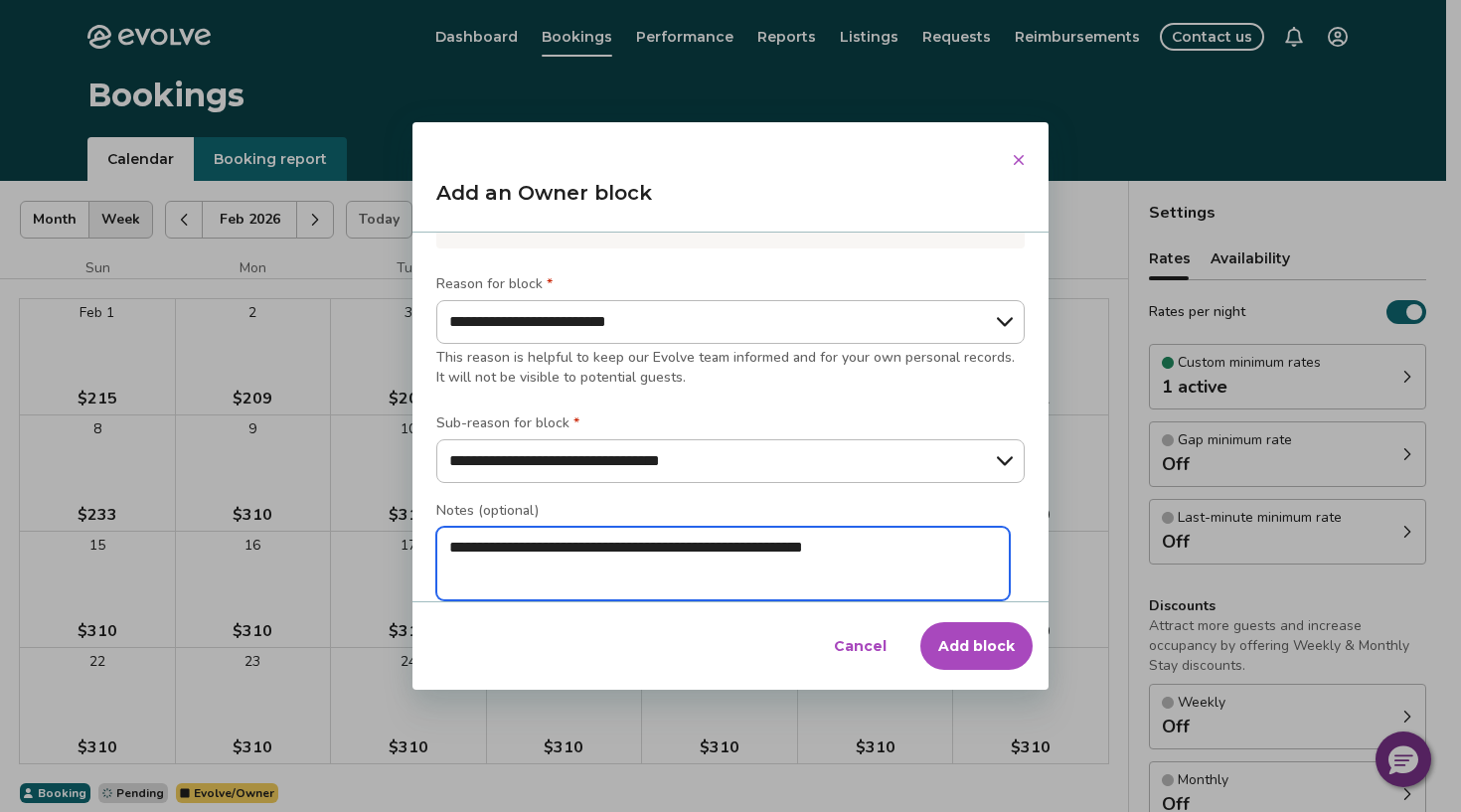 type on "*" 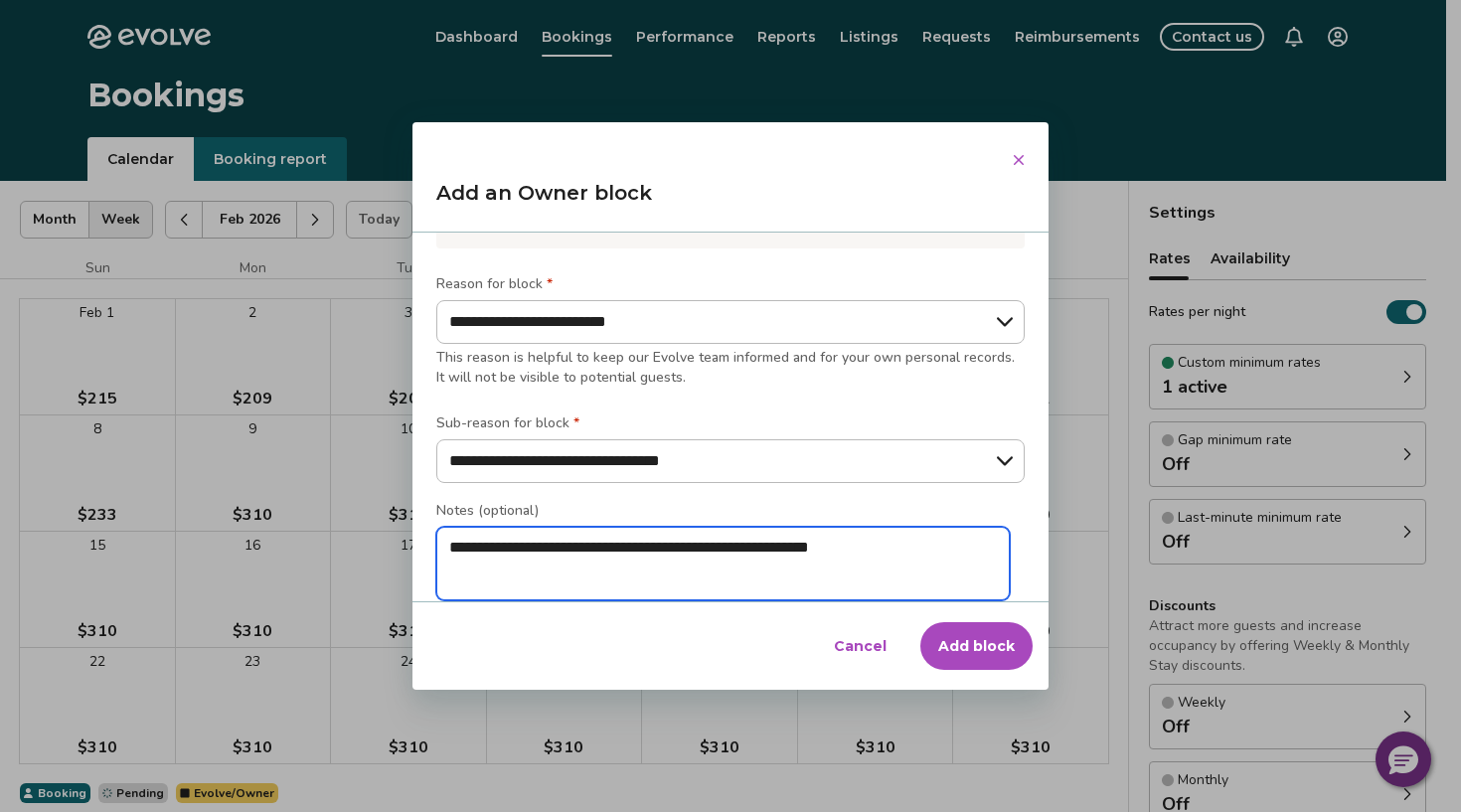 type on "*" 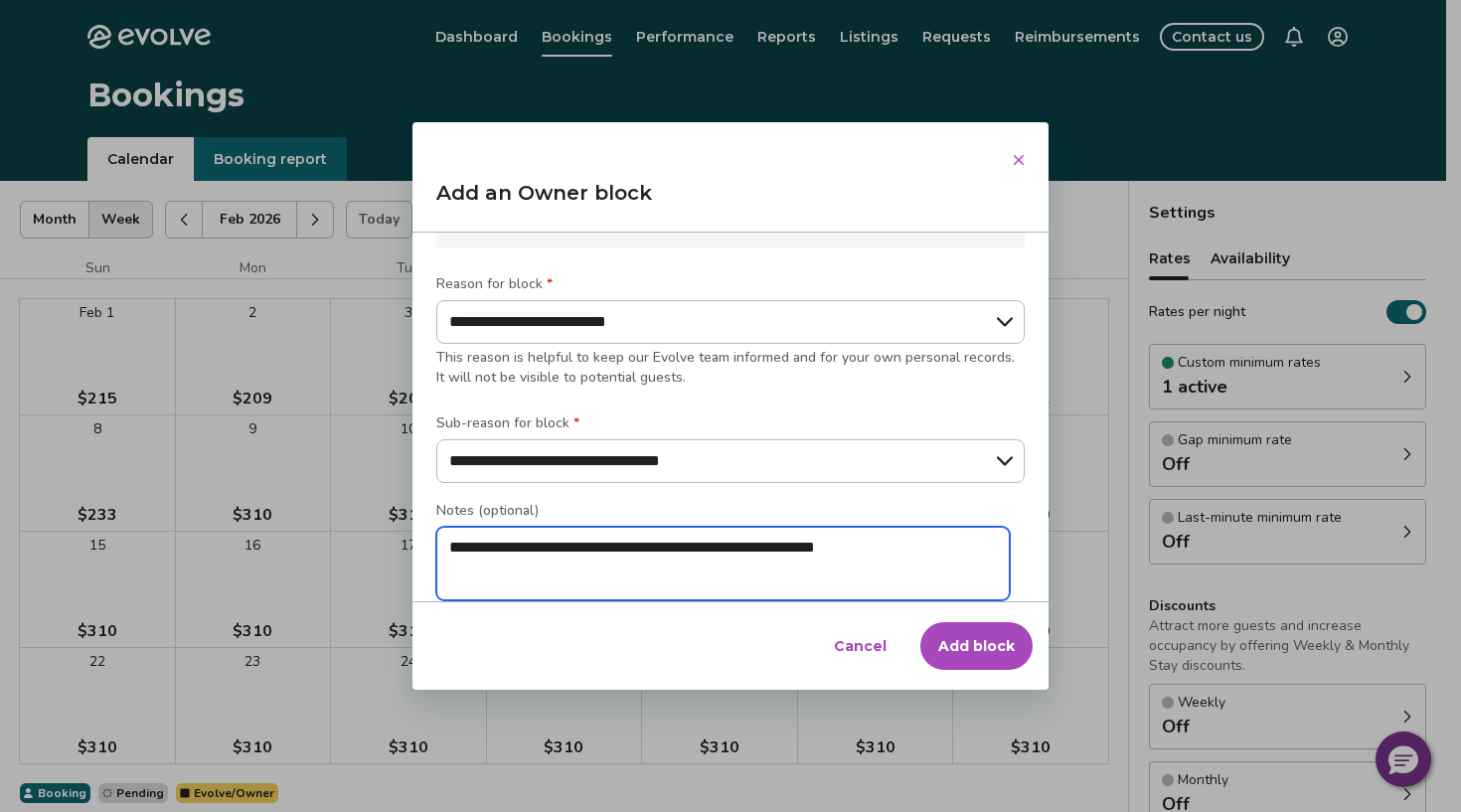 type on "*" 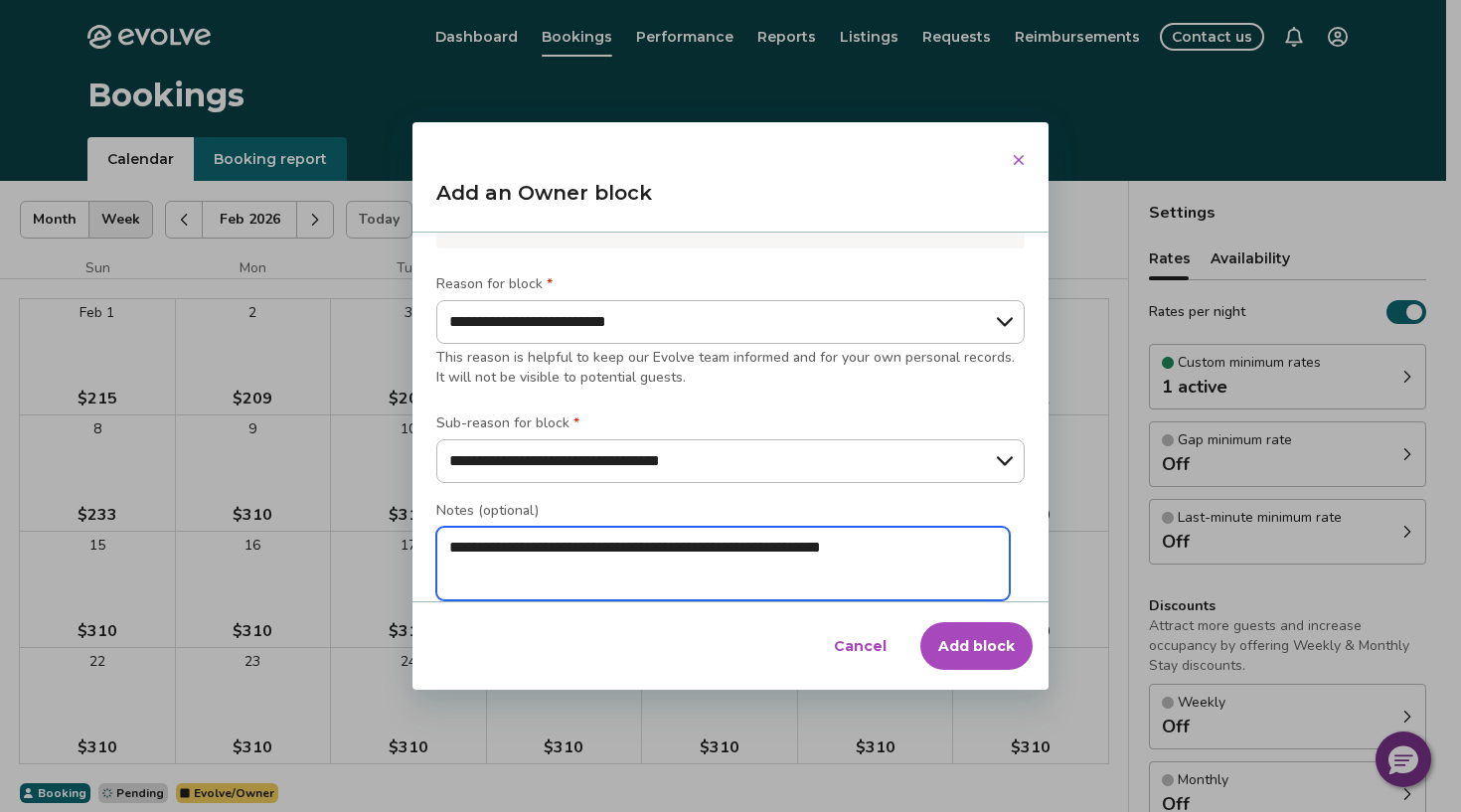 type on "*" 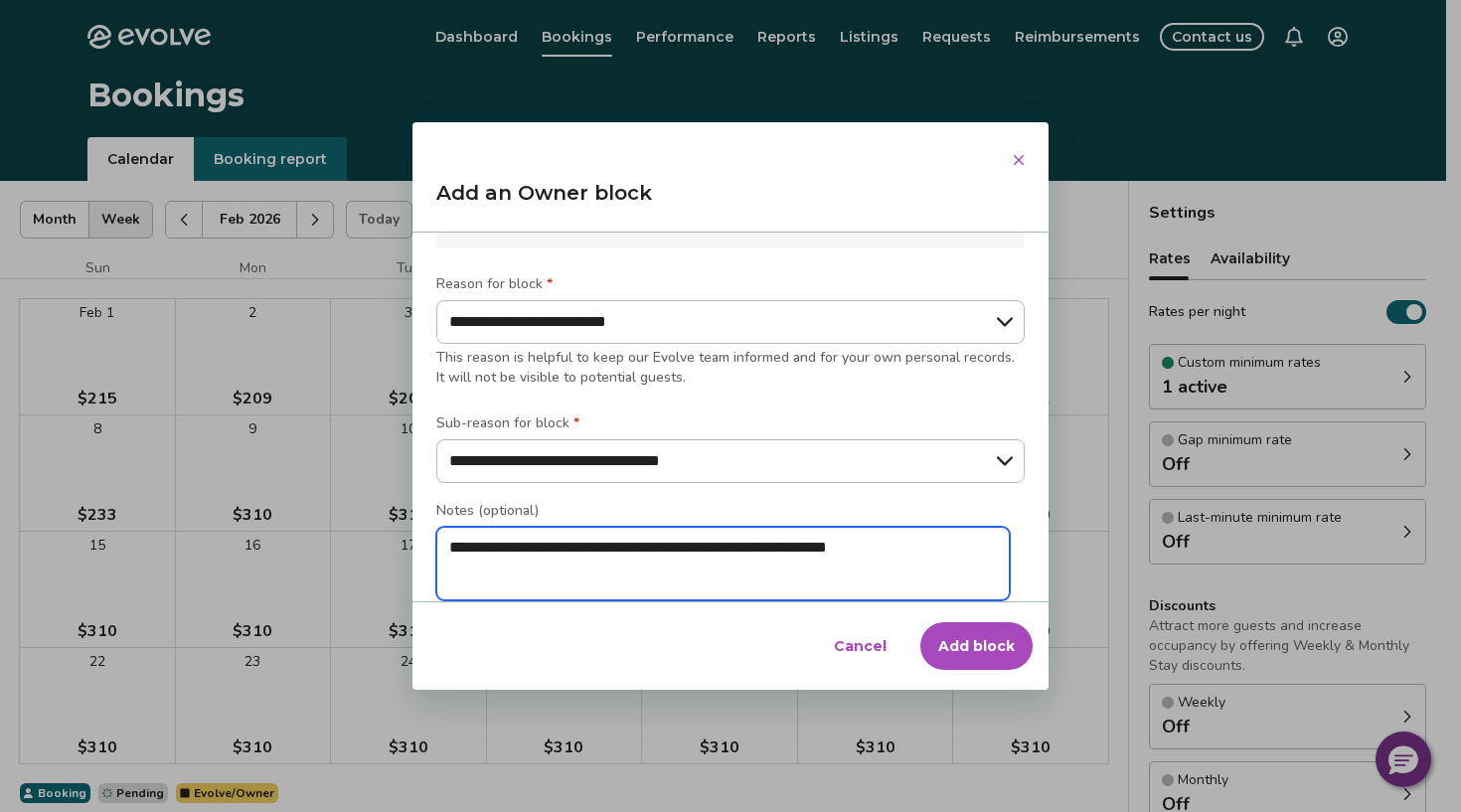 type on "*" 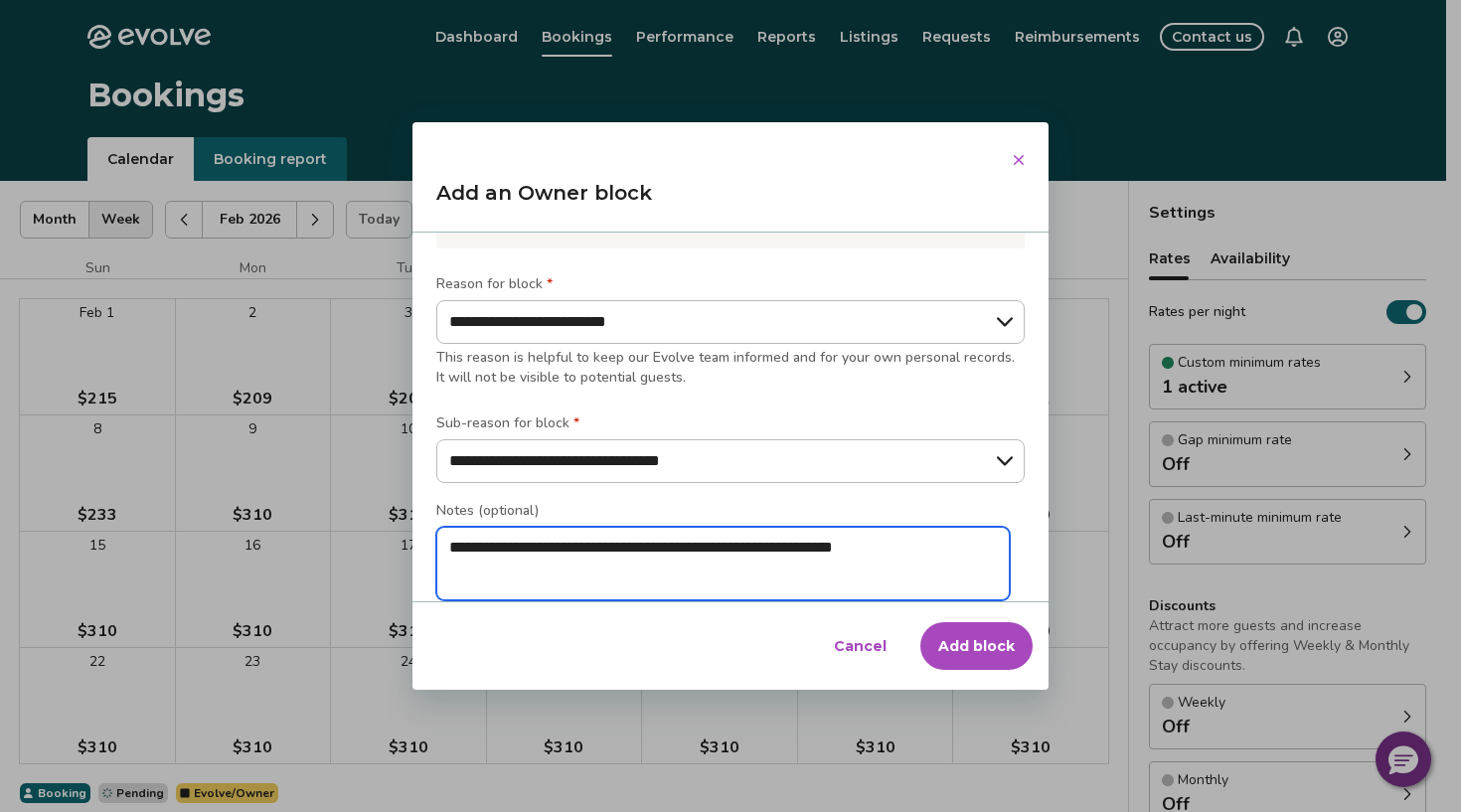 type on "*" 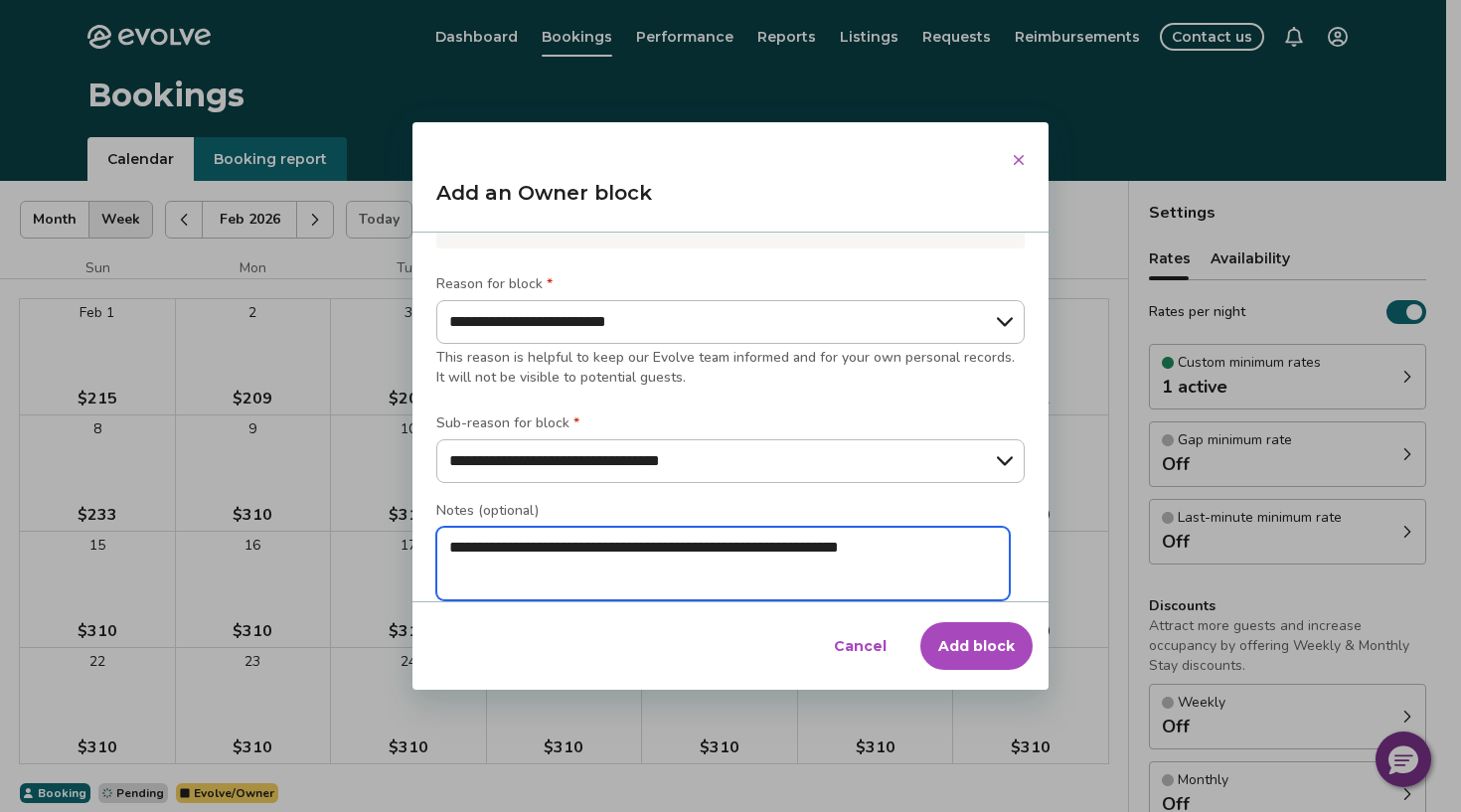 type on "*" 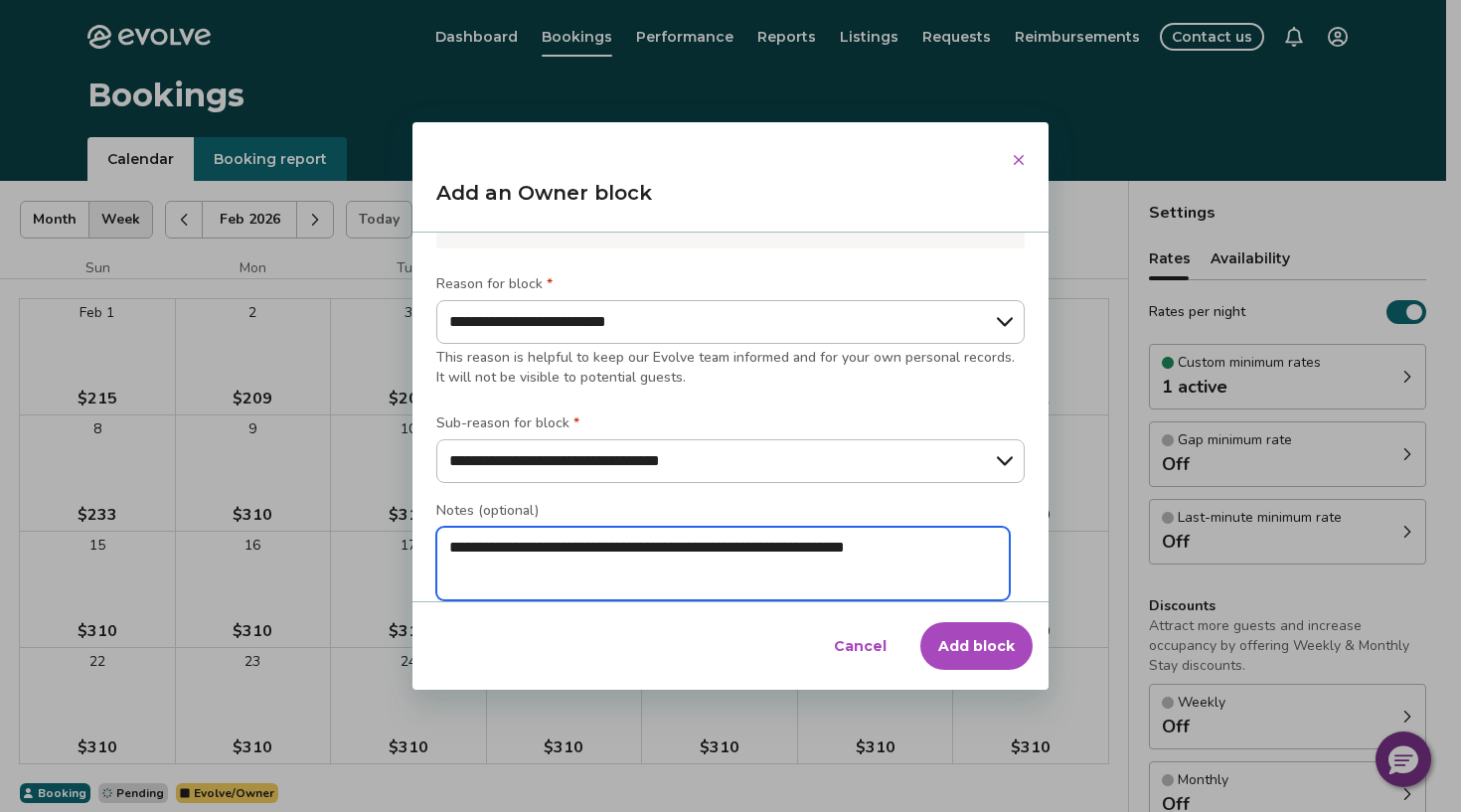 type on "*" 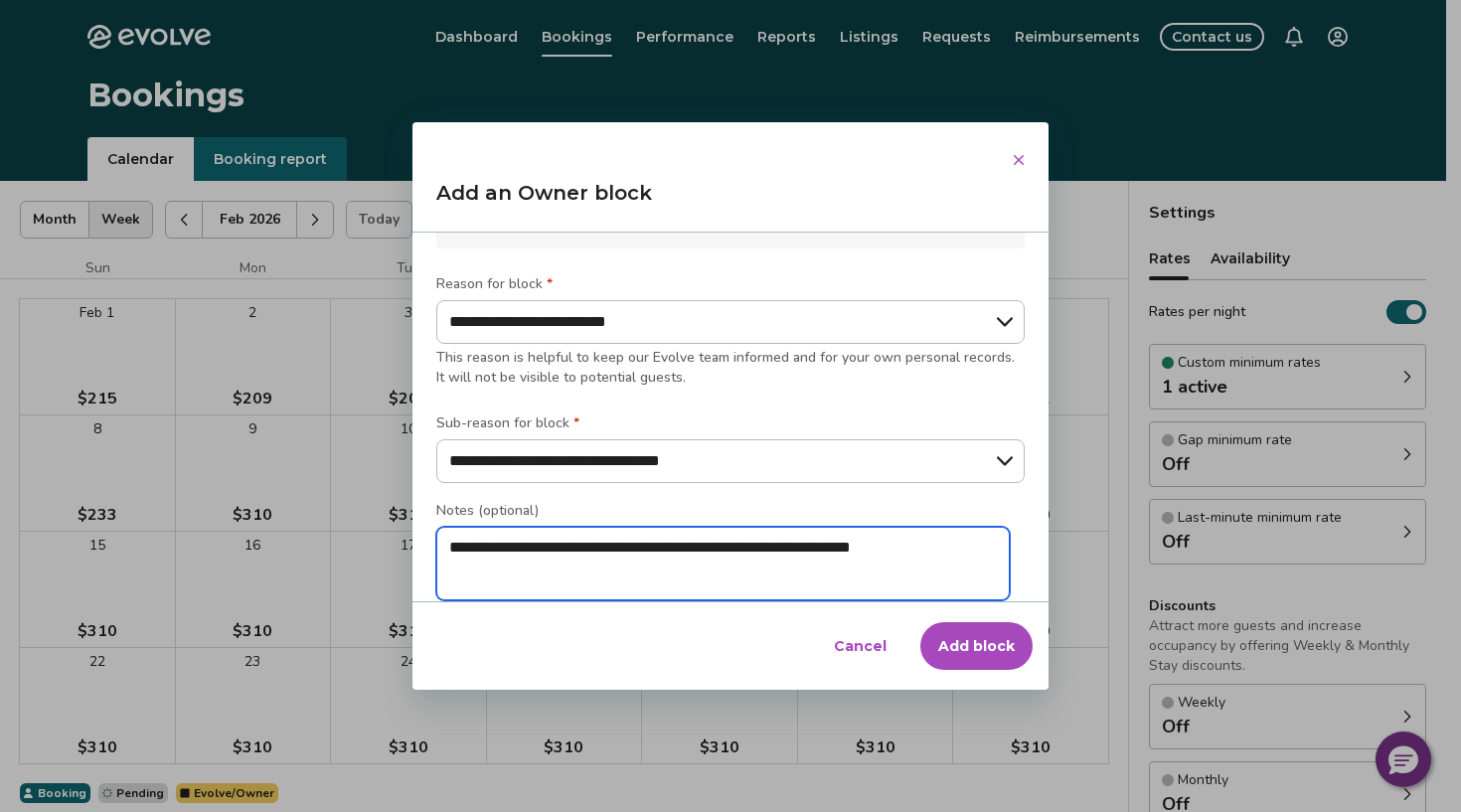 type on "*" 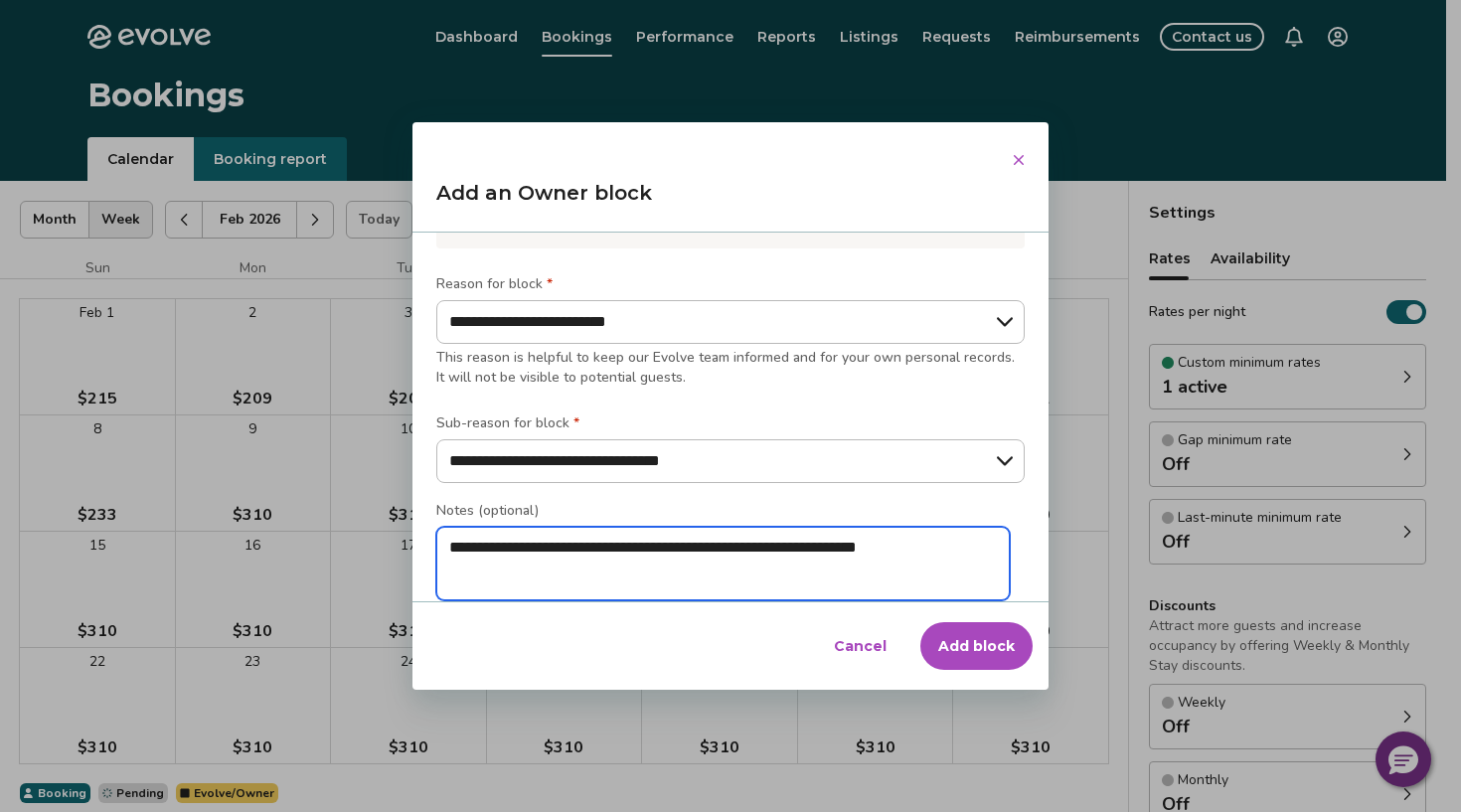 type on "*" 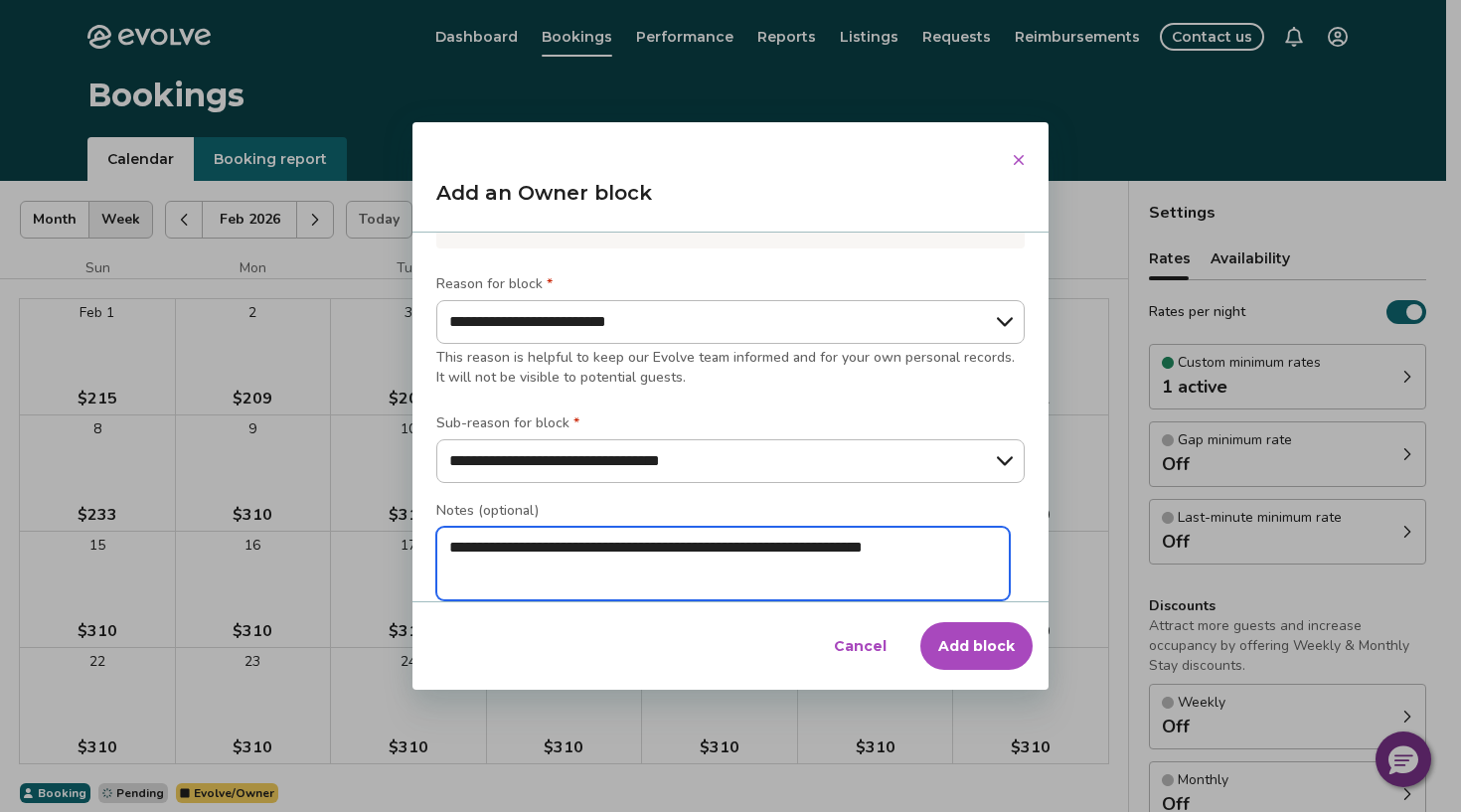 type on "*" 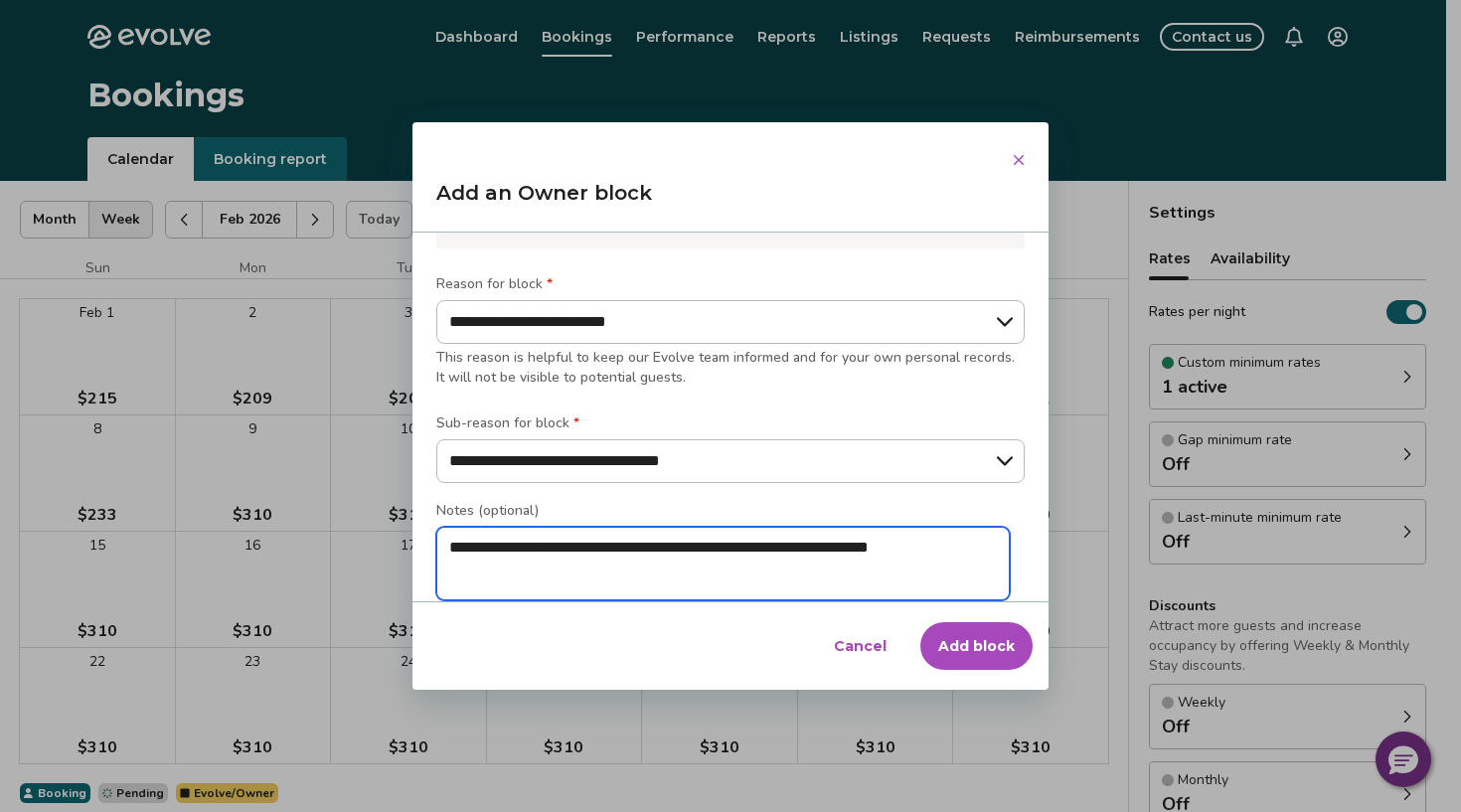 type on "*" 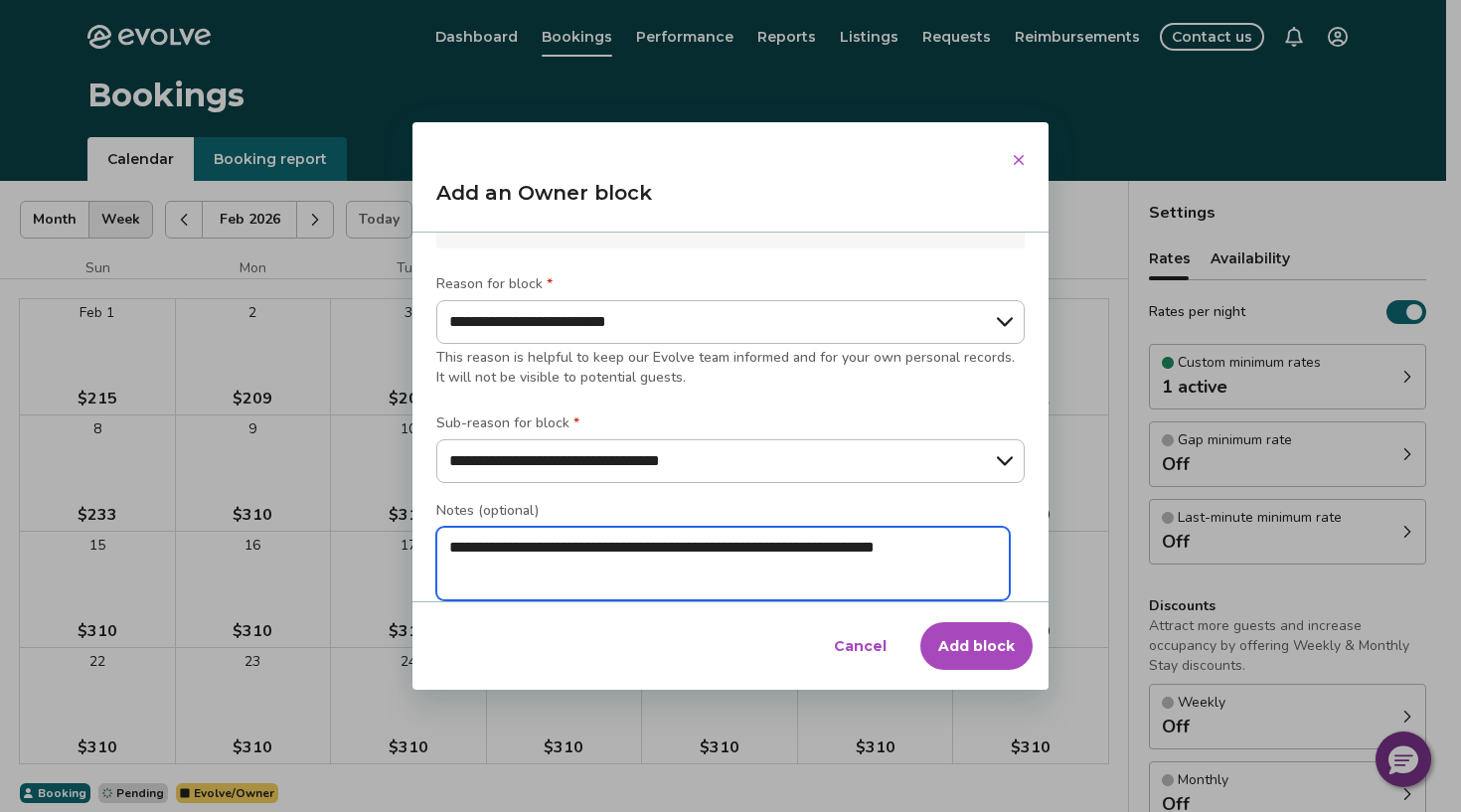 type on "*" 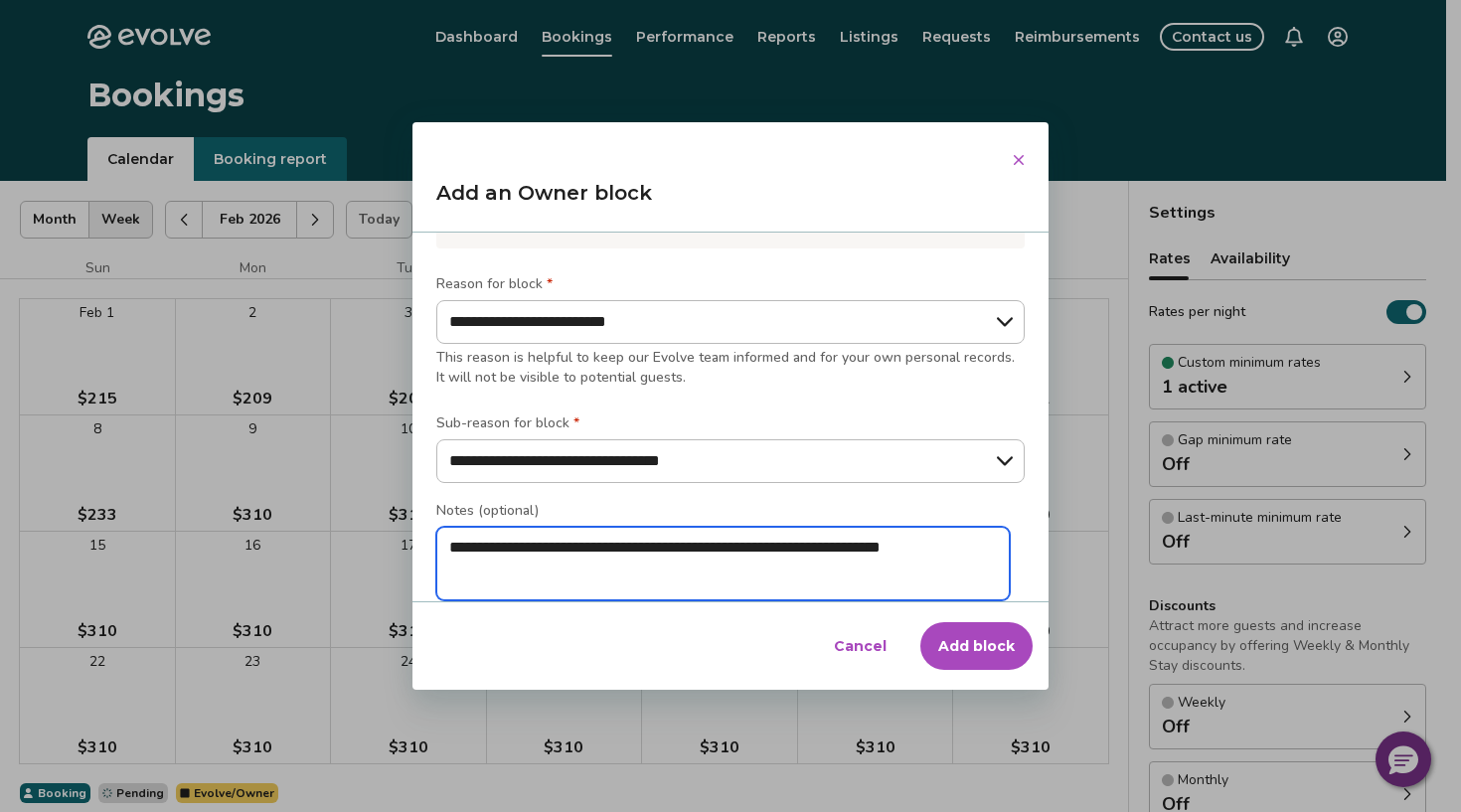 type on "*" 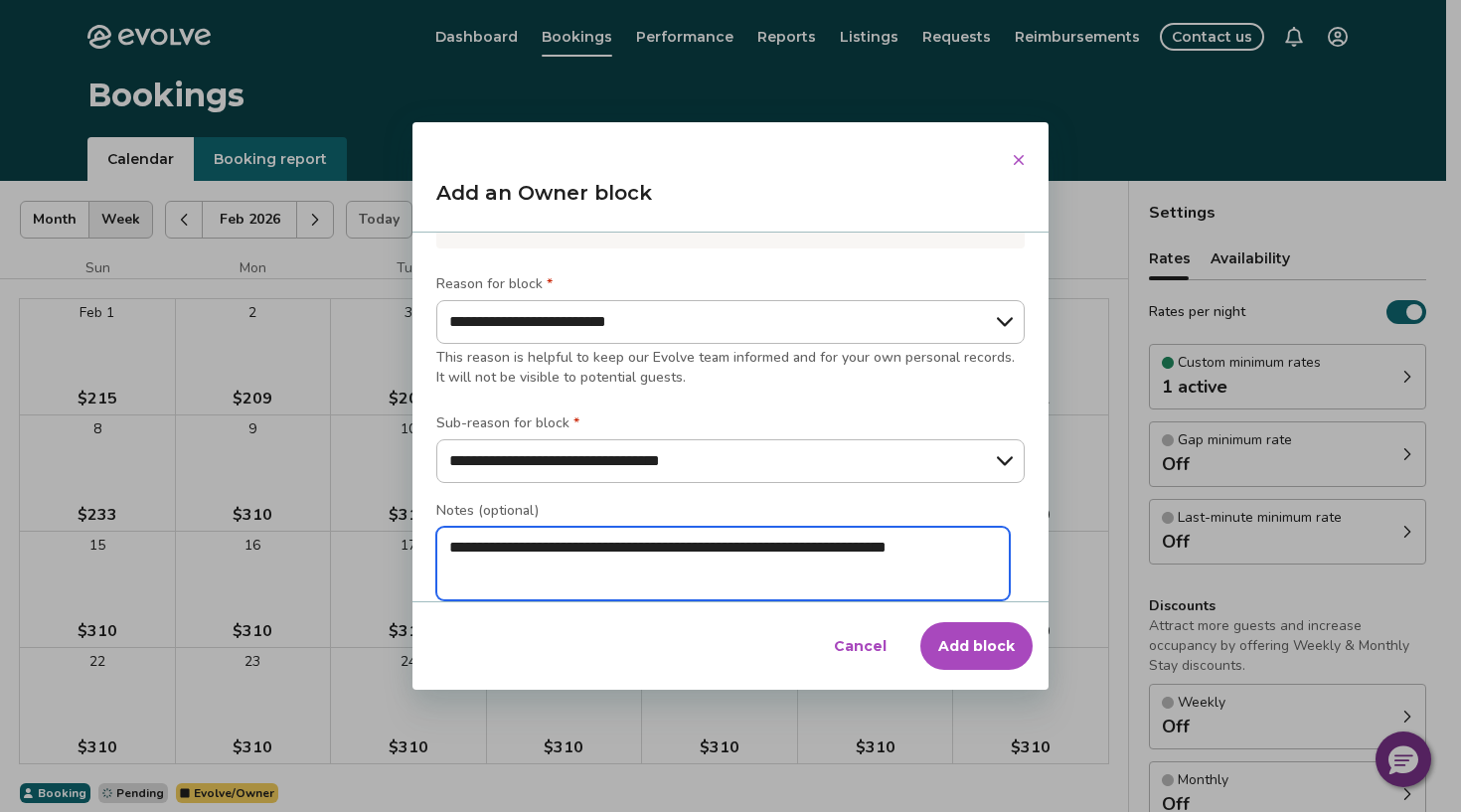 scroll, scrollTop: 217, scrollLeft: 0, axis: vertical 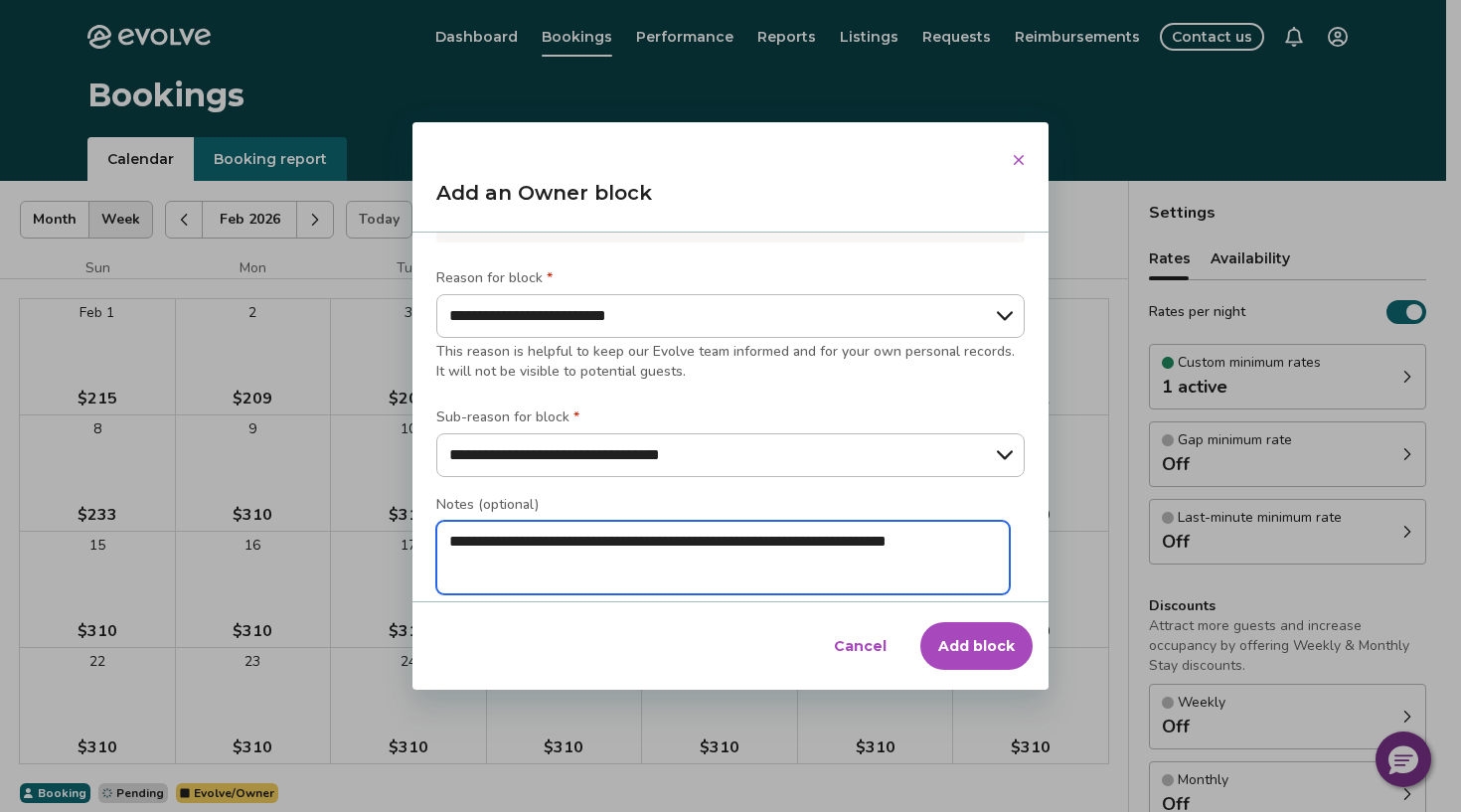 type on "*" 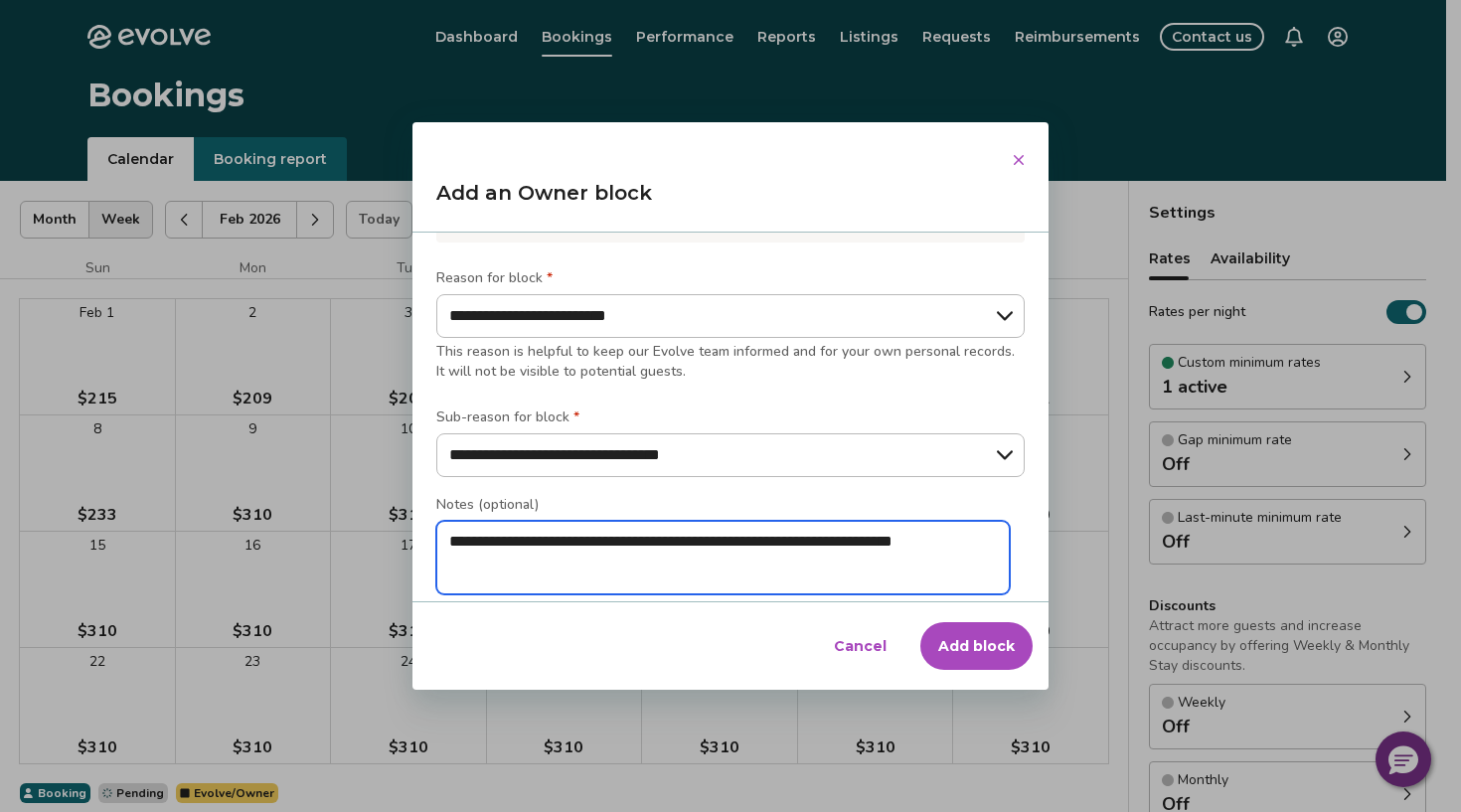 type on "*" 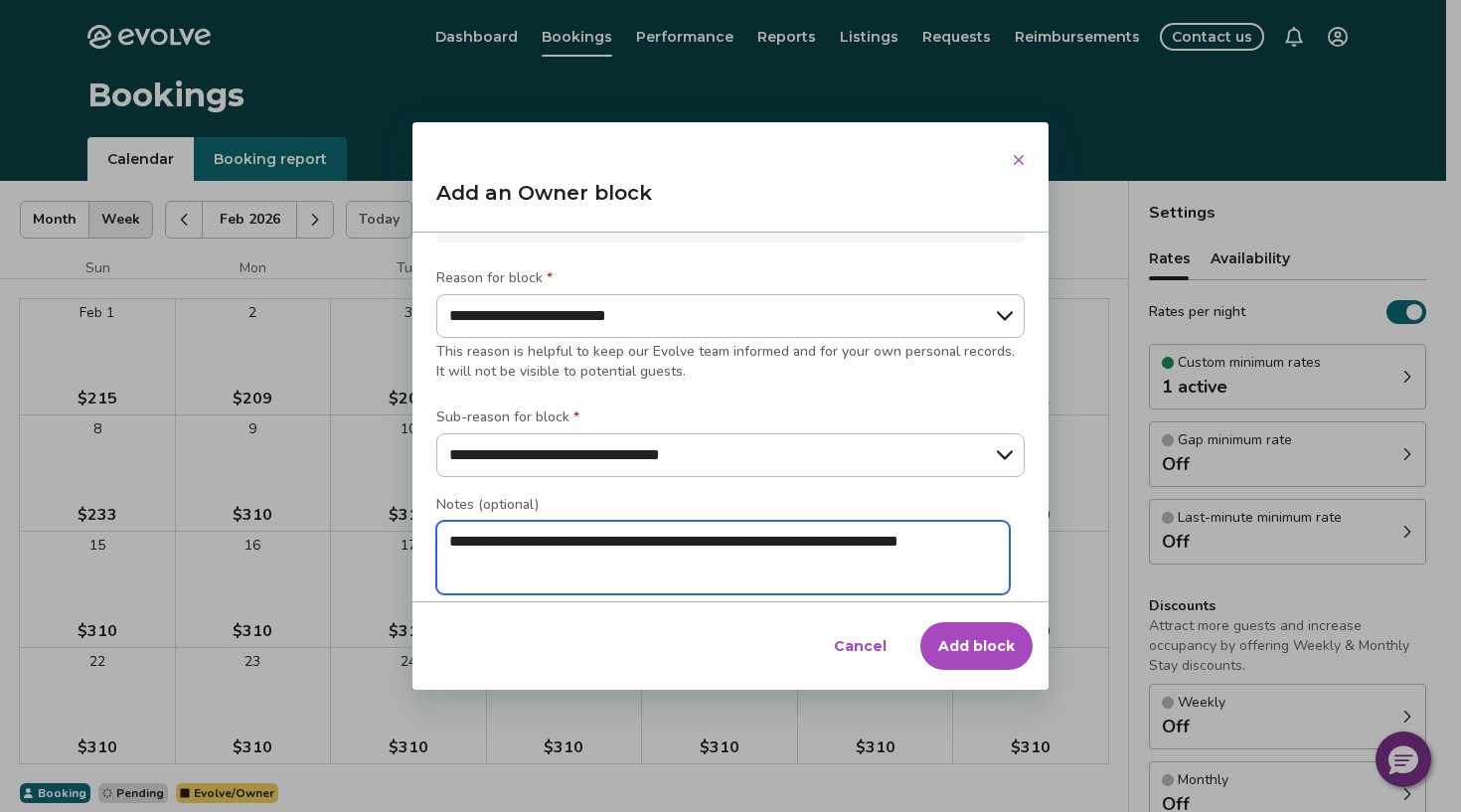 type on "*" 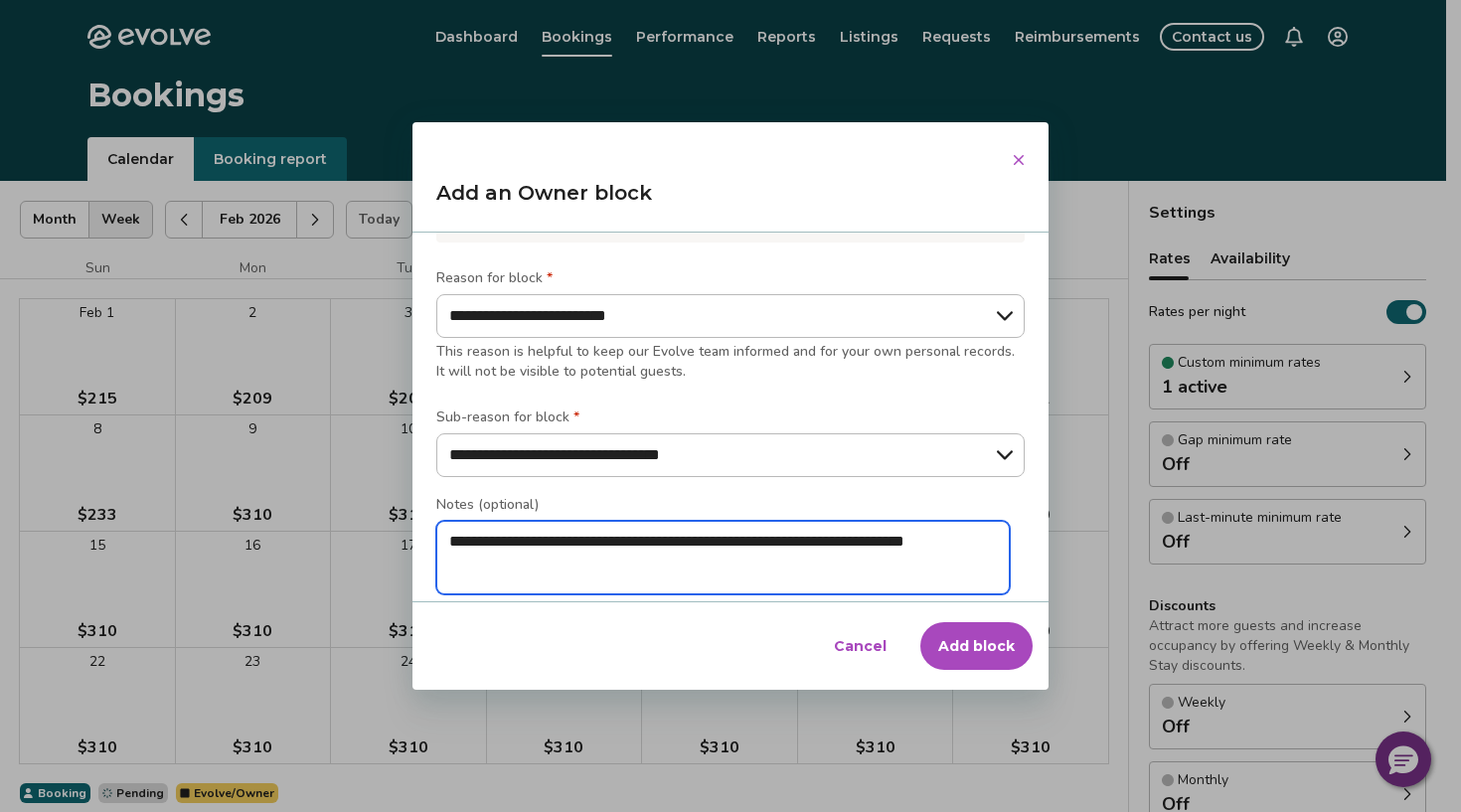 type on "*" 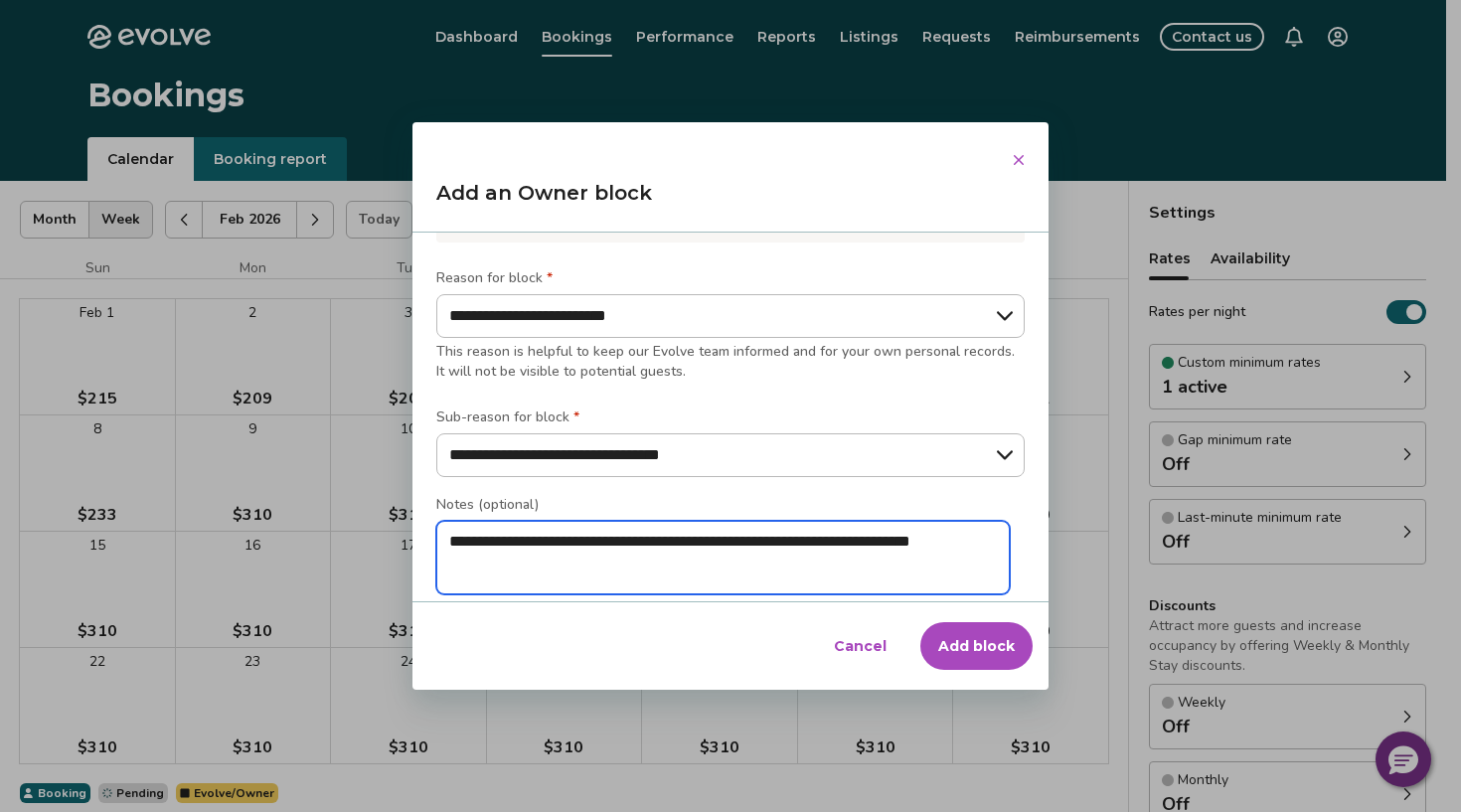 type on "*" 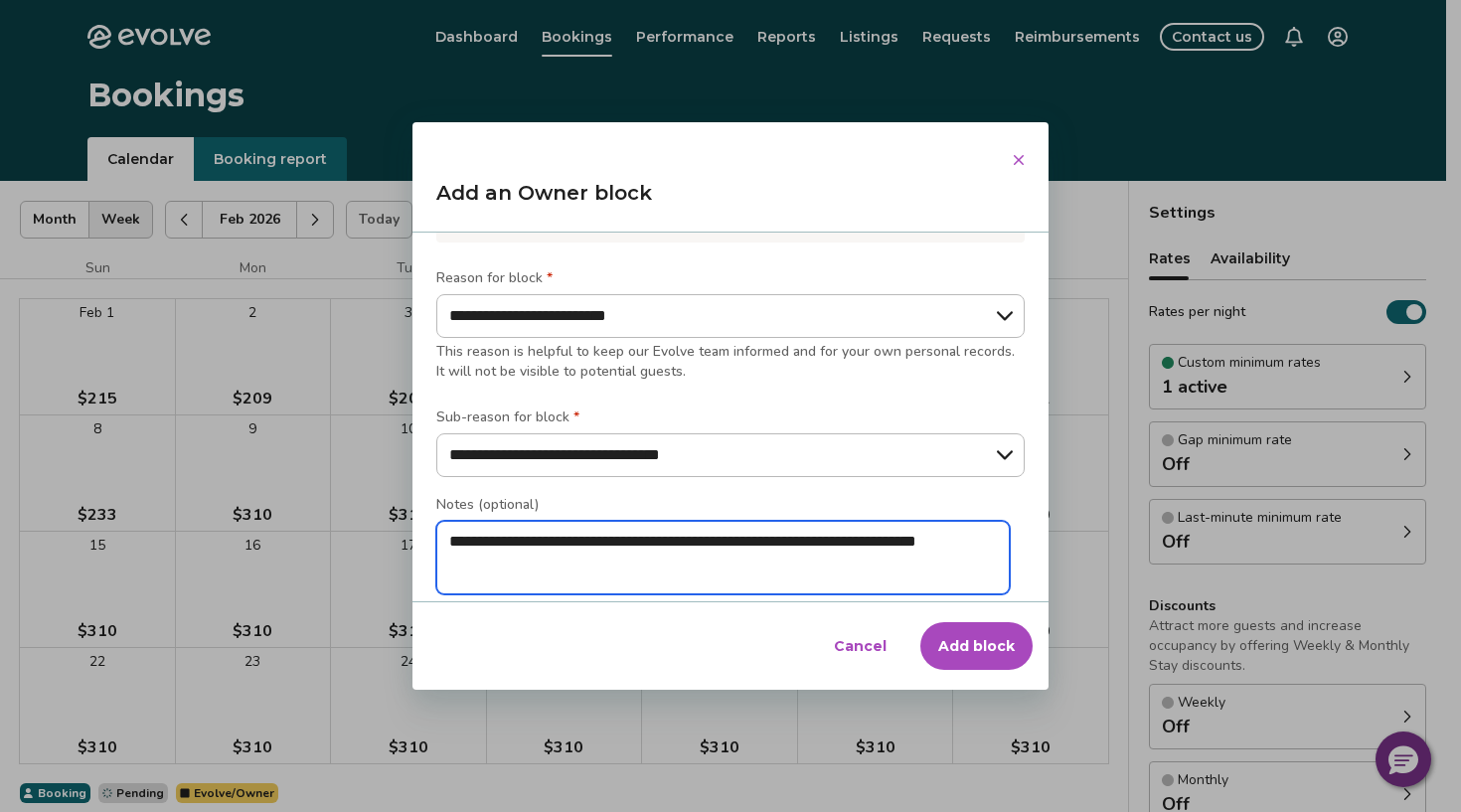 type on "*" 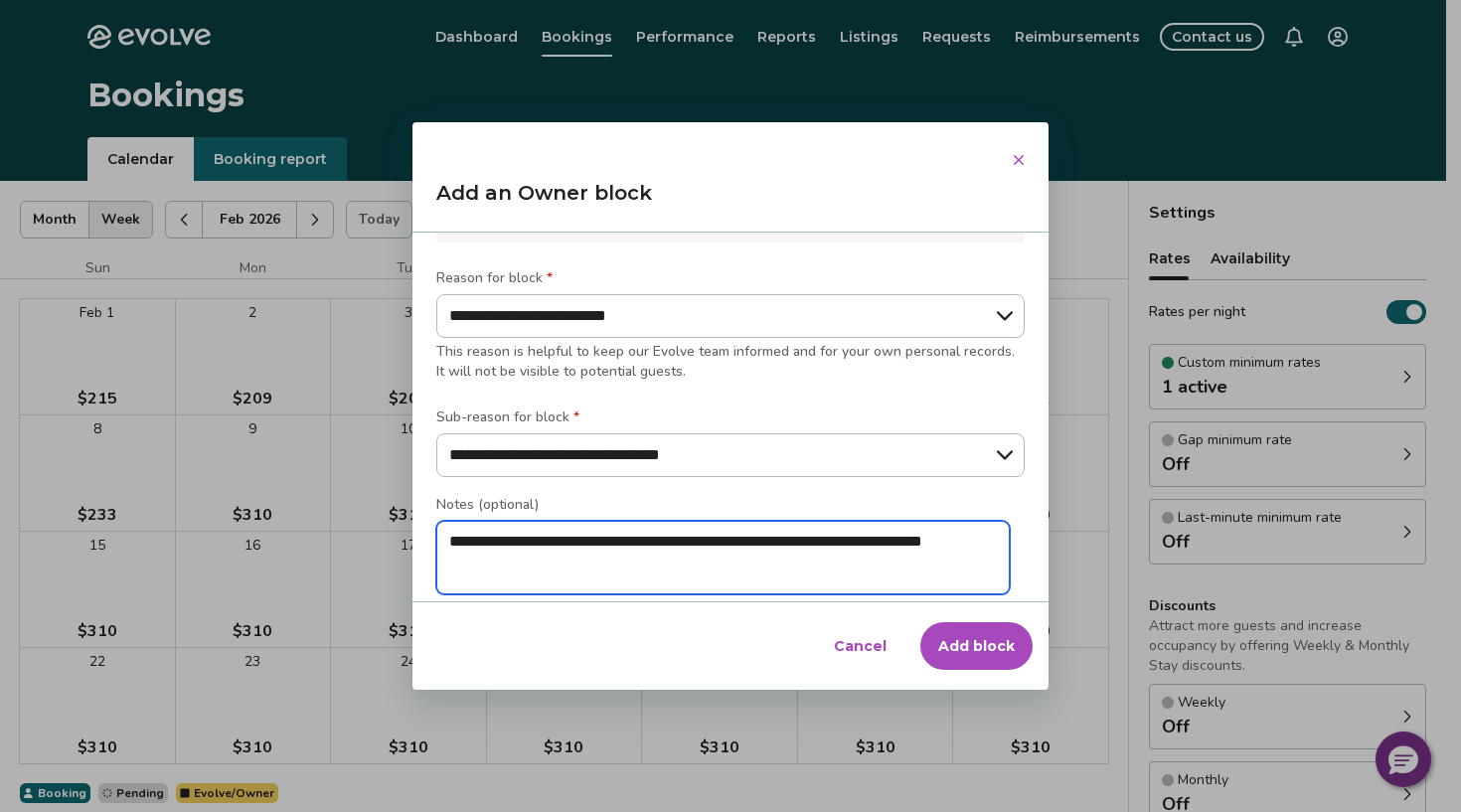 type on "*" 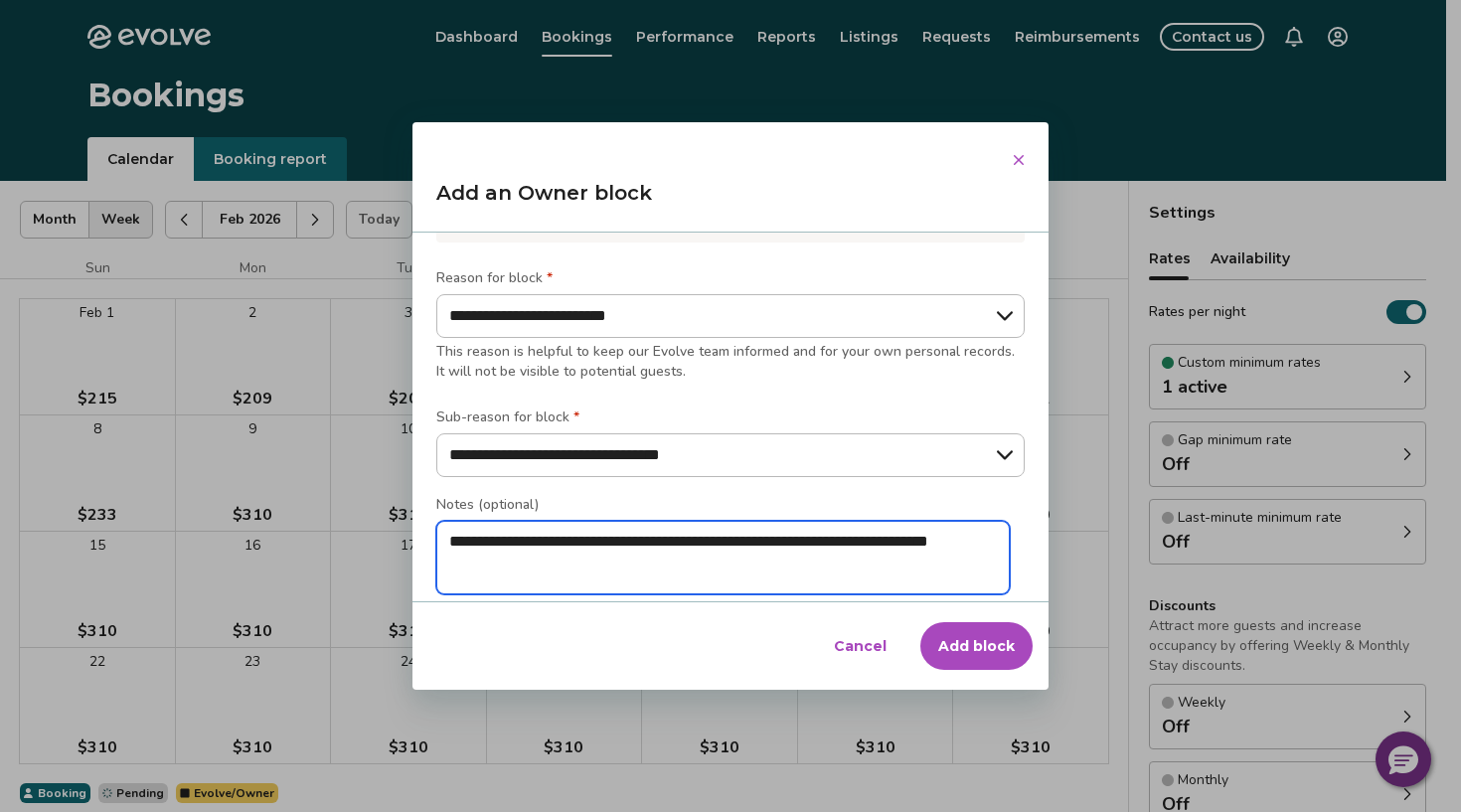 type on "*" 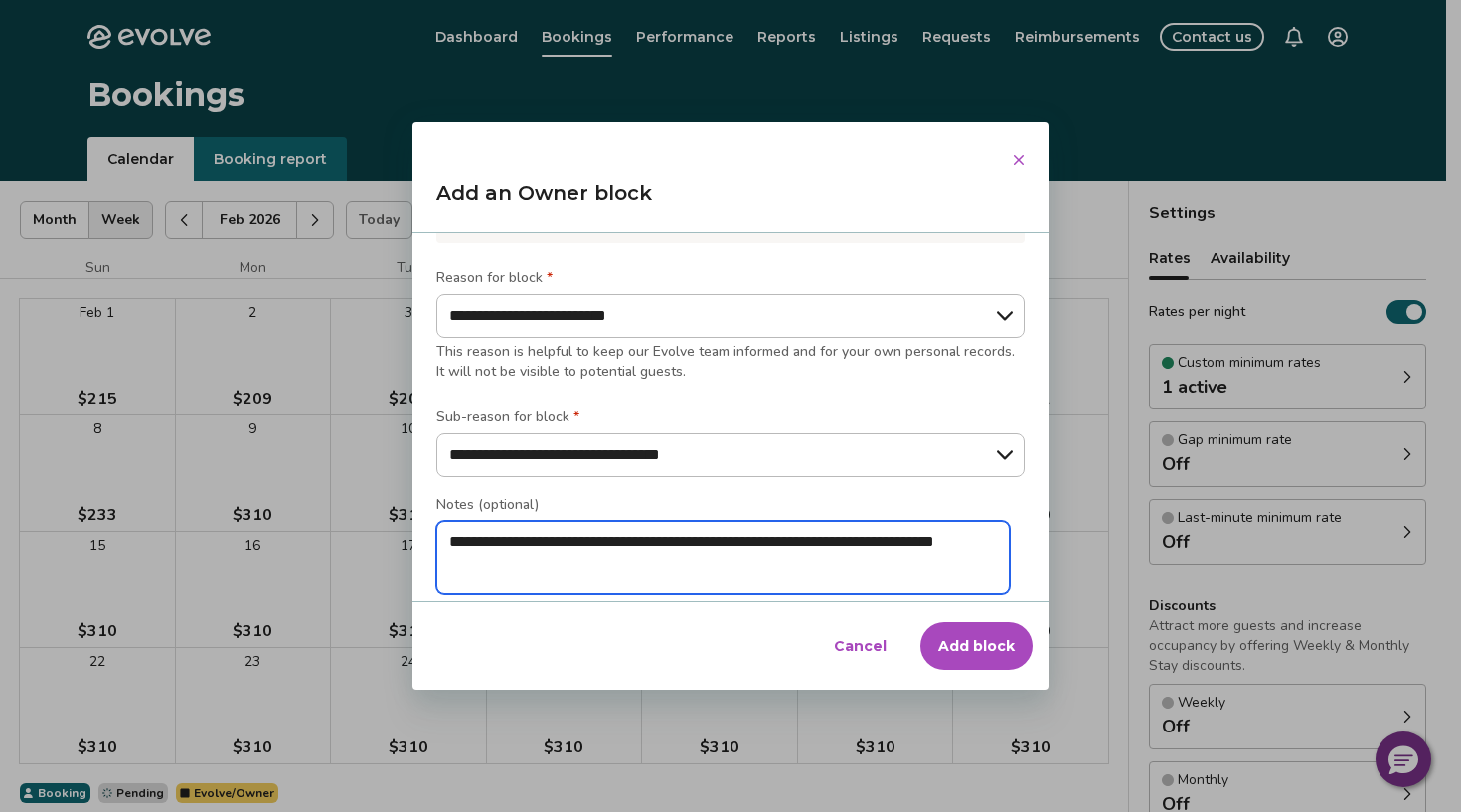 type on "*" 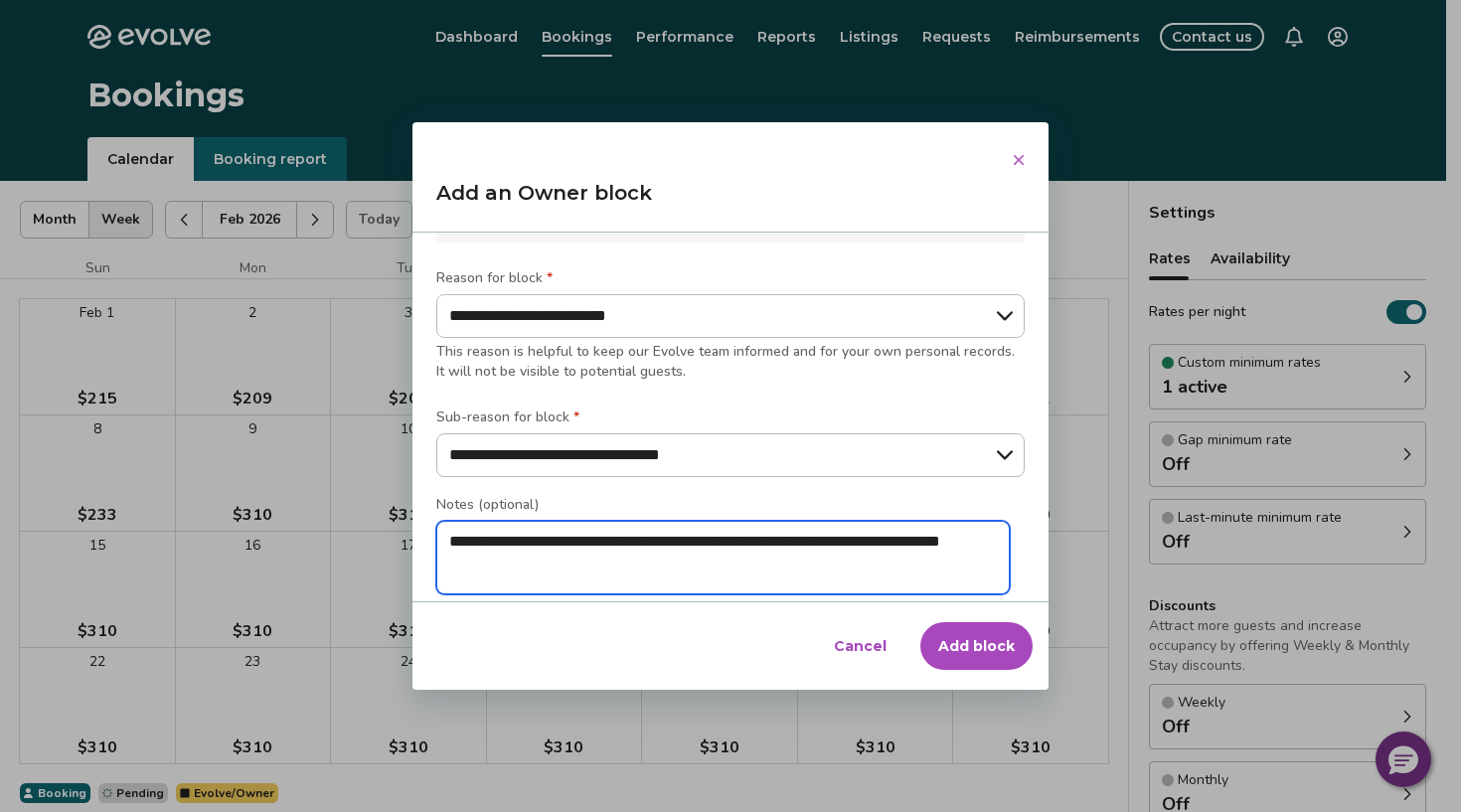 type on "*" 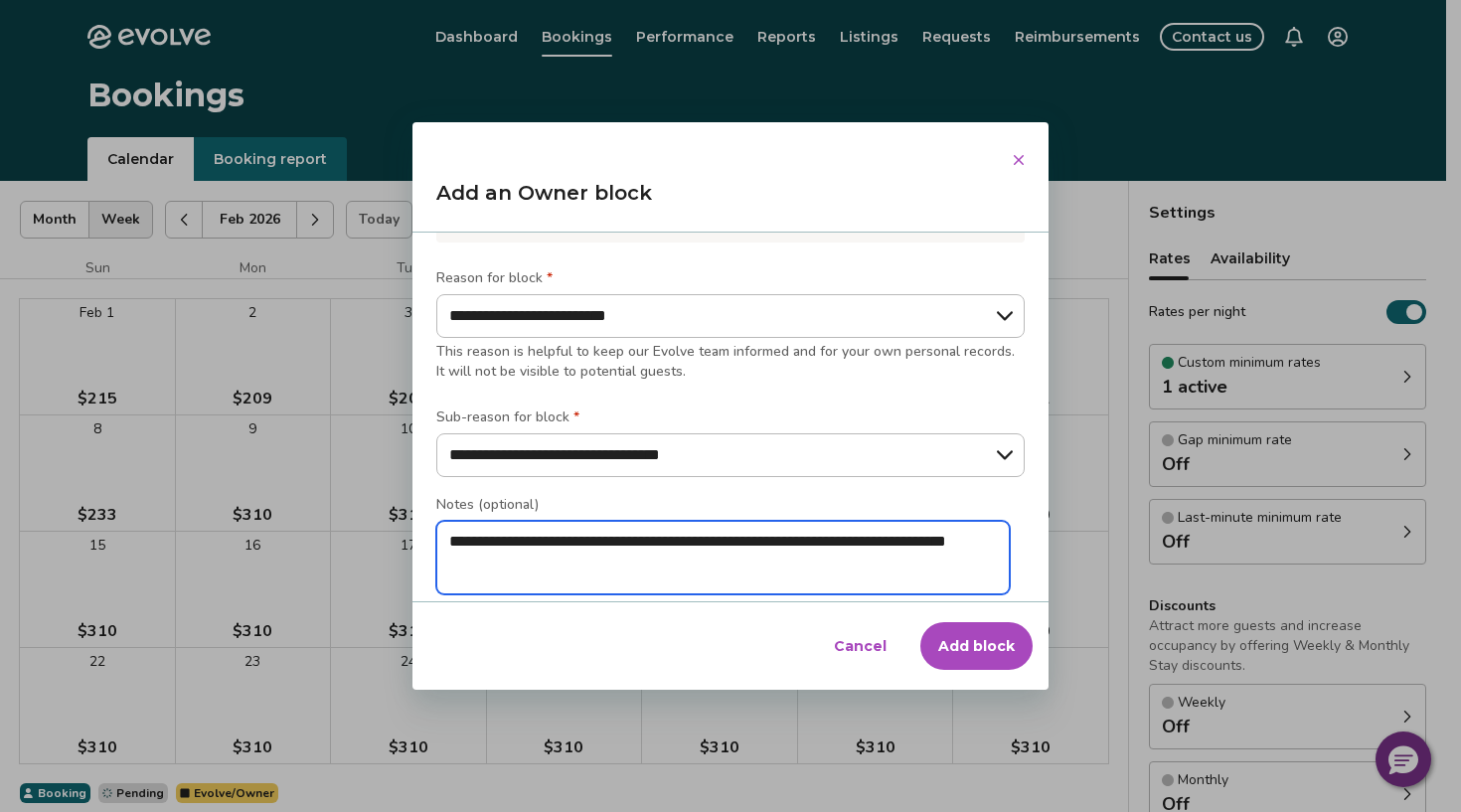 type on "*" 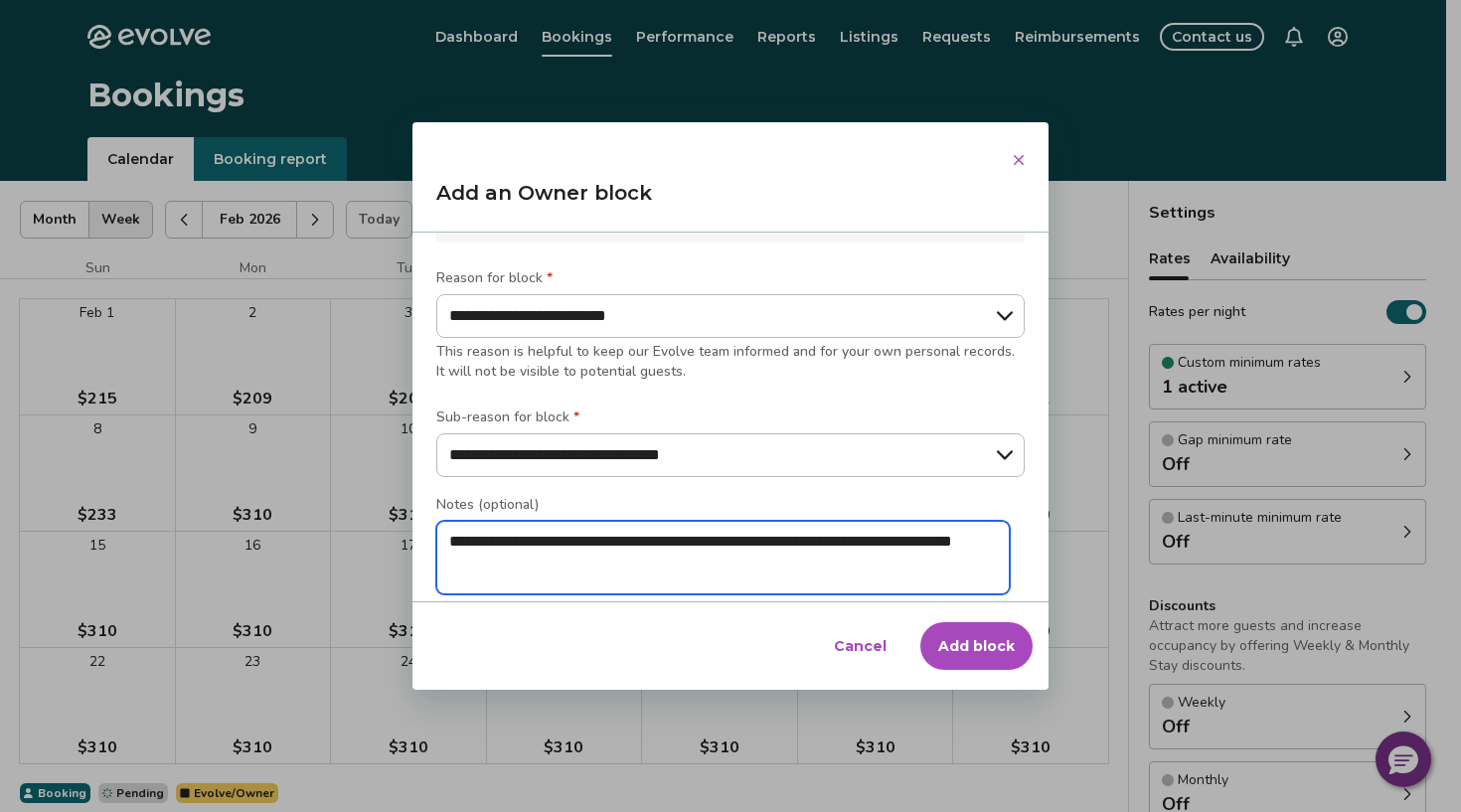 type on "*" 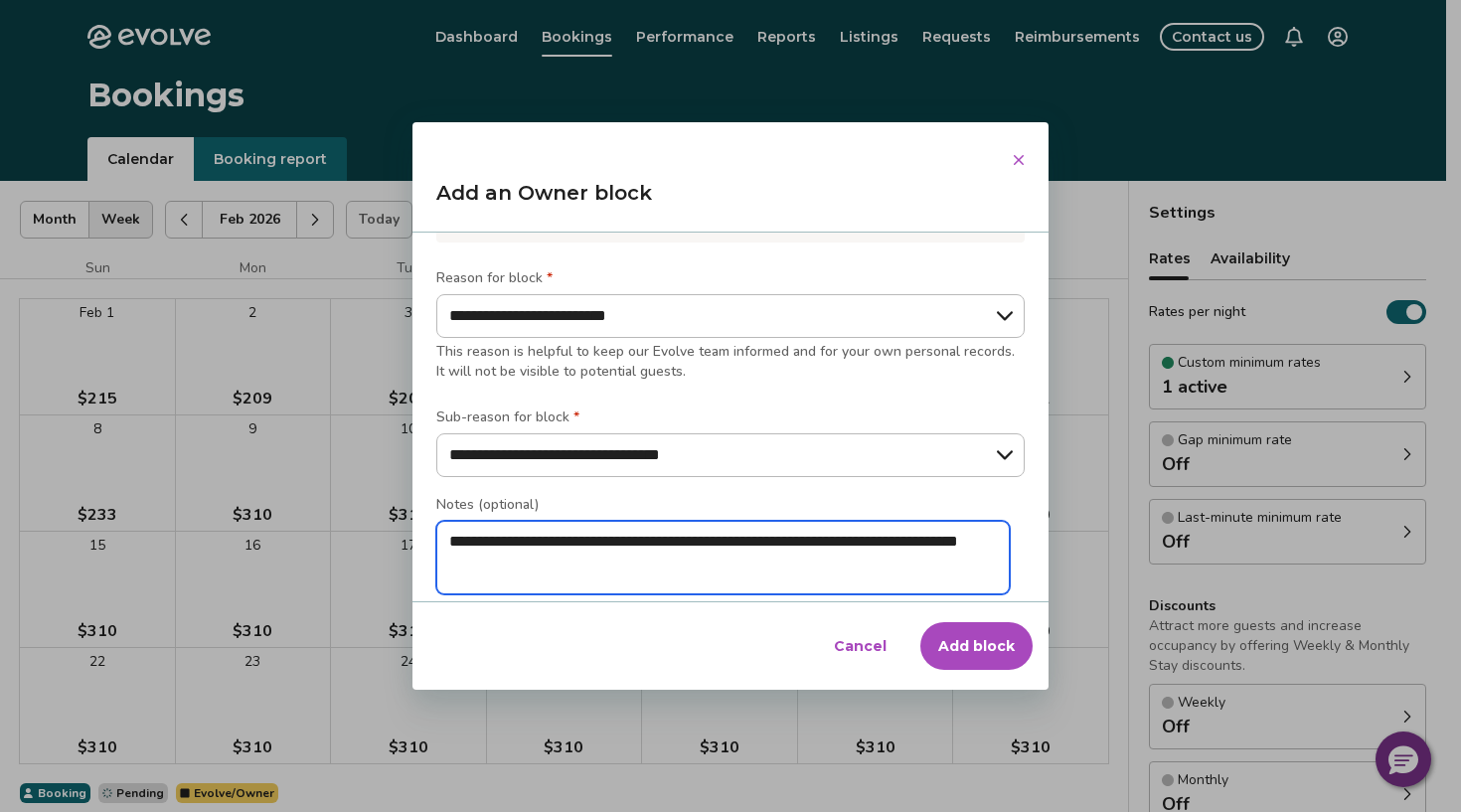type on "*" 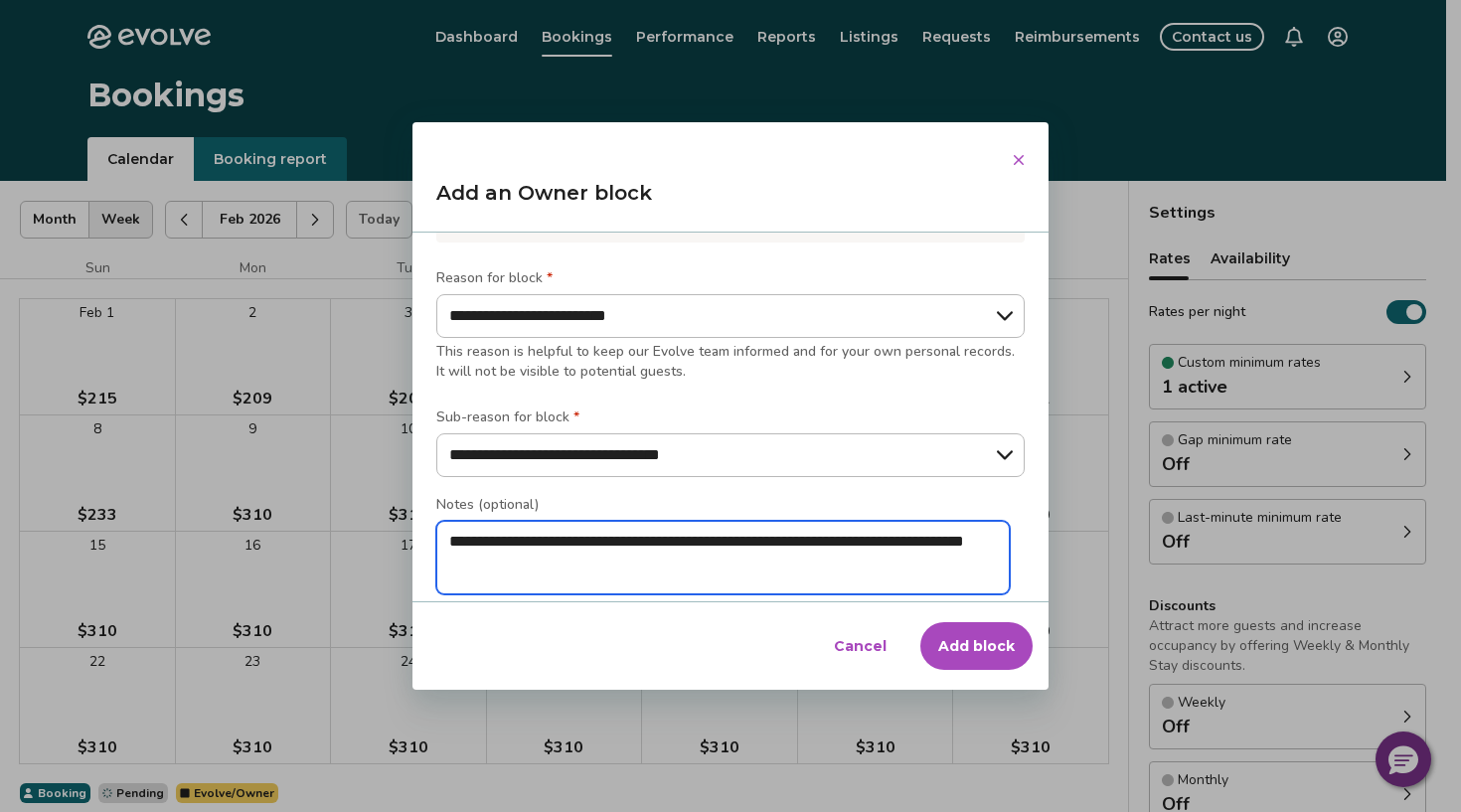 type on "*" 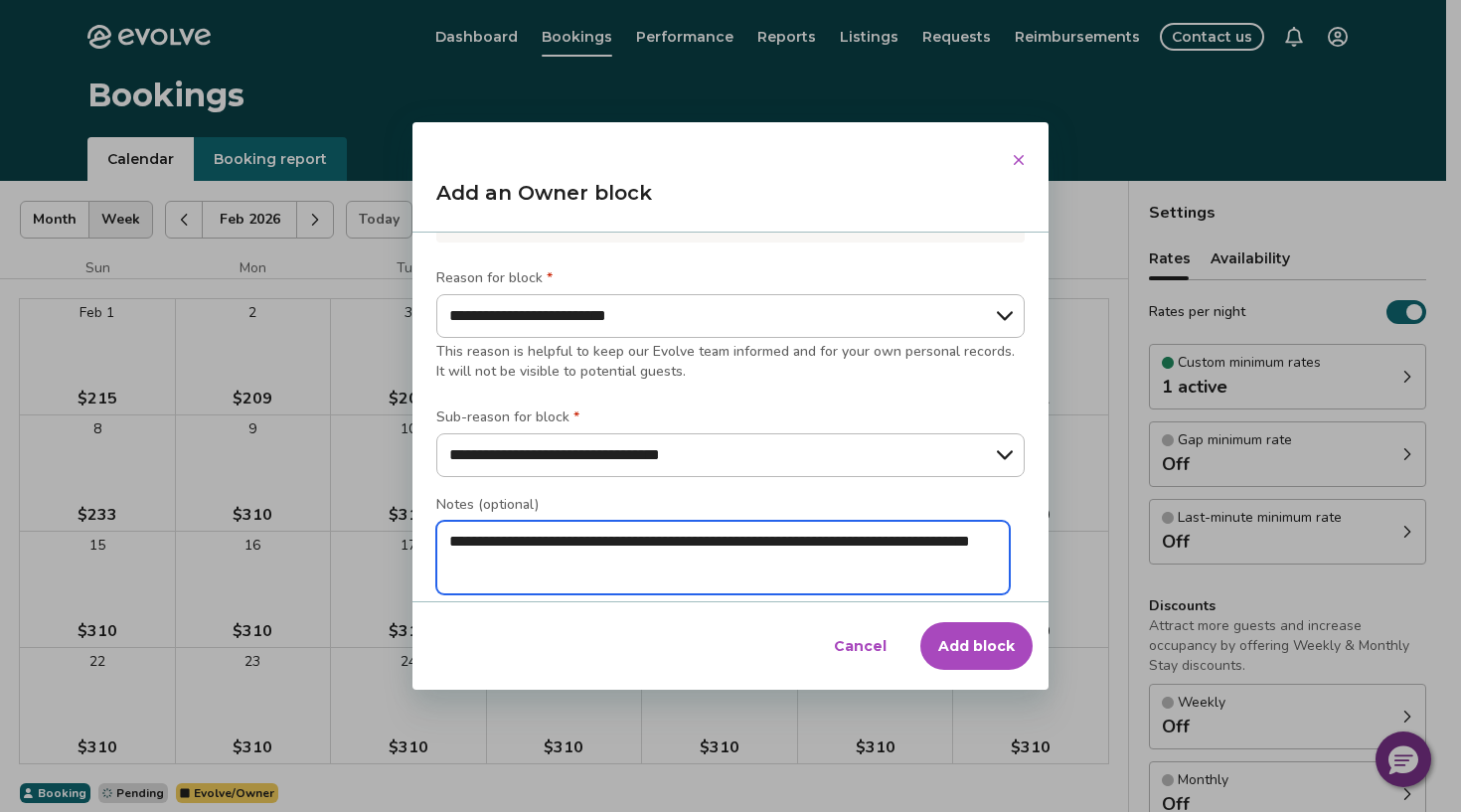type on "*" 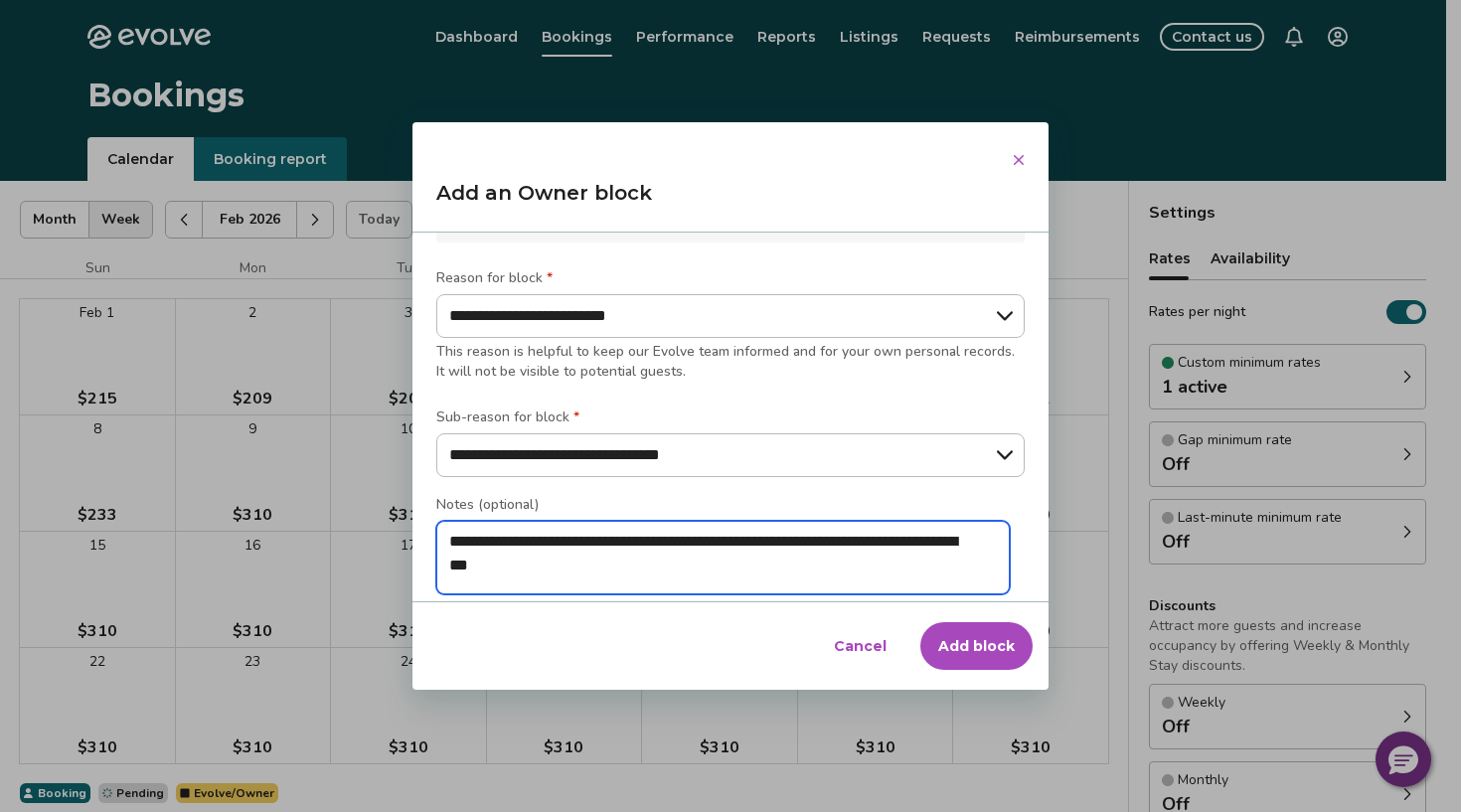 type on "*" 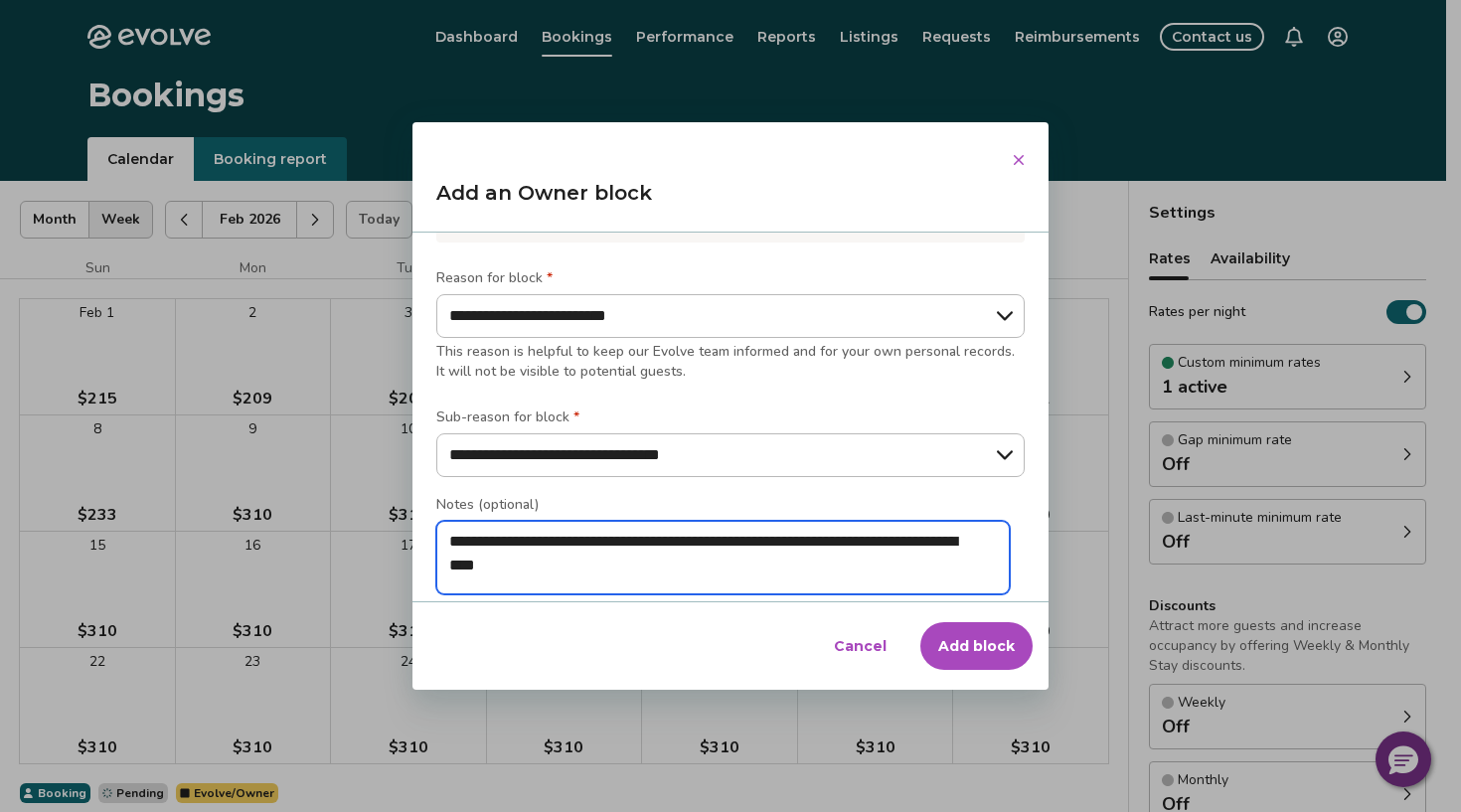 type on "*" 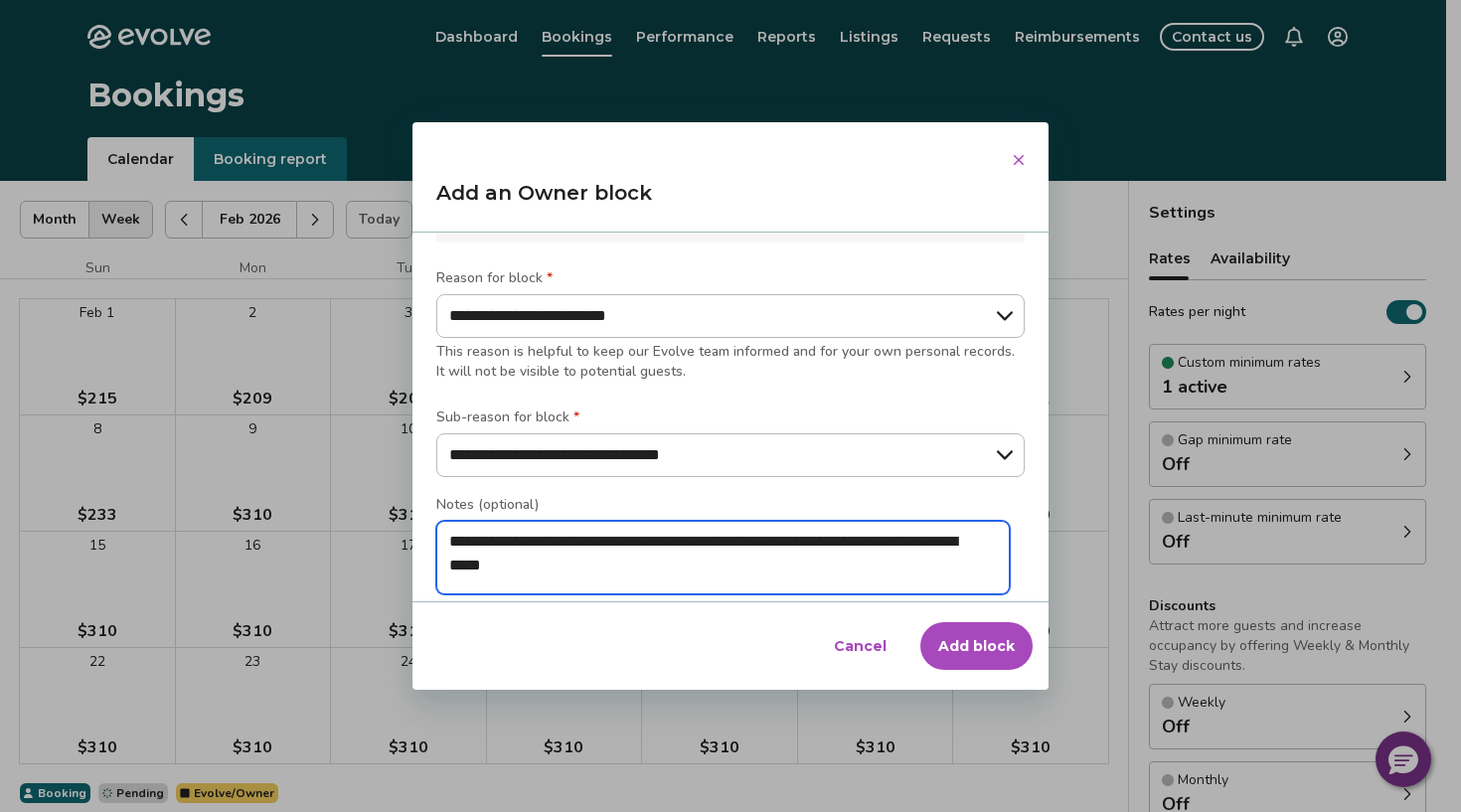 type on "*" 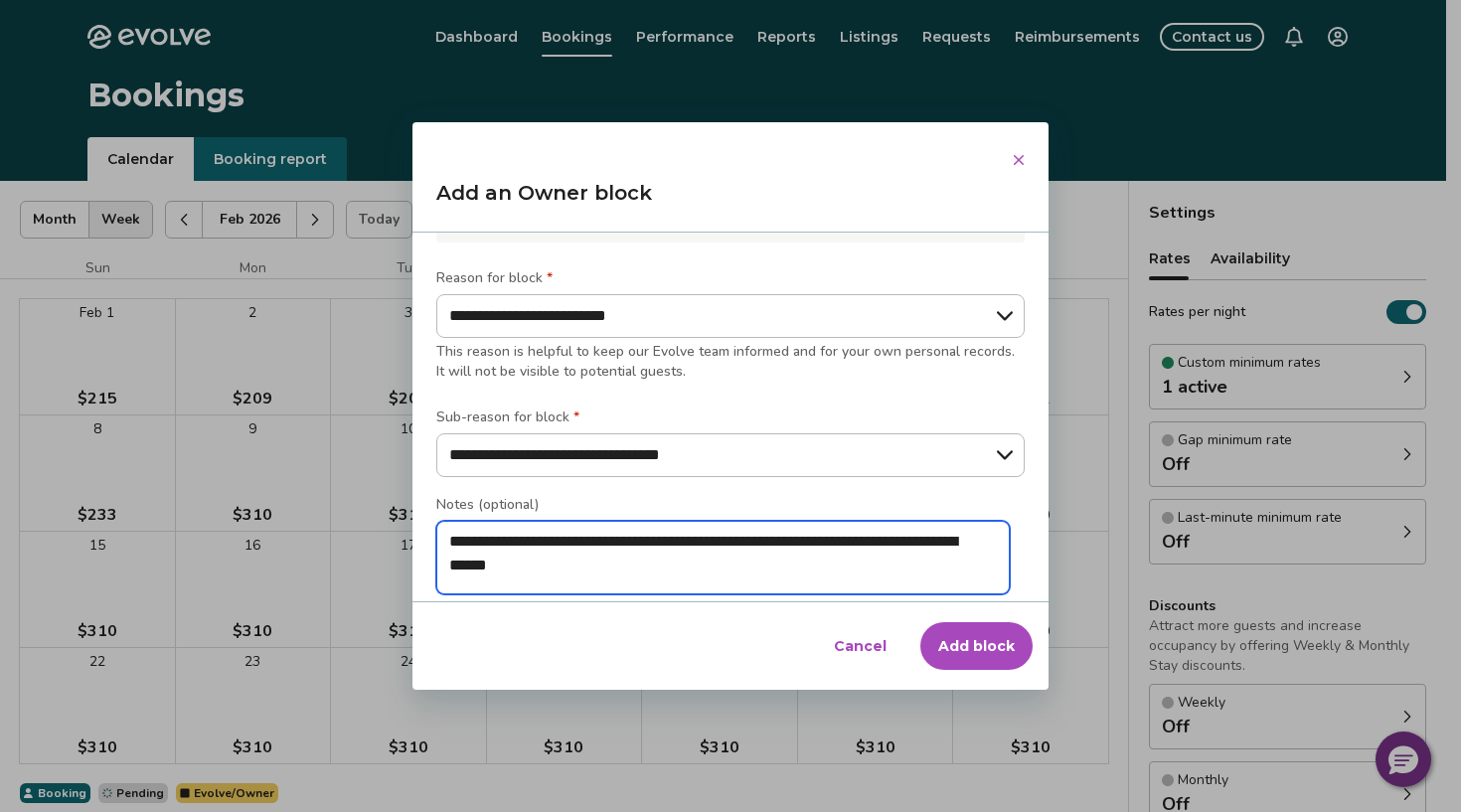 type on "*" 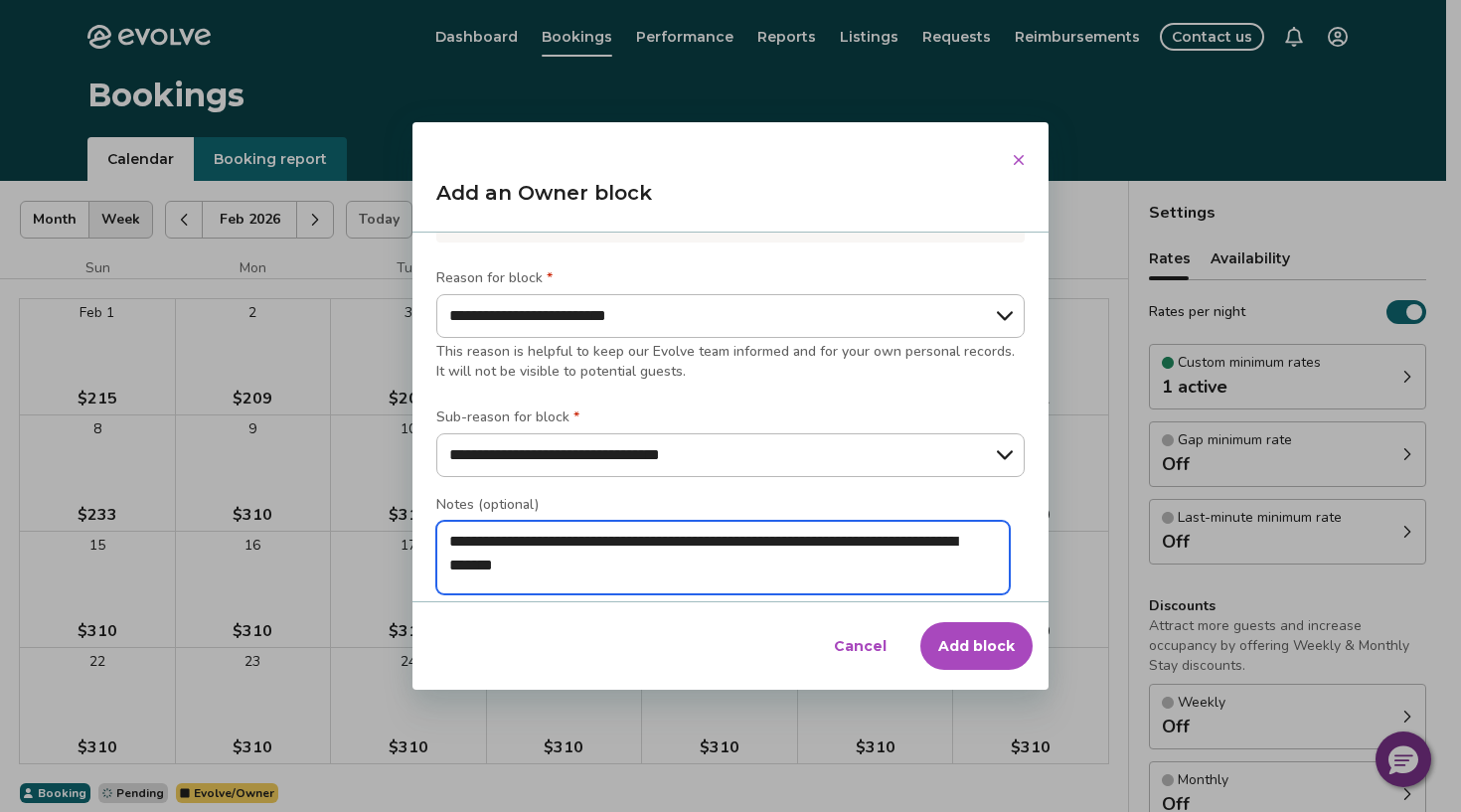 type on "*" 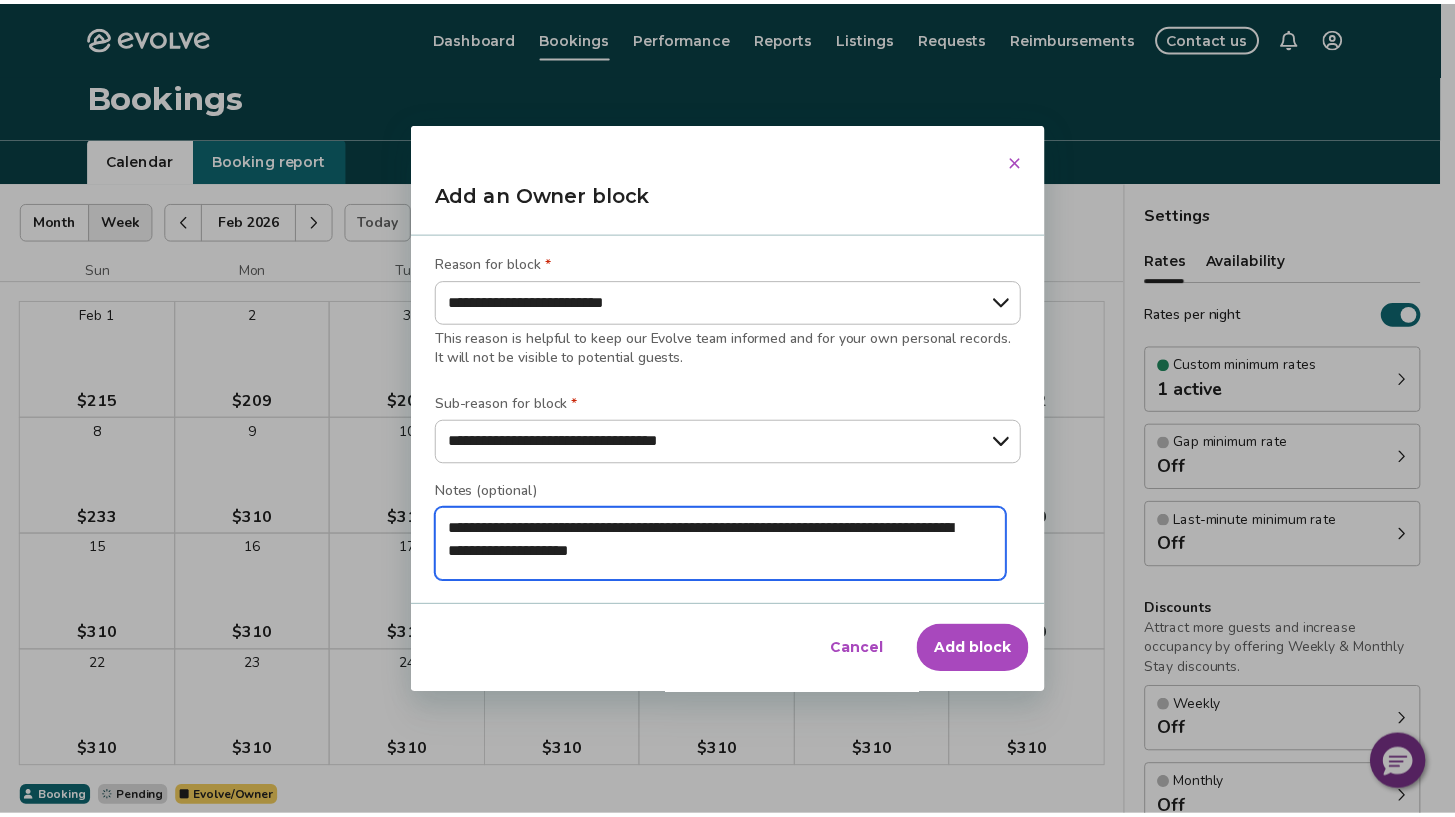 scroll, scrollTop: 259, scrollLeft: 0, axis: vertical 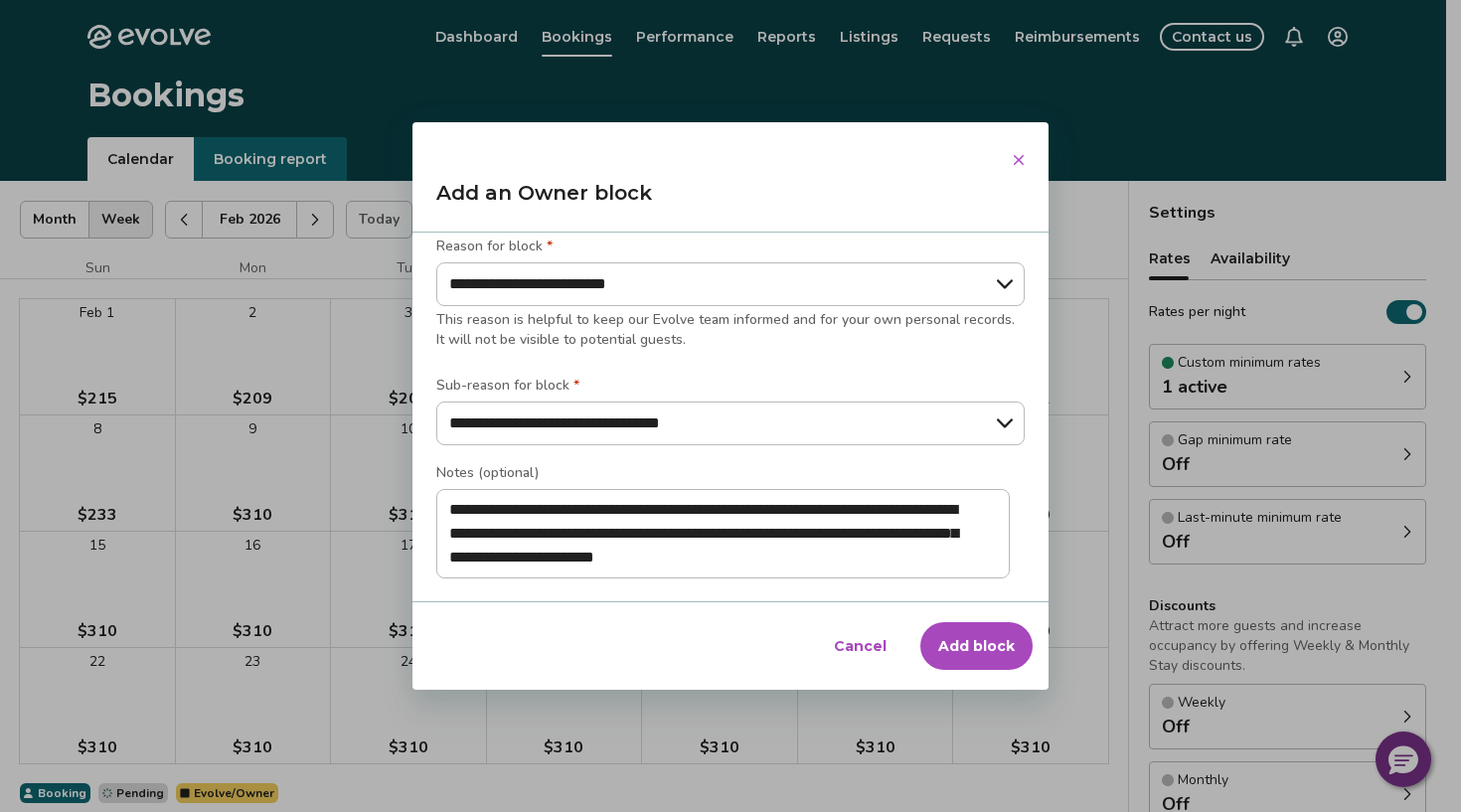 click on "Add block" at bounding box center [976, 646] 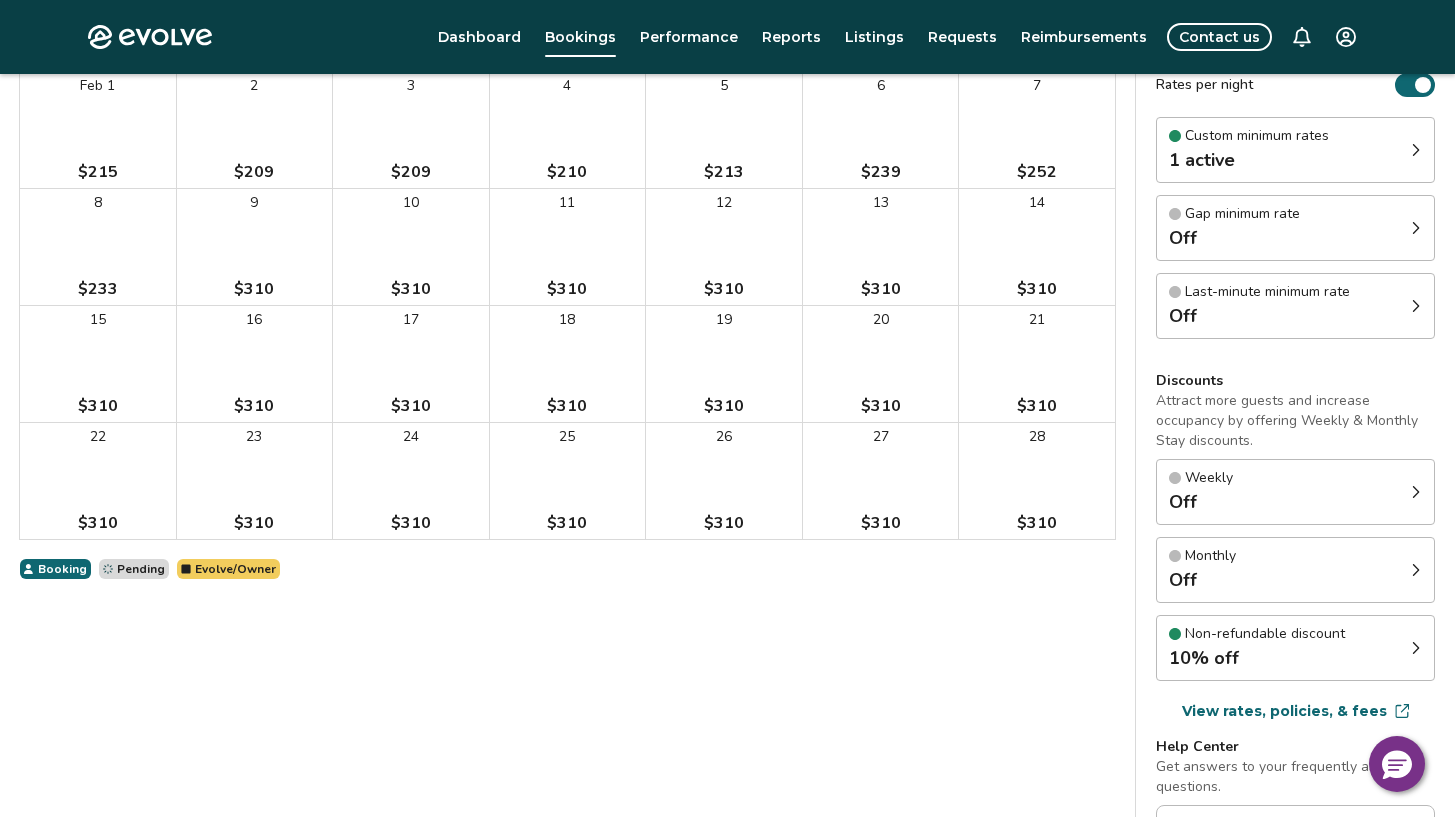 scroll, scrollTop: 0, scrollLeft: 0, axis: both 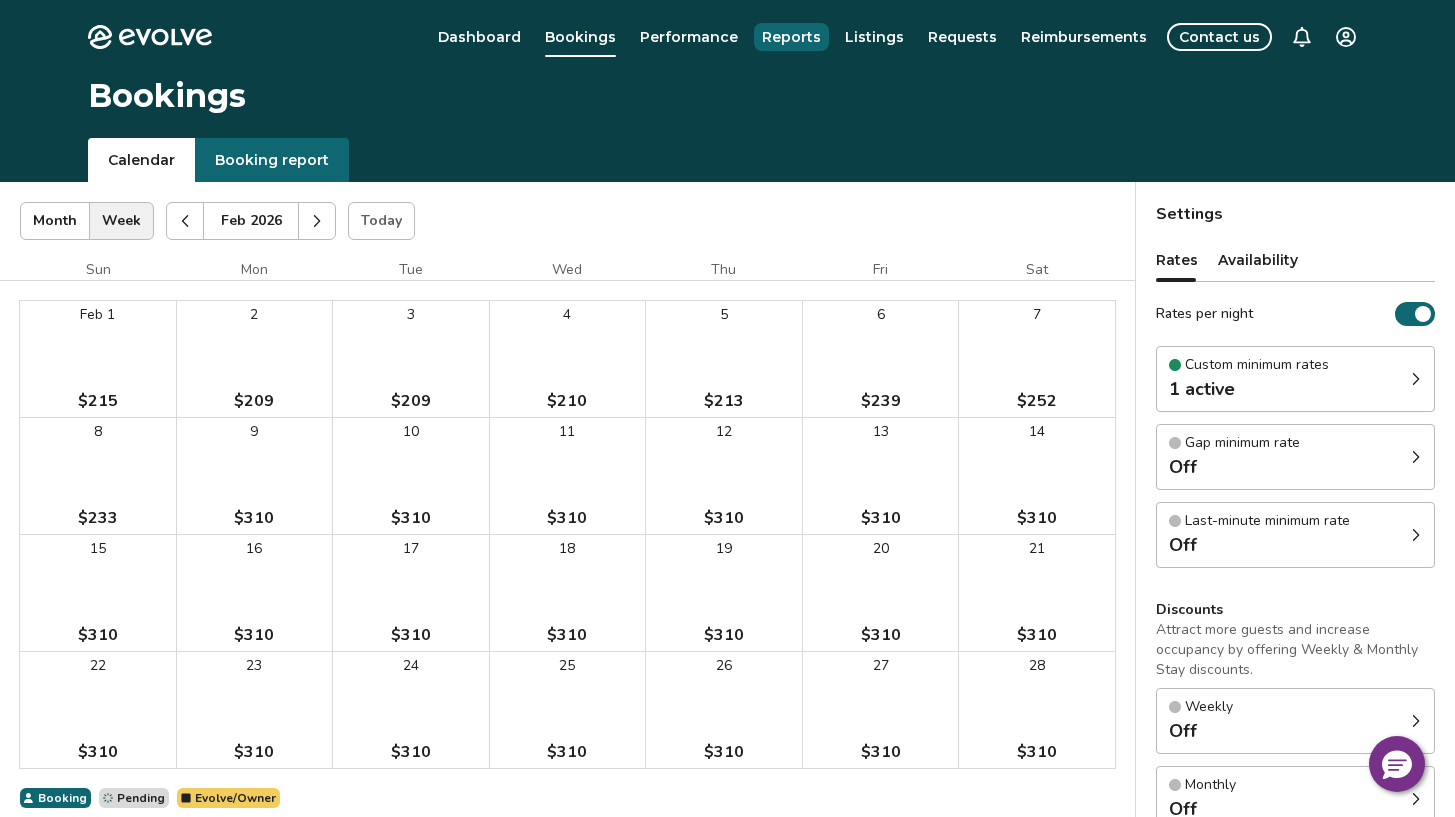 click on "Reports" at bounding box center (791, 37) 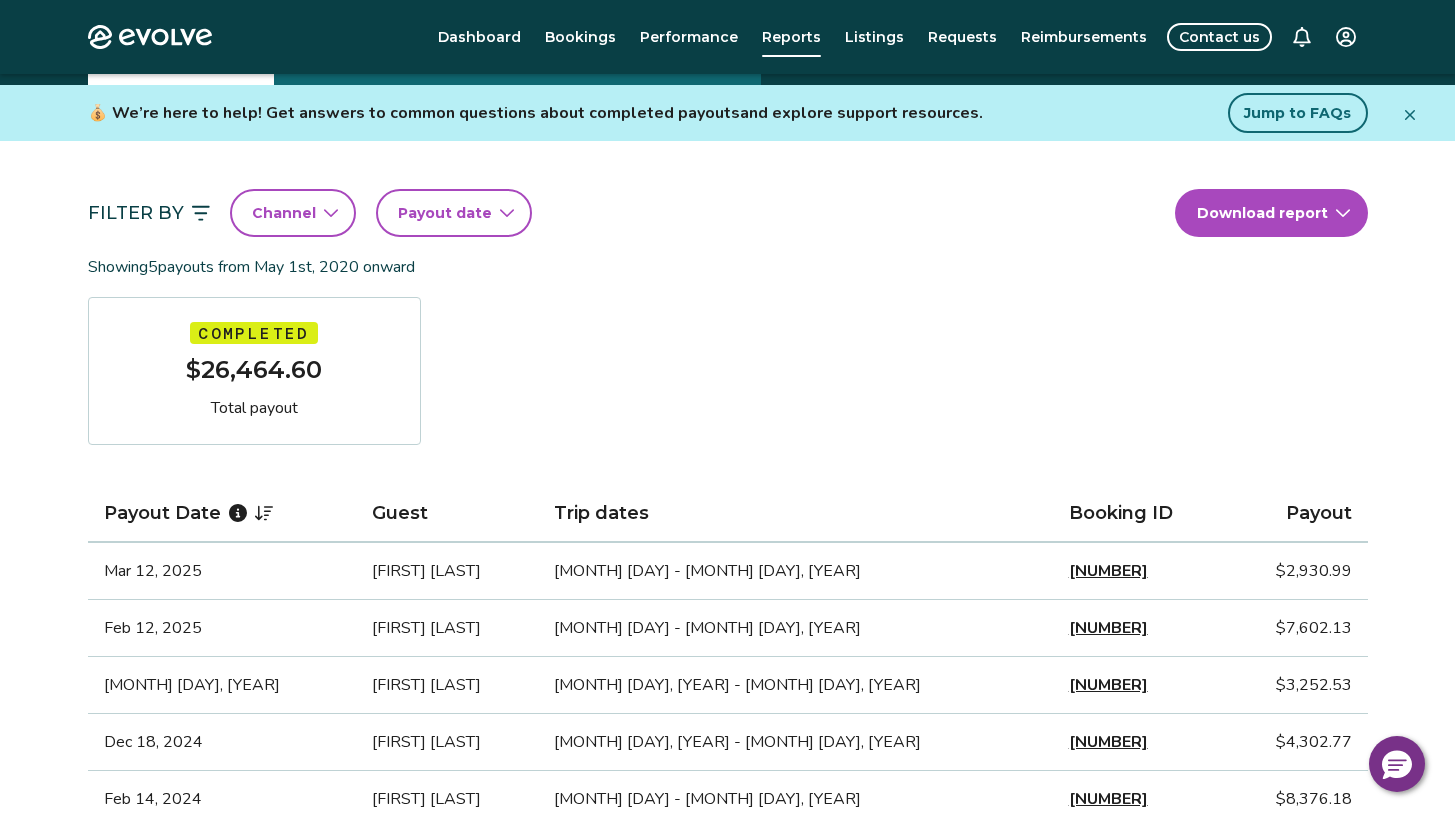 scroll, scrollTop: 103, scrollLeft: 0, axis: vertical 